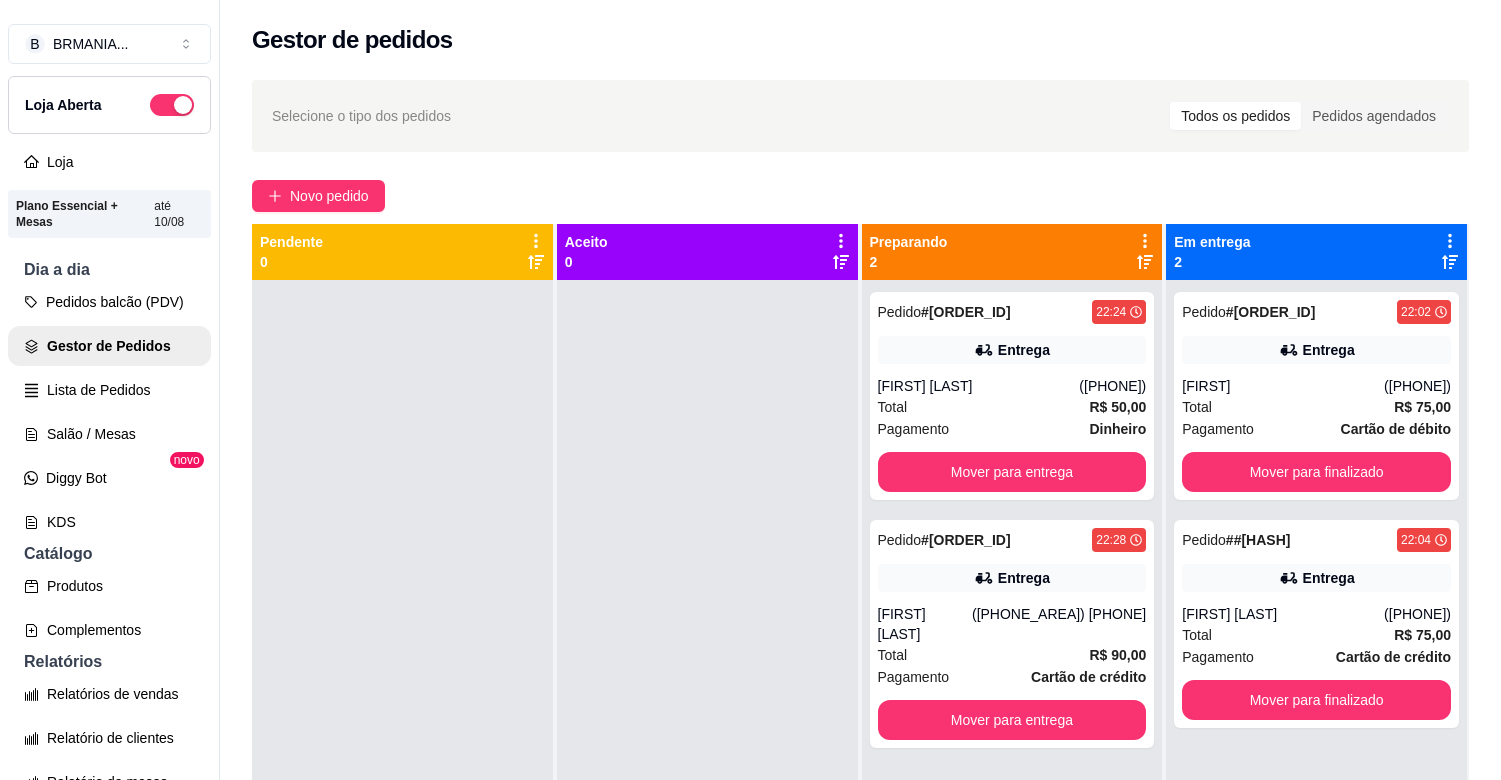 scroll, scrollTop: 0, scrollLeft: 0, axis: both 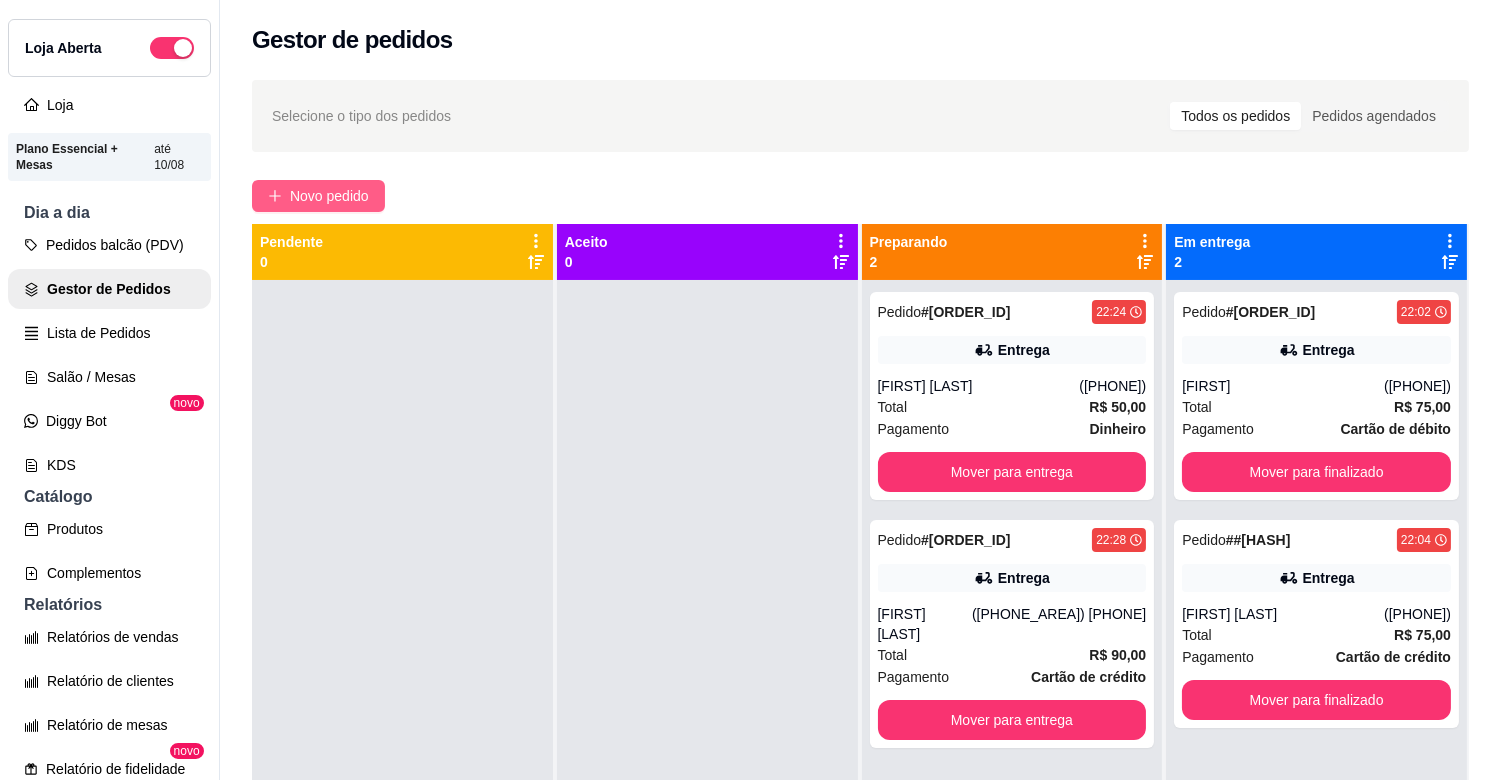 click on "Selecione o tipo dos pedidos Todos os pedidos Pedidos agendados Novo pedido Pendente 0 Aceito 0 Preparando 2 Pedido  # [ORDER_ID] [TIME] Entrega [FIRST] ([PHONE_AREA]) [PHONE] Total R$ 50,00 Pagamento Dinheiro Mover para entrega Pedido  # [ORDER_ID] [TIME] Entrega [FIRST] [LAST] ([PHONE_AREA]) [PHONE] Total R$ 90,00 Pagamento Cartão de crédito Mover para entrega Em entrega 2 Pedido  # [ORDER_ID] [TIME] Entrega [FIRST] ([PHONE_AREA]) [PHONE] Total R$ 75,00 Pagamento Cartão de débito Mover para finalizado Pedido  # [ORDER_ID] [TIME] Entrega [FIRST] [LAST] ([PHONE_AREA]) [PHONE] Total R$ 75,00 Pagamento Cartão de crédito Mover para finalizado" at bounding box center [860, 548] 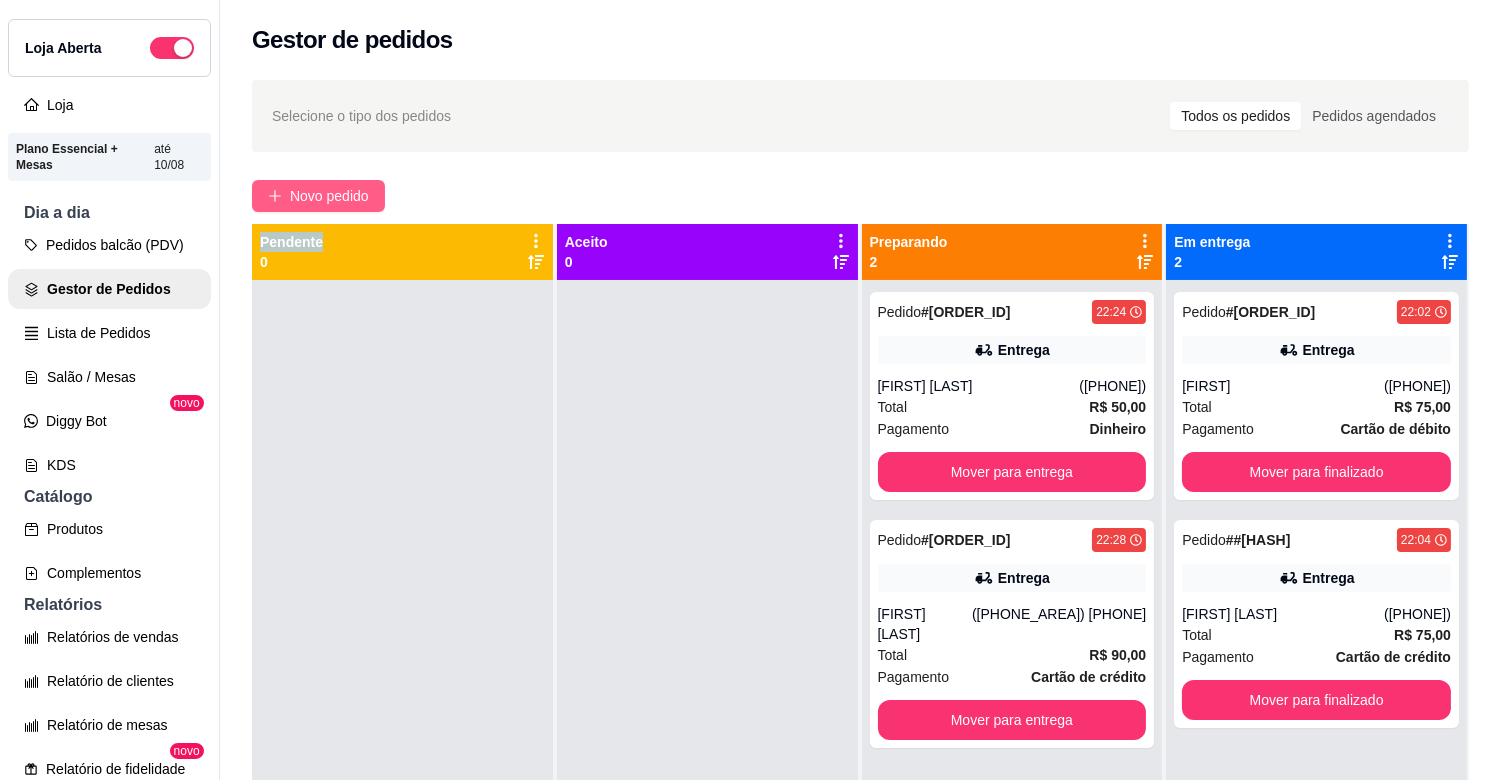 click on "Novo pedido" at bounding box center [329, 196] 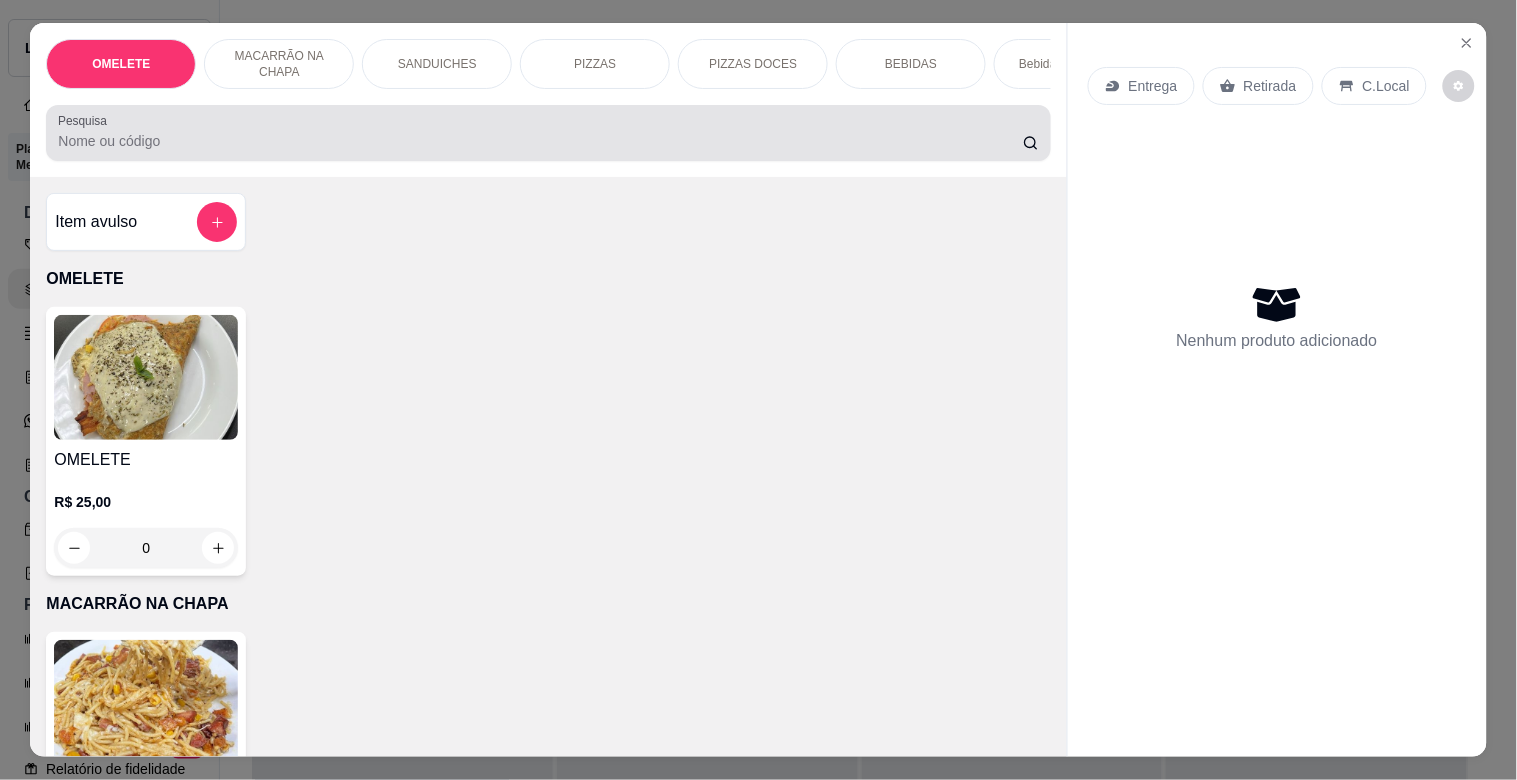 click at bounding box center (548, 133) 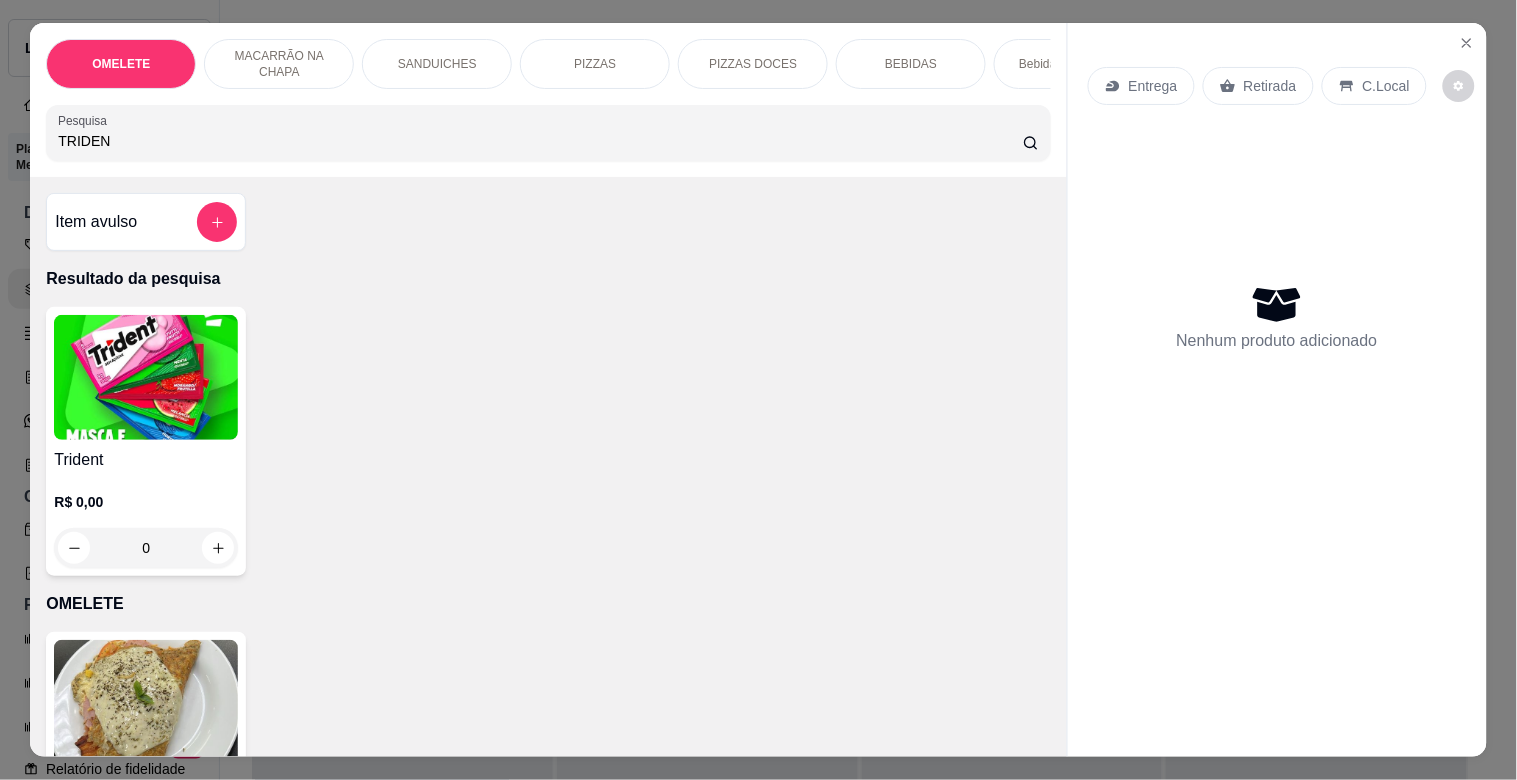 type on "TRIDEN" 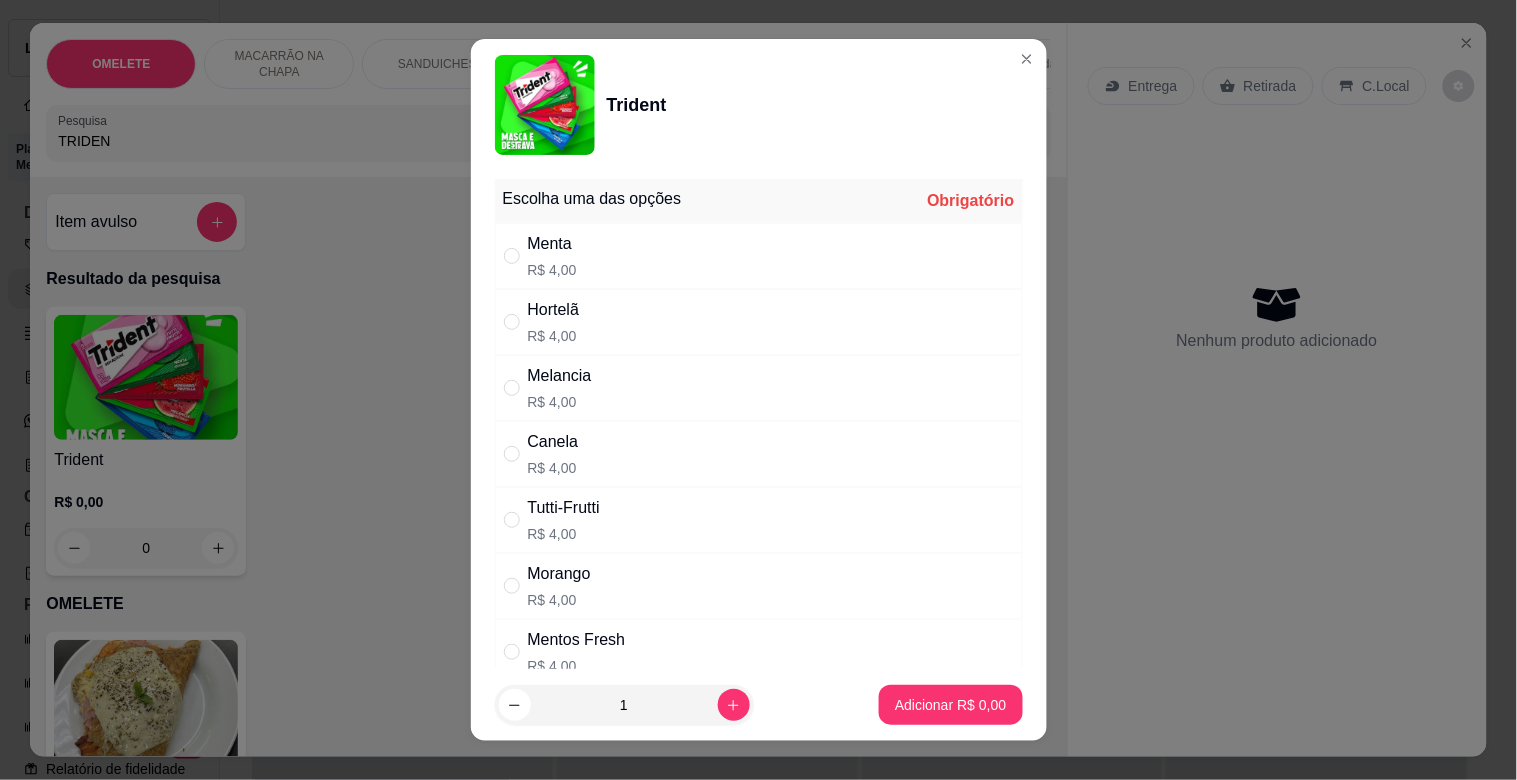 click on "R$ 4,00" at bounding box center [560, 402] 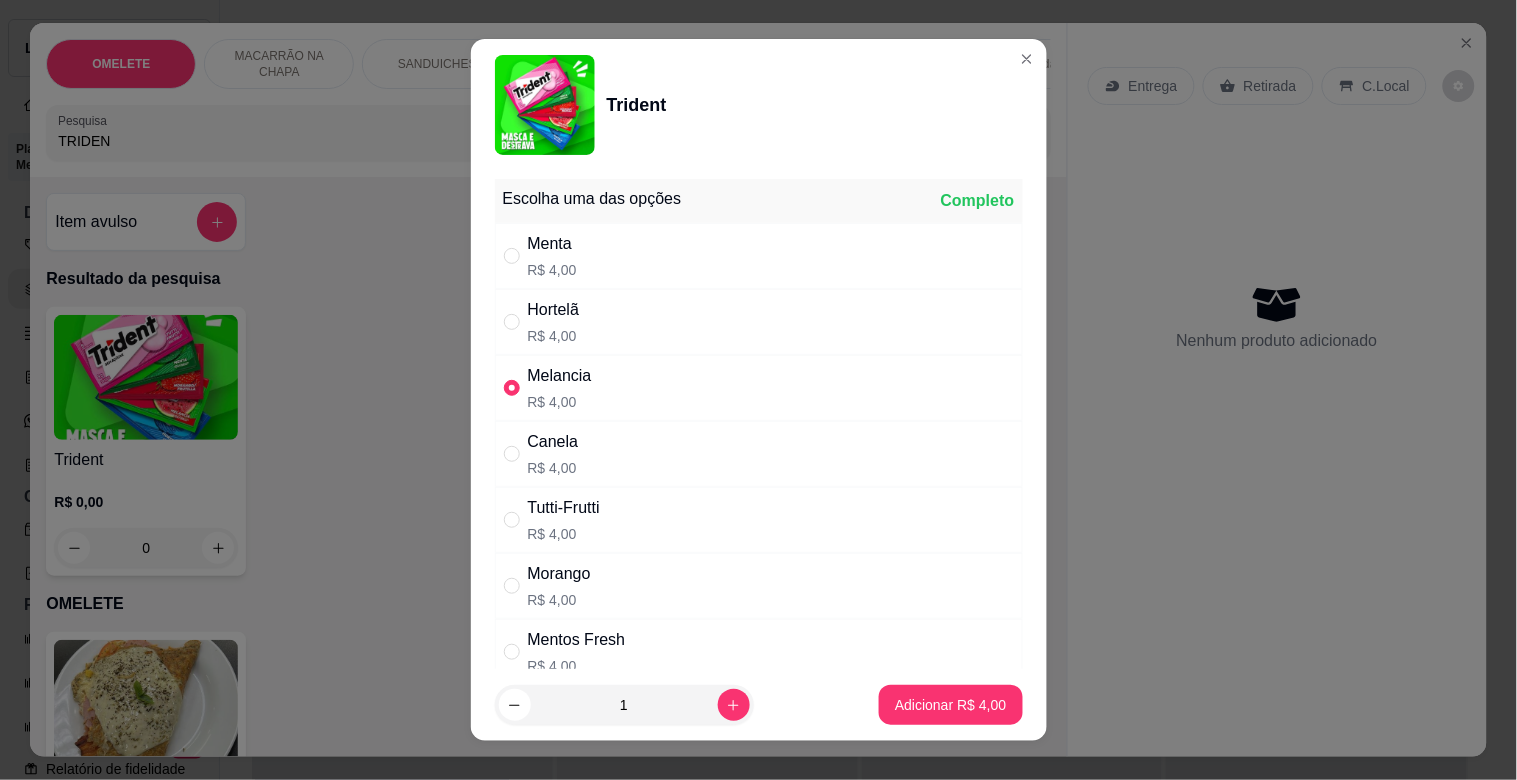 radio on "true" 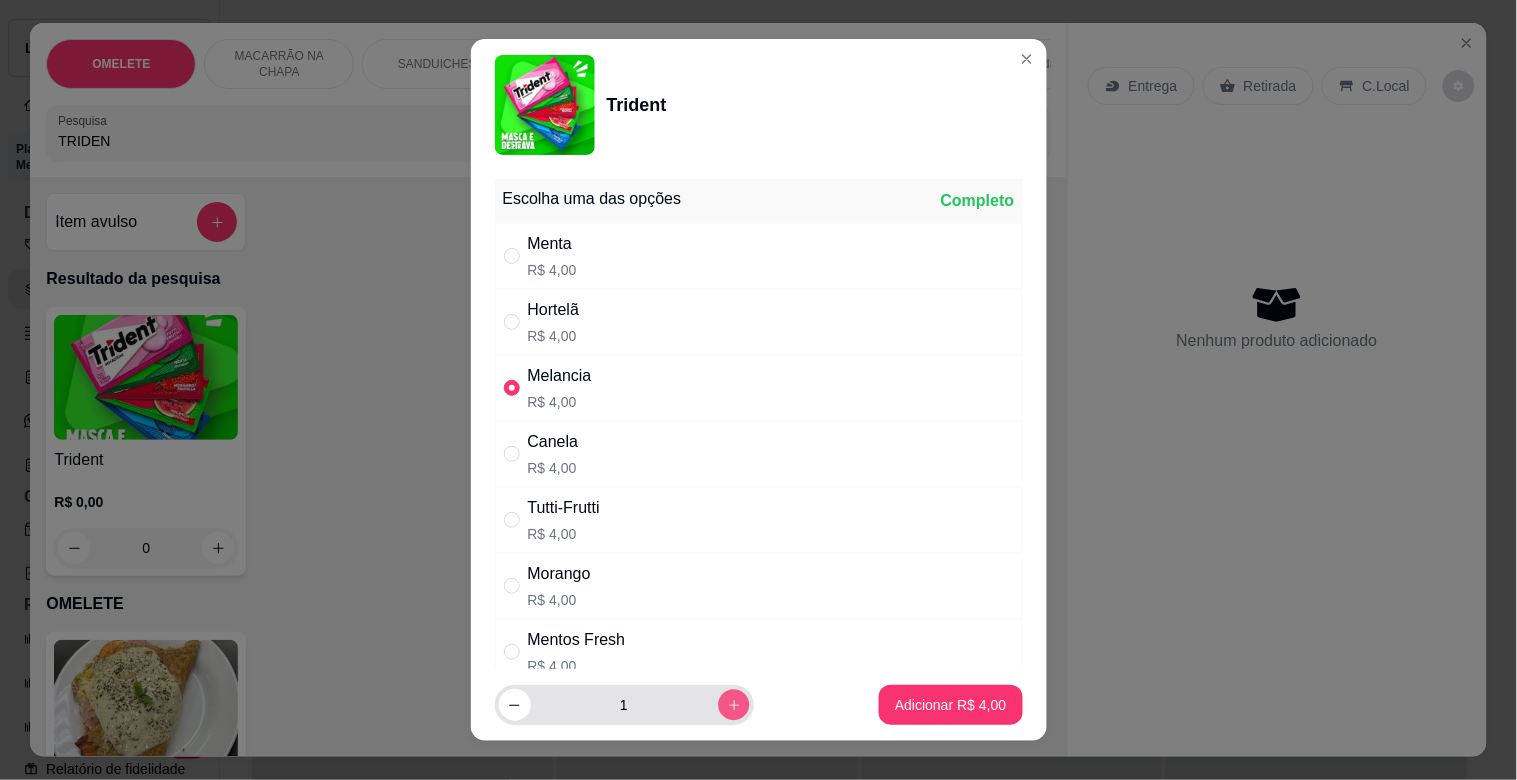 click at bounding box center [733, 704] 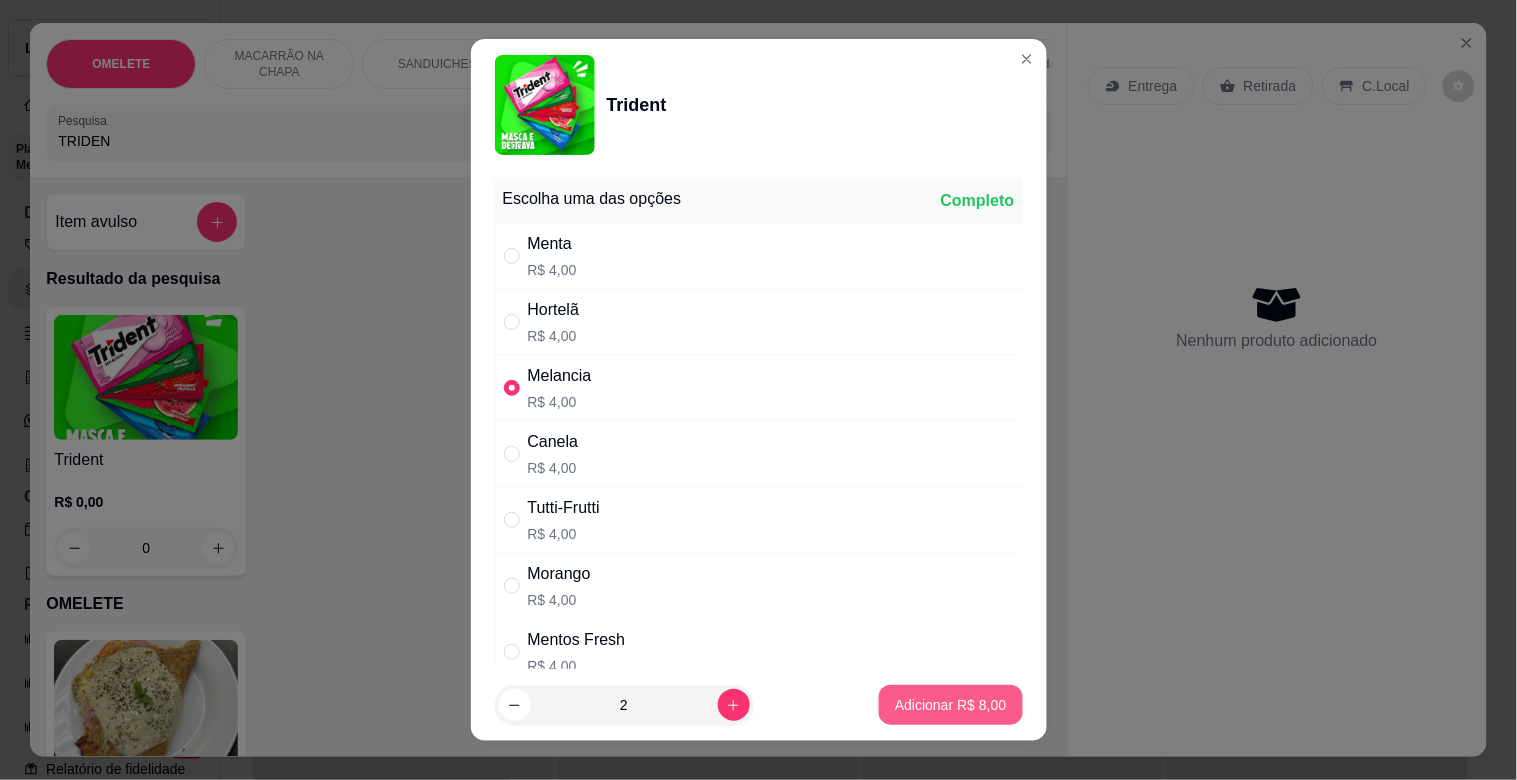 click on "Adicionar   R$ 8,00" at bounding box center [950, 705] 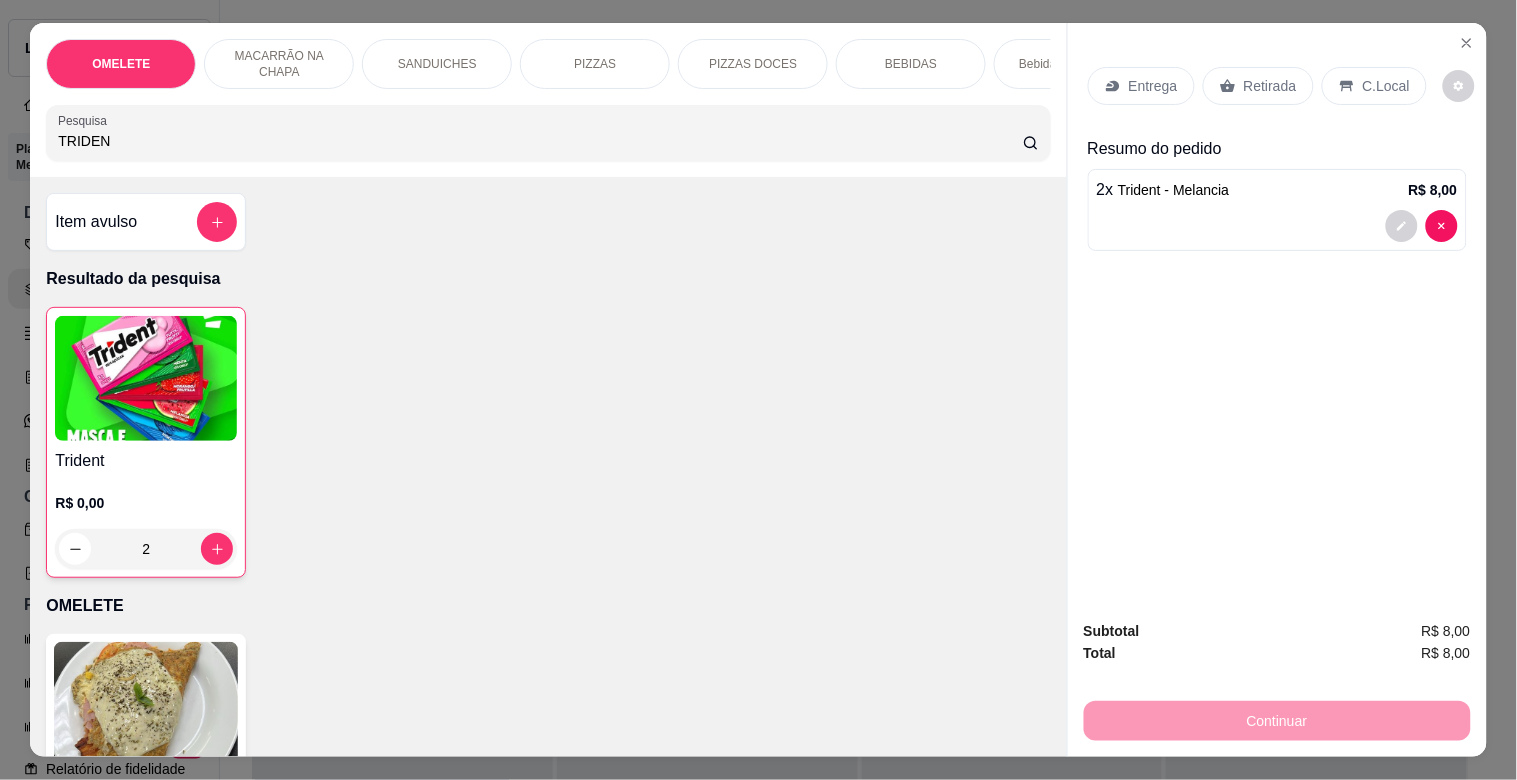 click on "Retirada" at bounding box center [1270, 86] 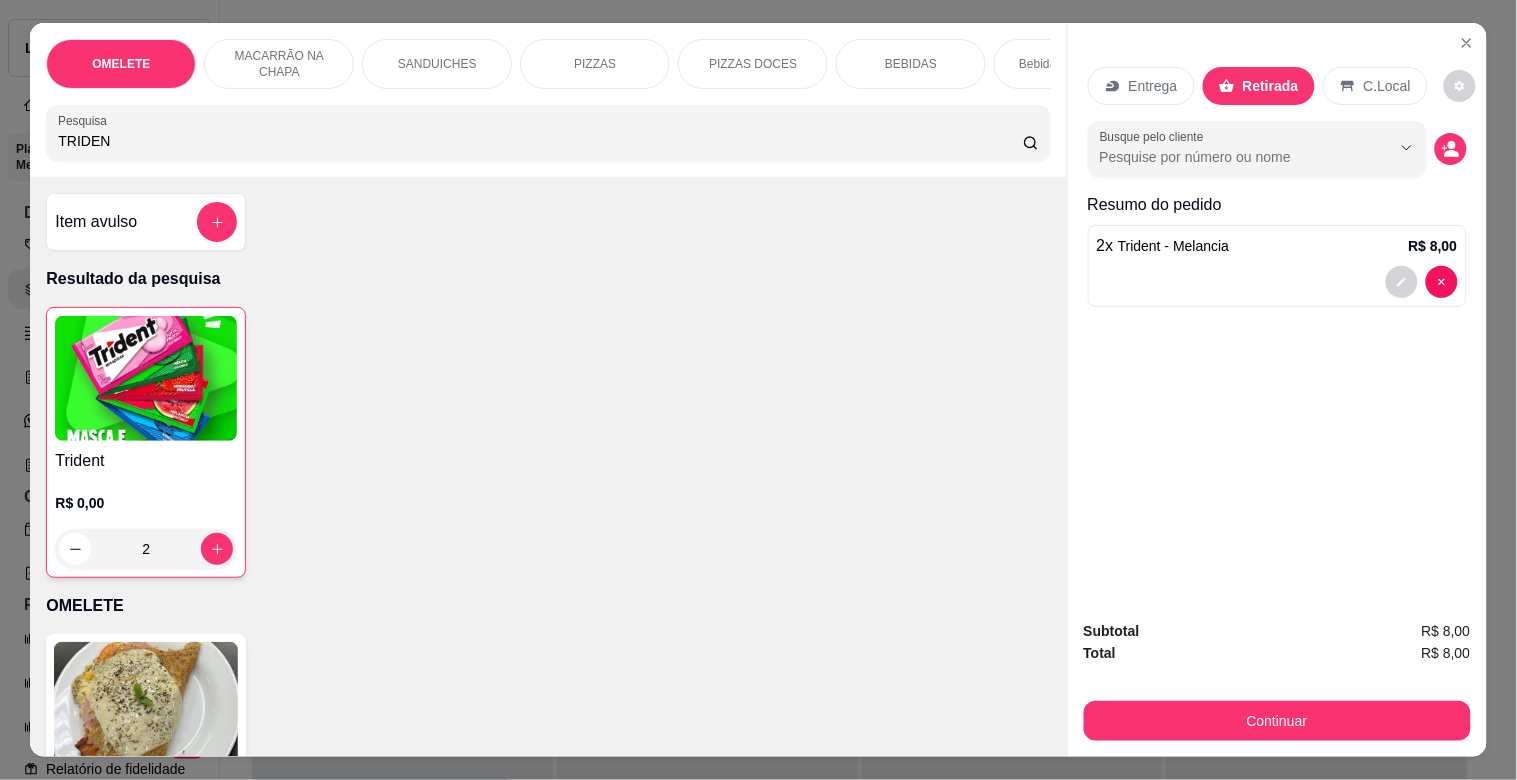 click on "Continuar" at bounding box center (1277, 721) 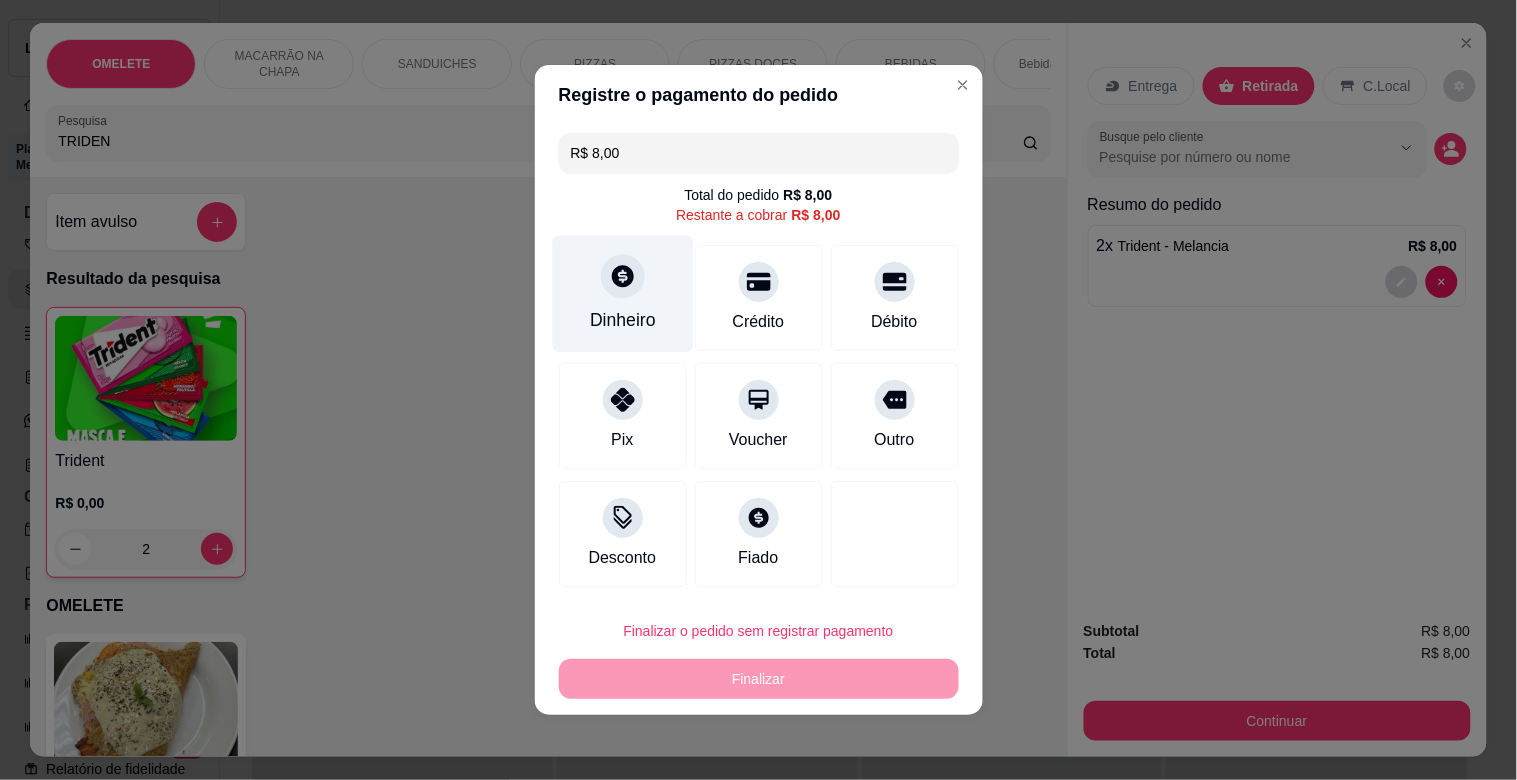 click at bounding box center (623, 276) 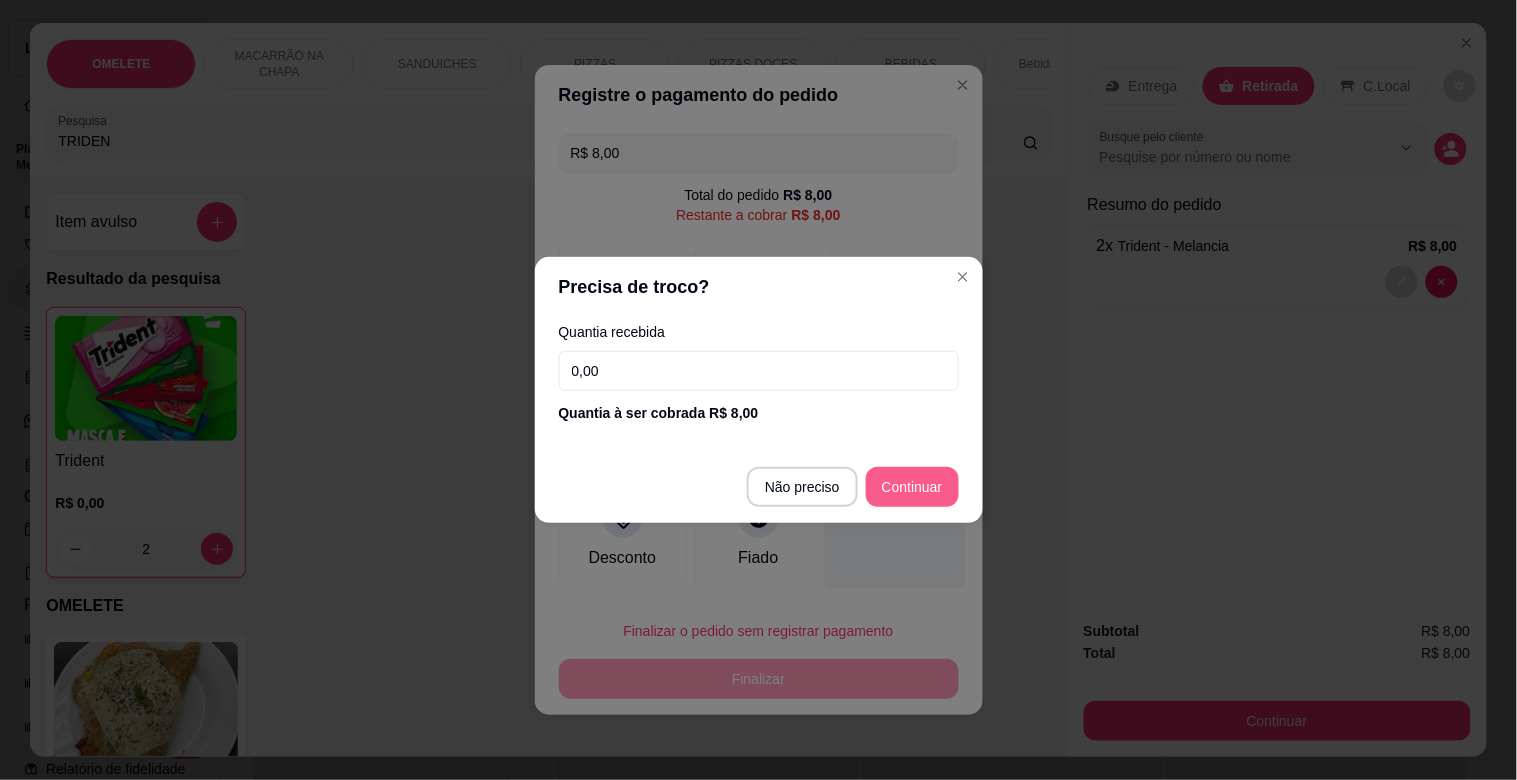 type on "R$ 0,00" 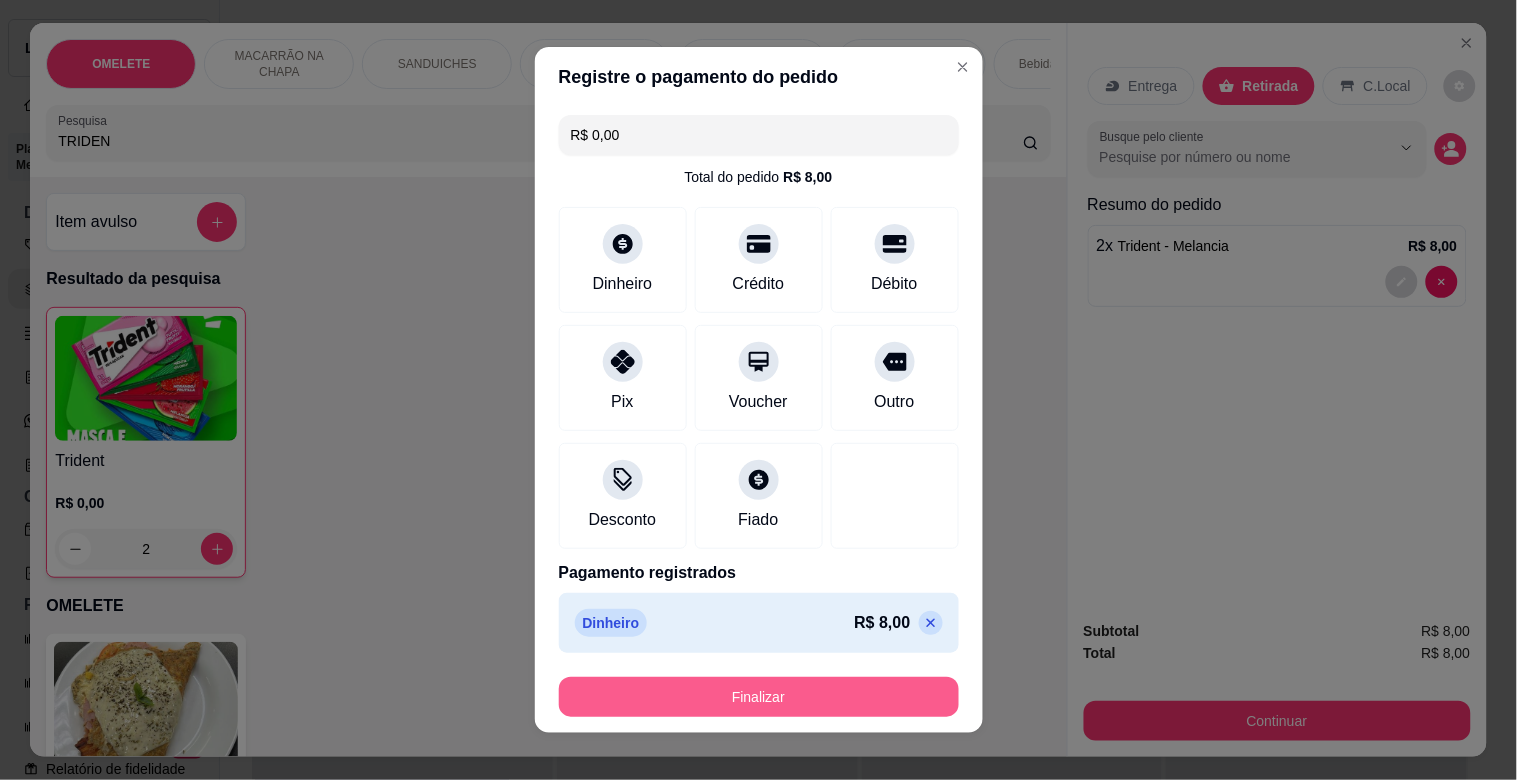 click on "Finalizar" at bounding box center [759, 697] 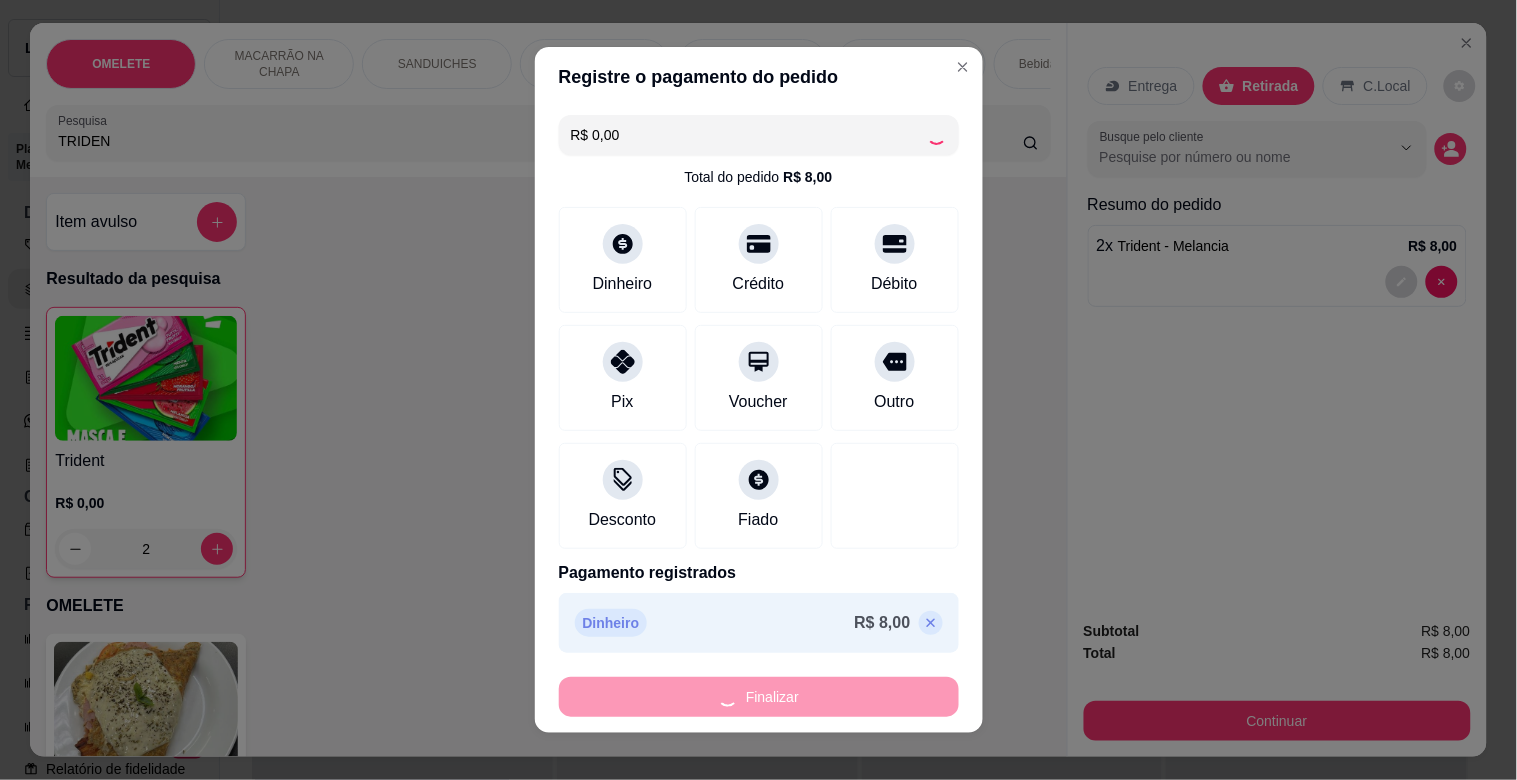 type on "0" 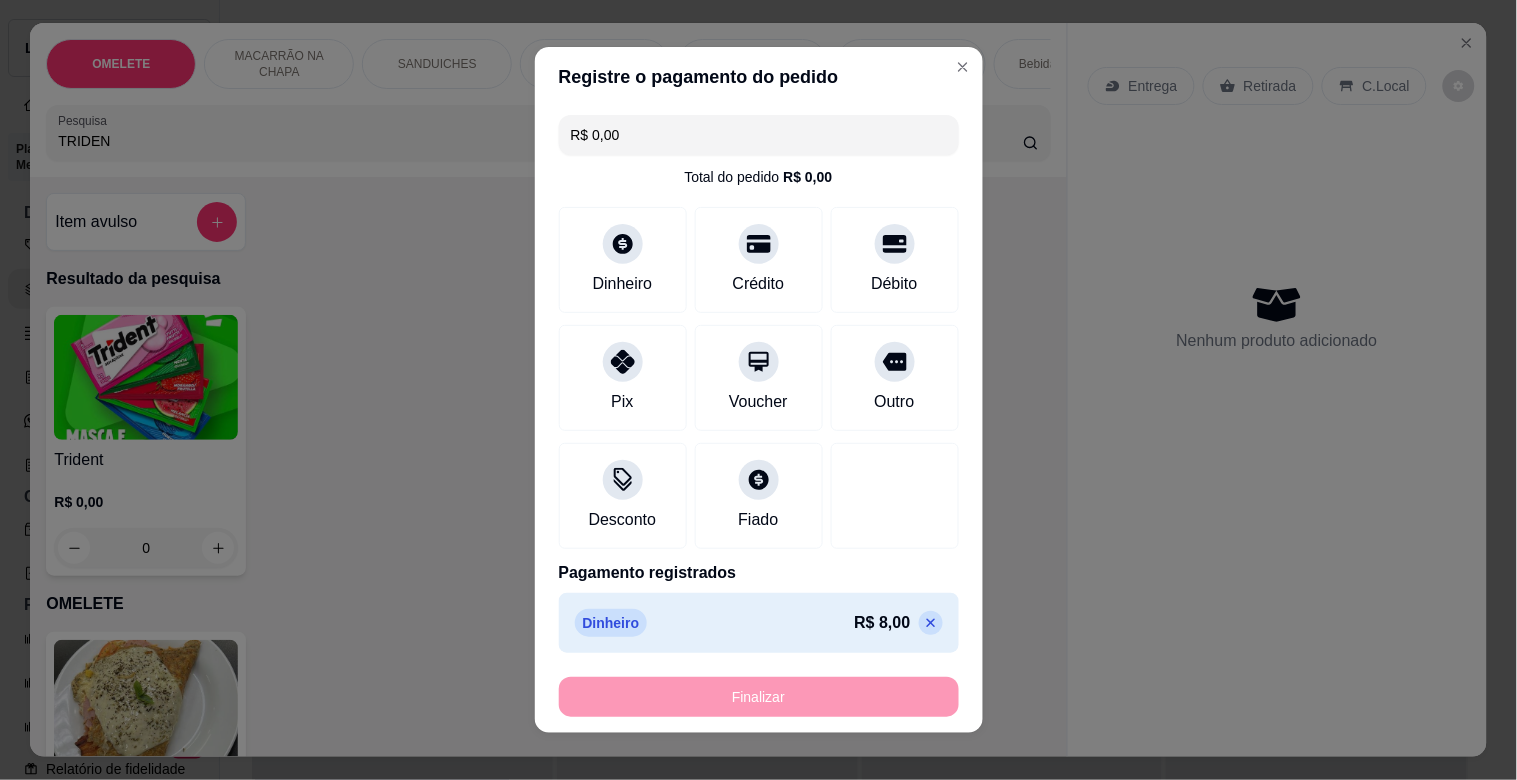 type on "-R$ 8,00" 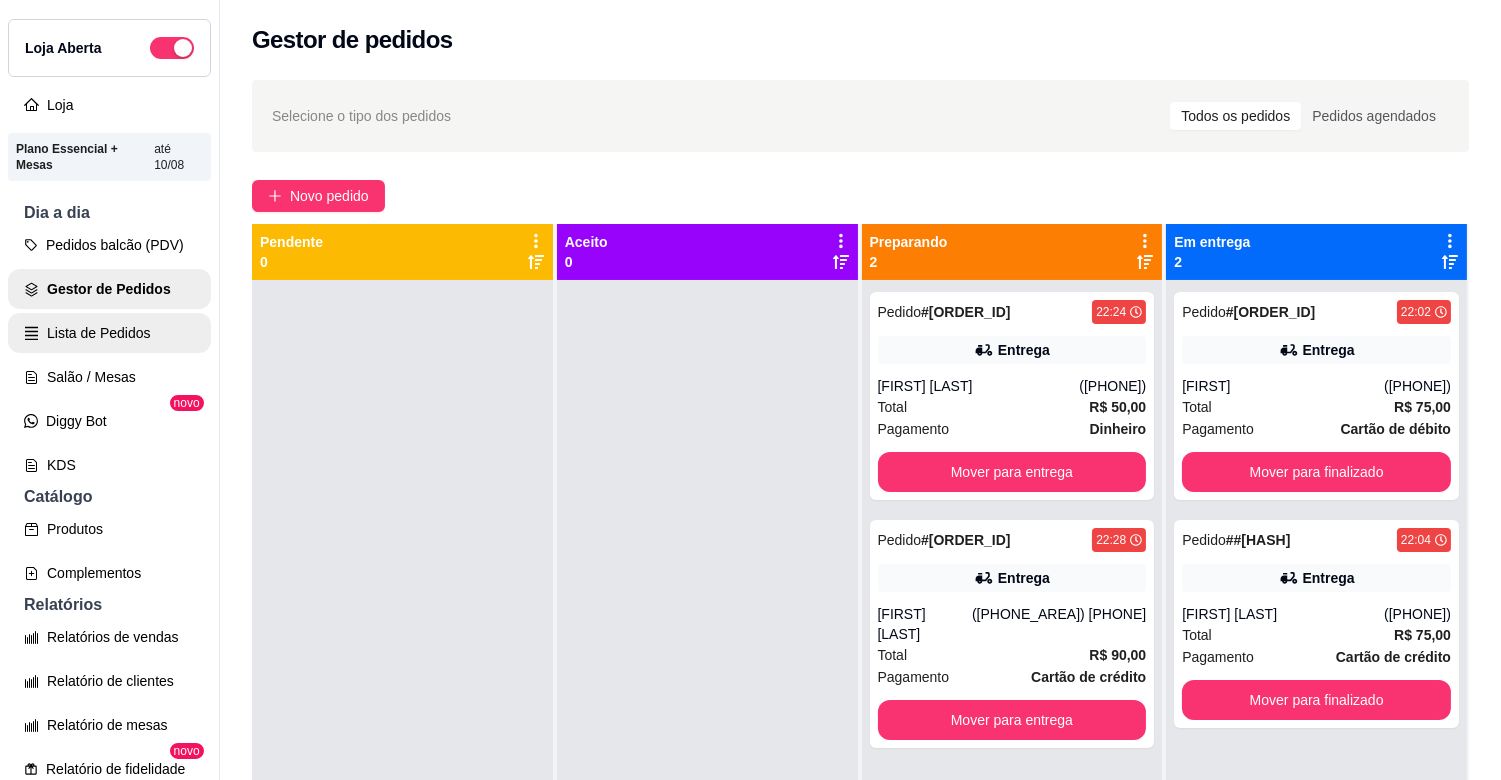 click on "Lista de Pedidos" at bounding box center [109, 333] 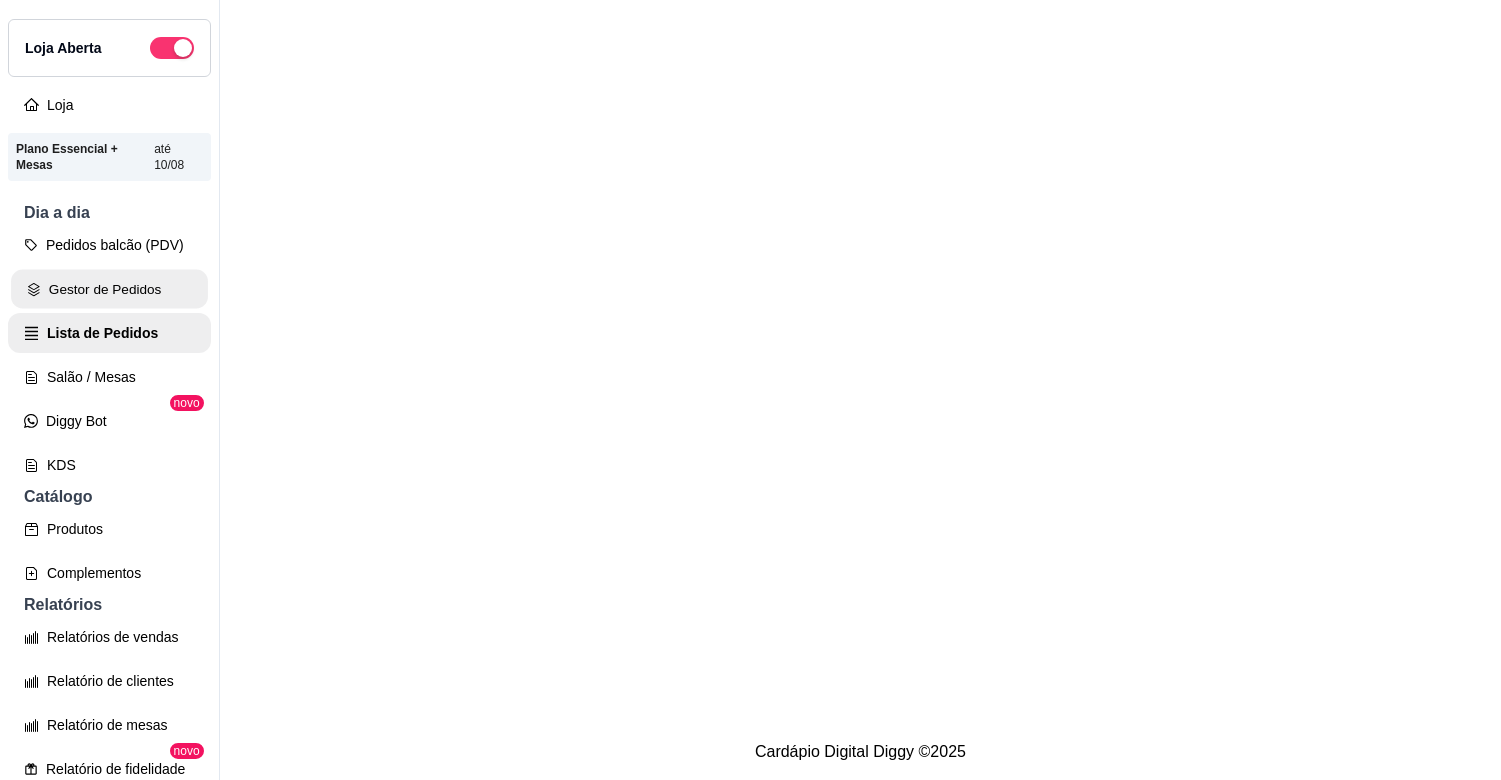 click on "Gestor de Pedidos" at bounding box center [109, 289] 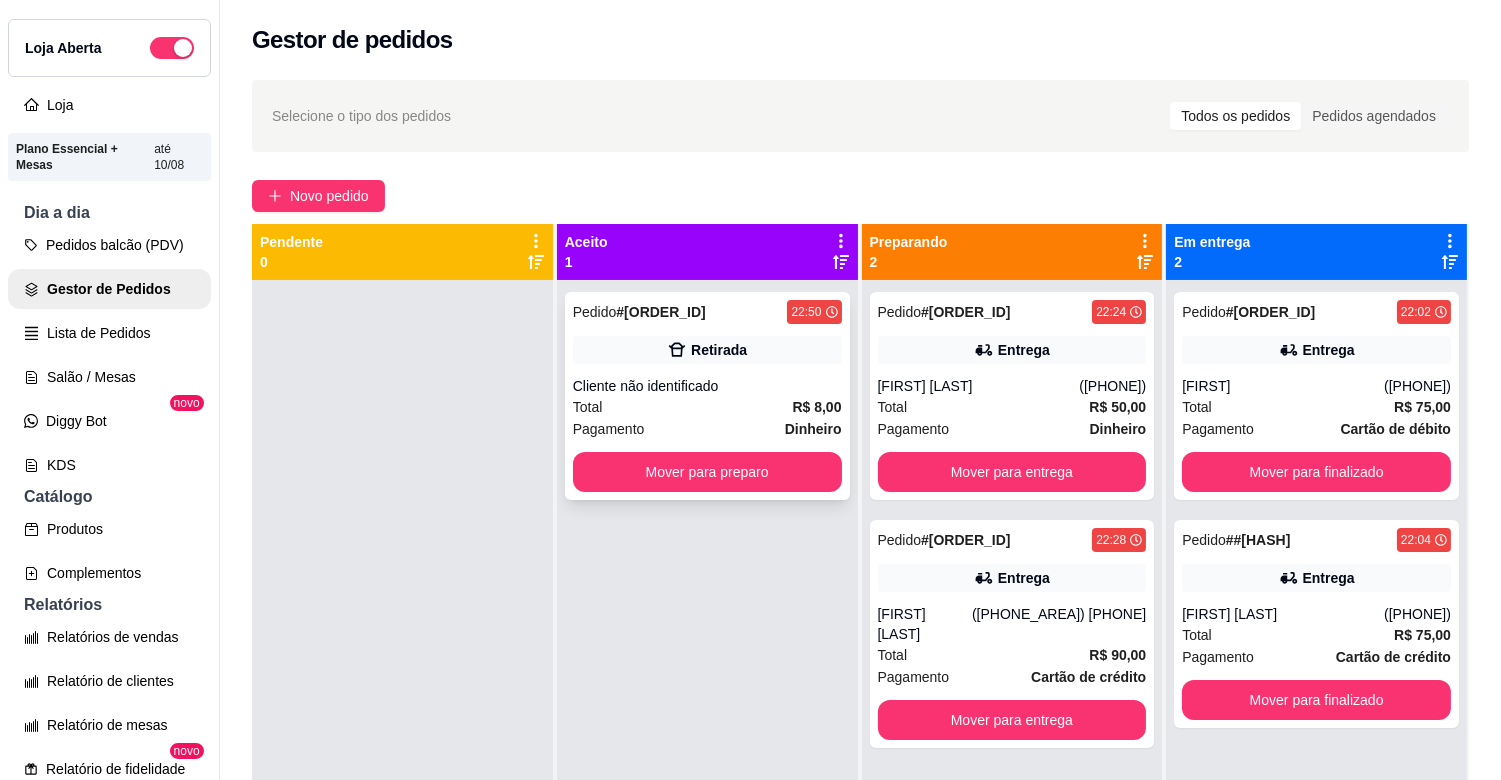 click on "Retirada" at bounding box center (707, 350) 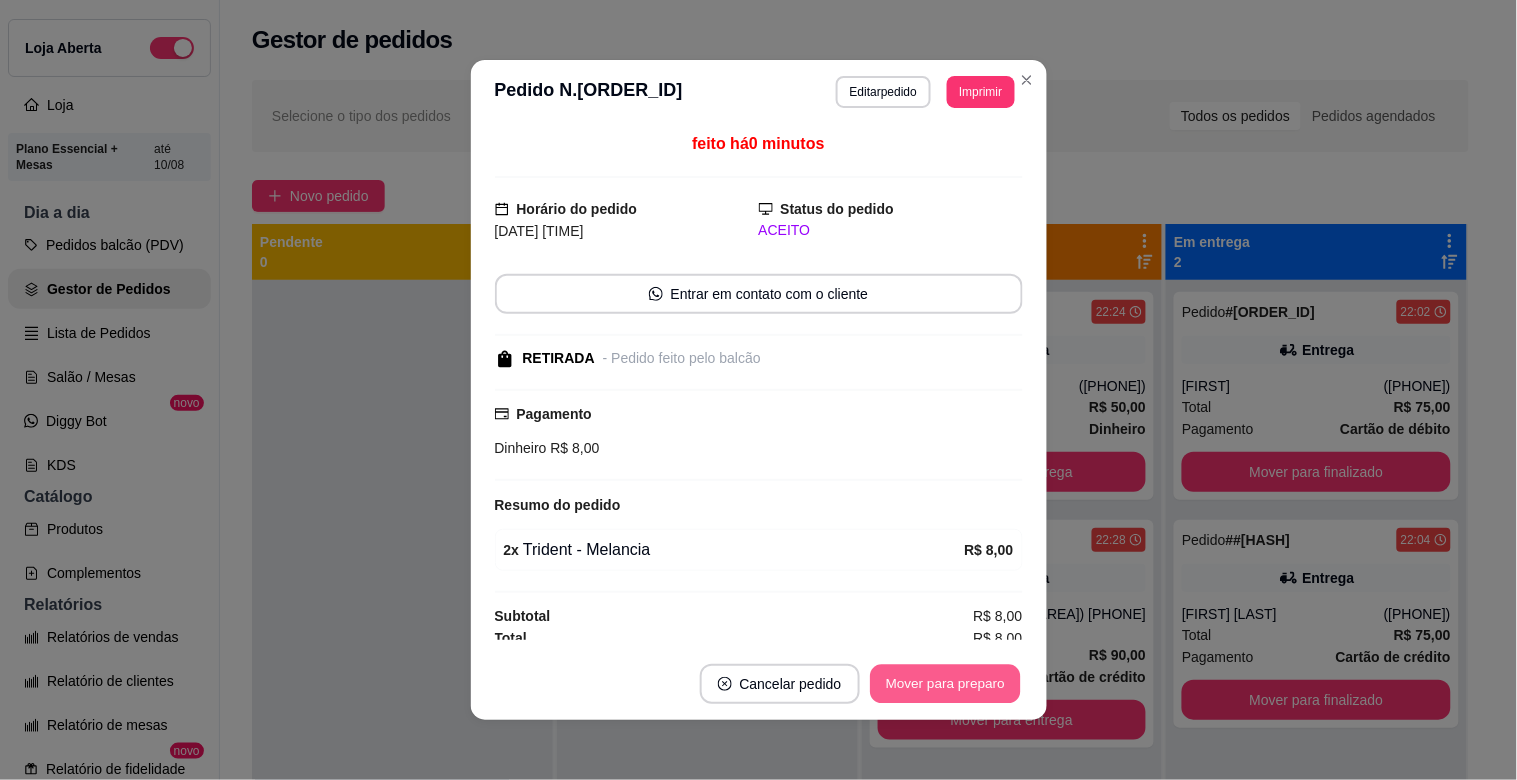click on "Mover para preparo" at bounding box center [945, 684] 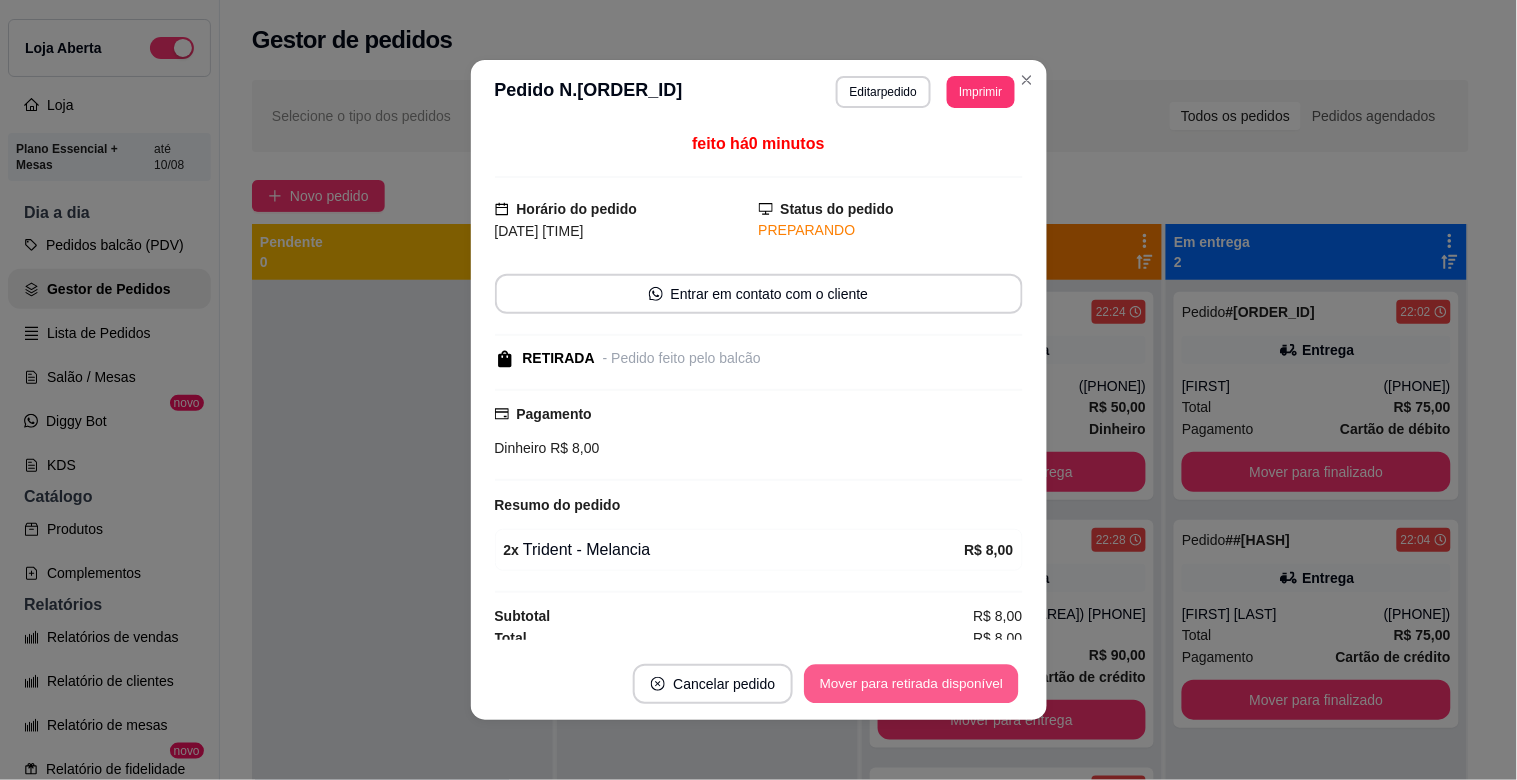 click on "Mover para retirada disponível" at bounding box center (912, 684) 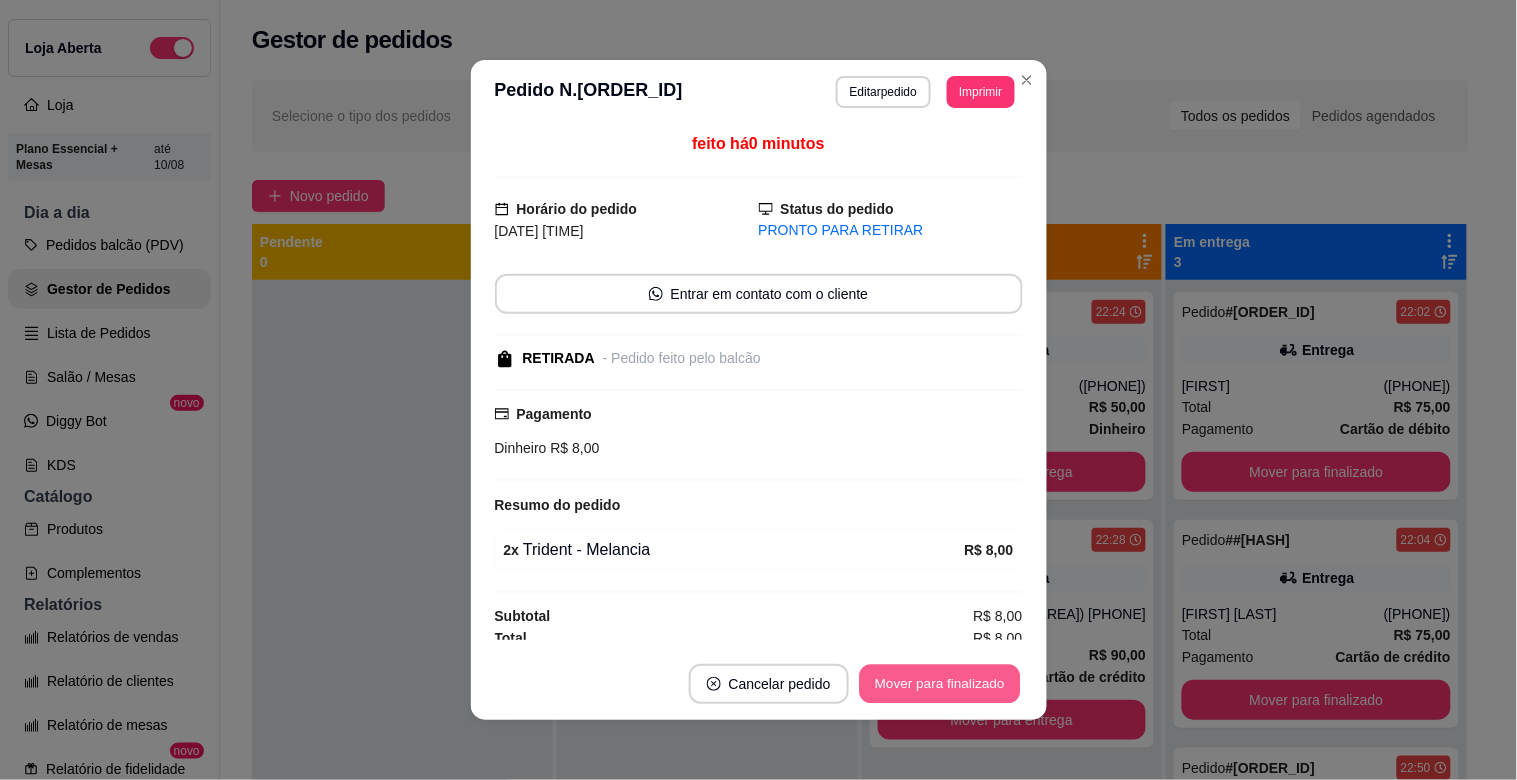 click on "Mover para finalizado" at bounding box center [939, 684] 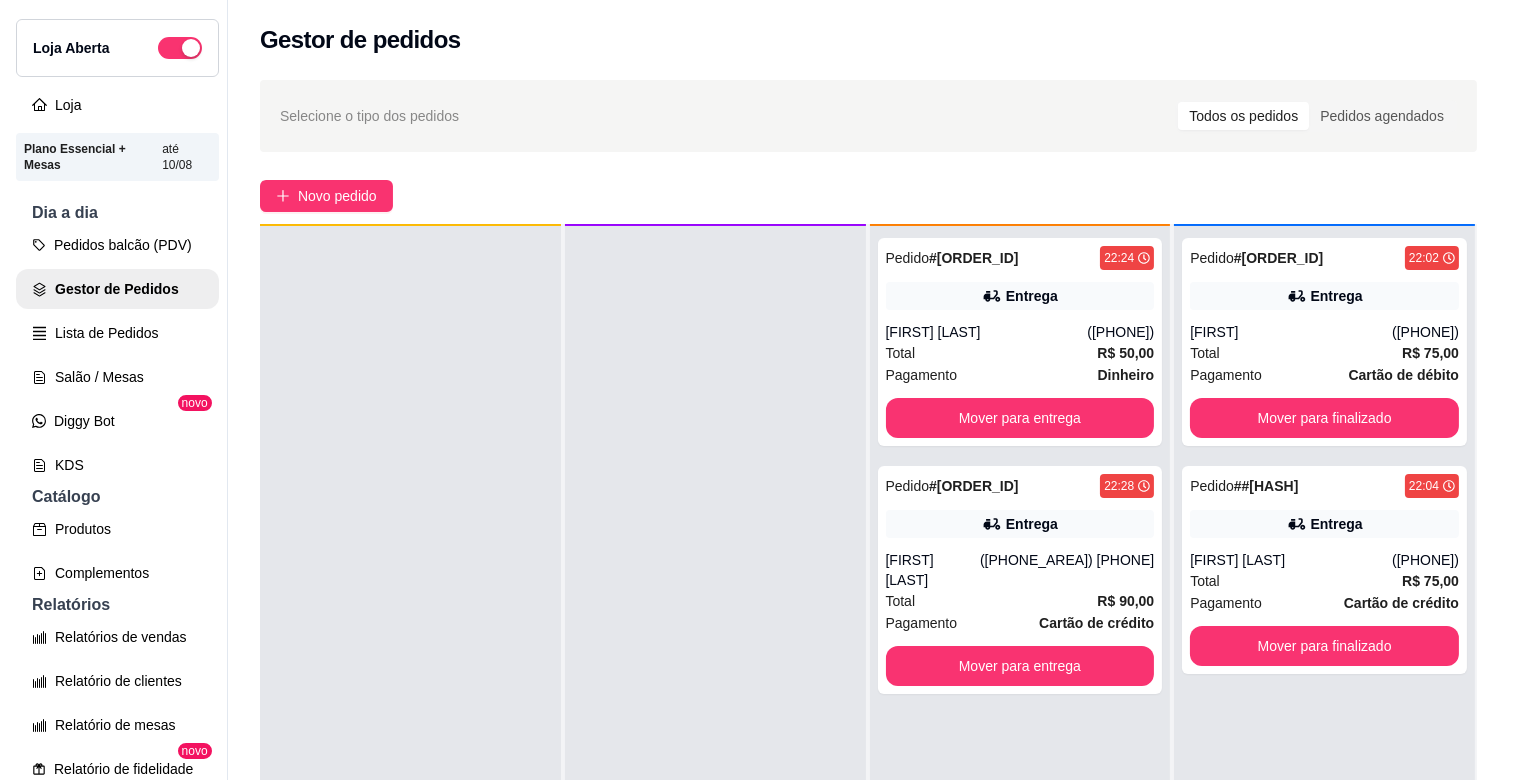 scroll, scrollTop: 0, scrollLeft: 0, axis: both 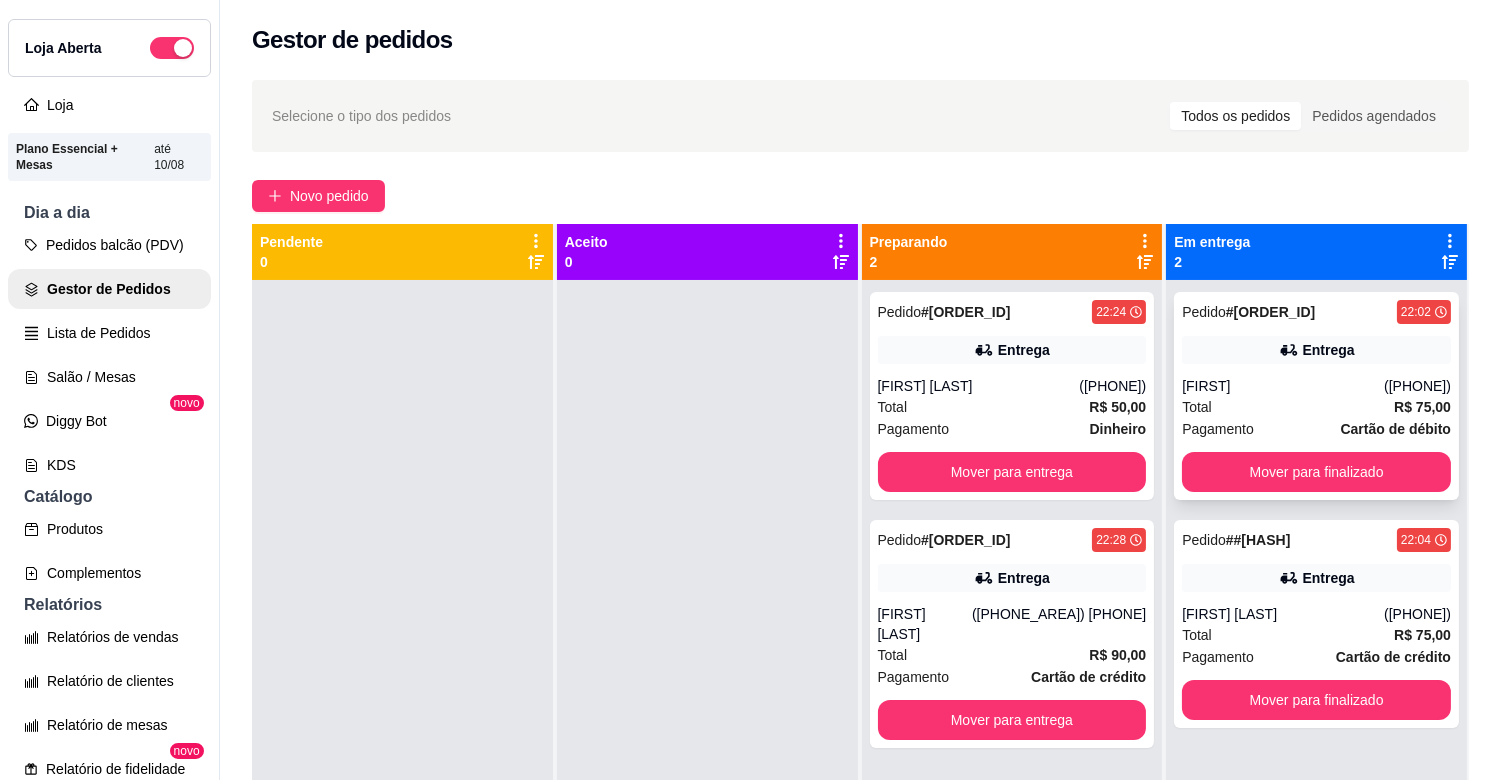 click on "[FIRST]" at bounding box center [1283, 386] 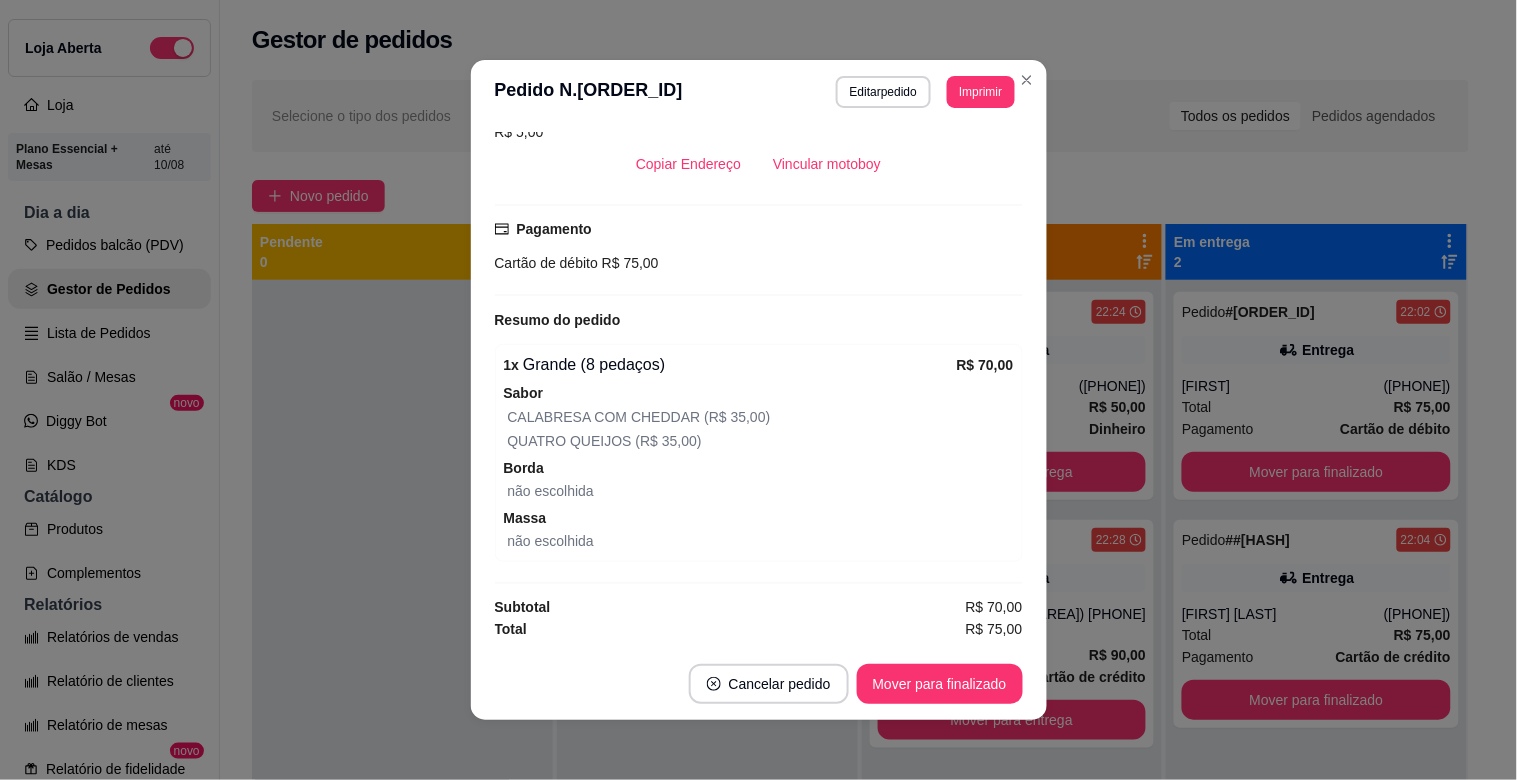 scroll, scrollTop: 443, scrollLeft: 0, axis: vertical 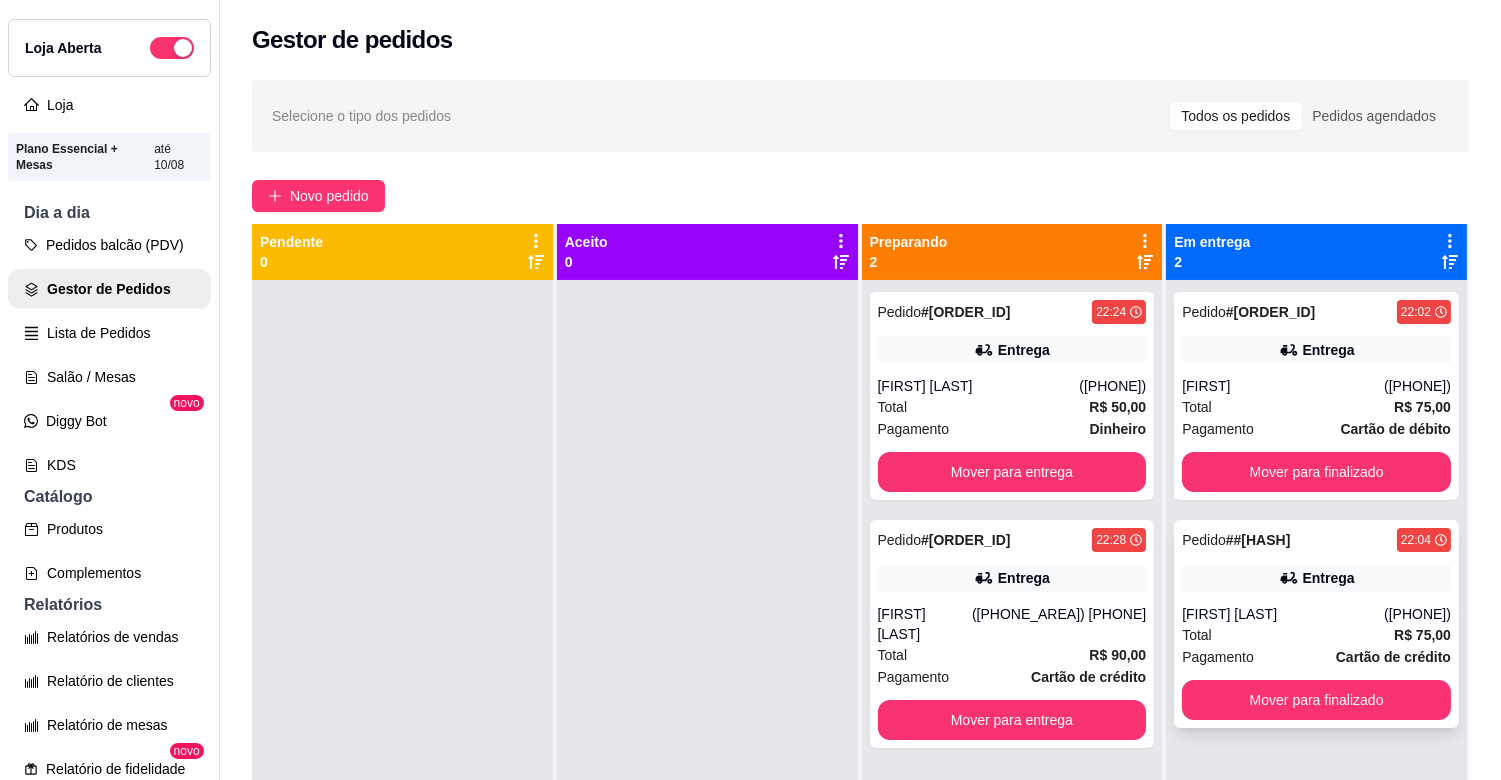 click on "([PHONE])" at bounding box center [1417, 614] 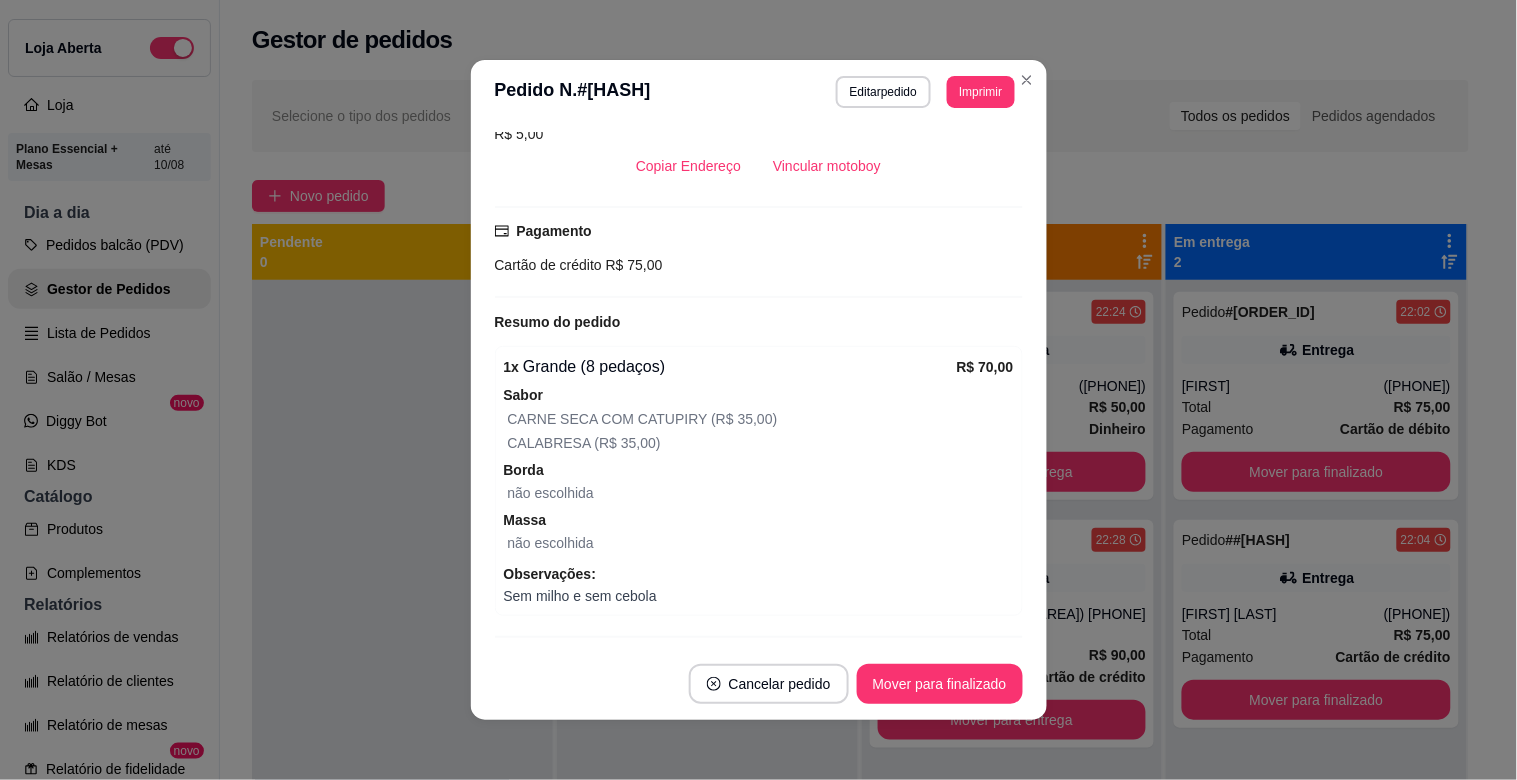scroll, scrollTop: 408, scrollLeft: 0, axis: vertical 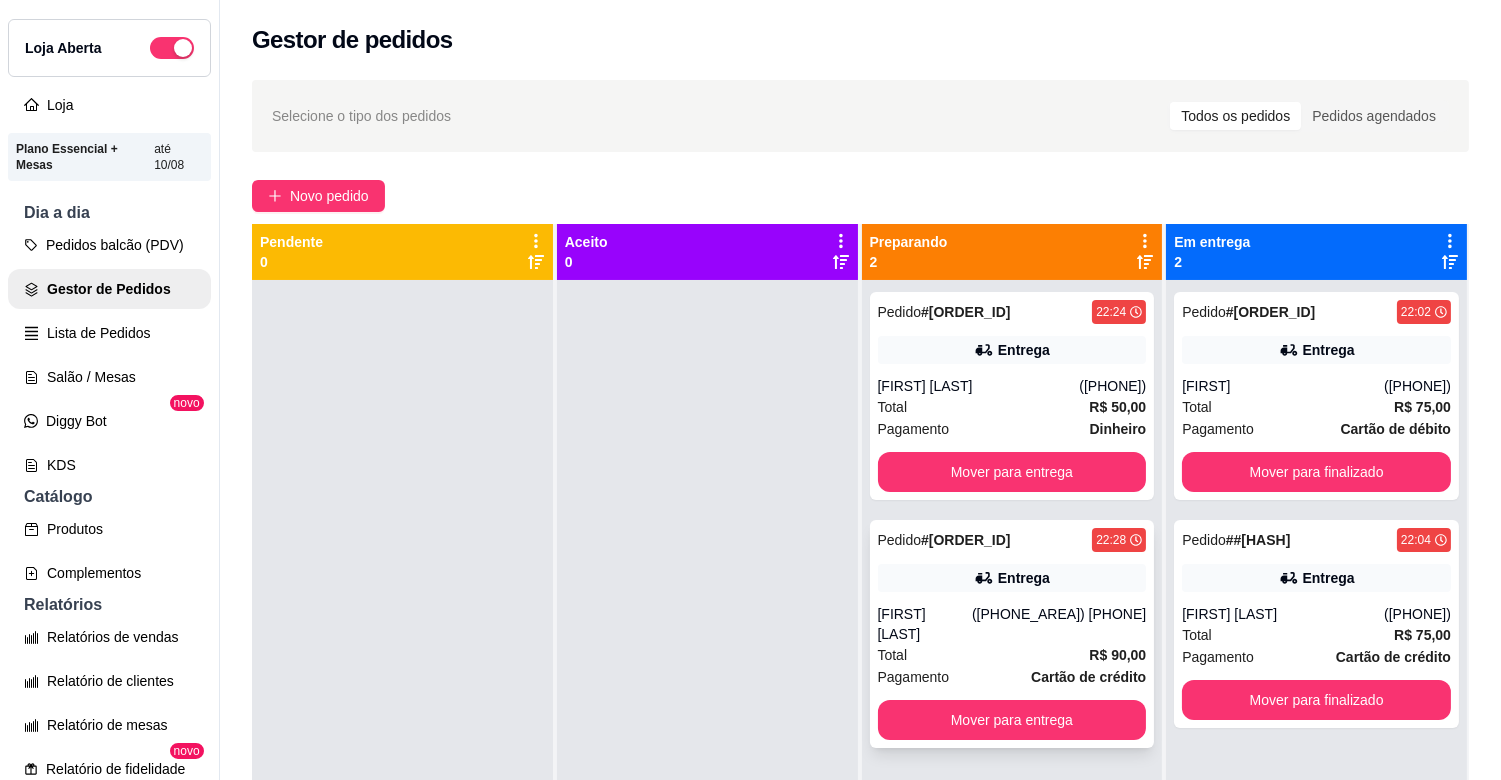 click on "Entrega" at bounding box center [1012, 578] 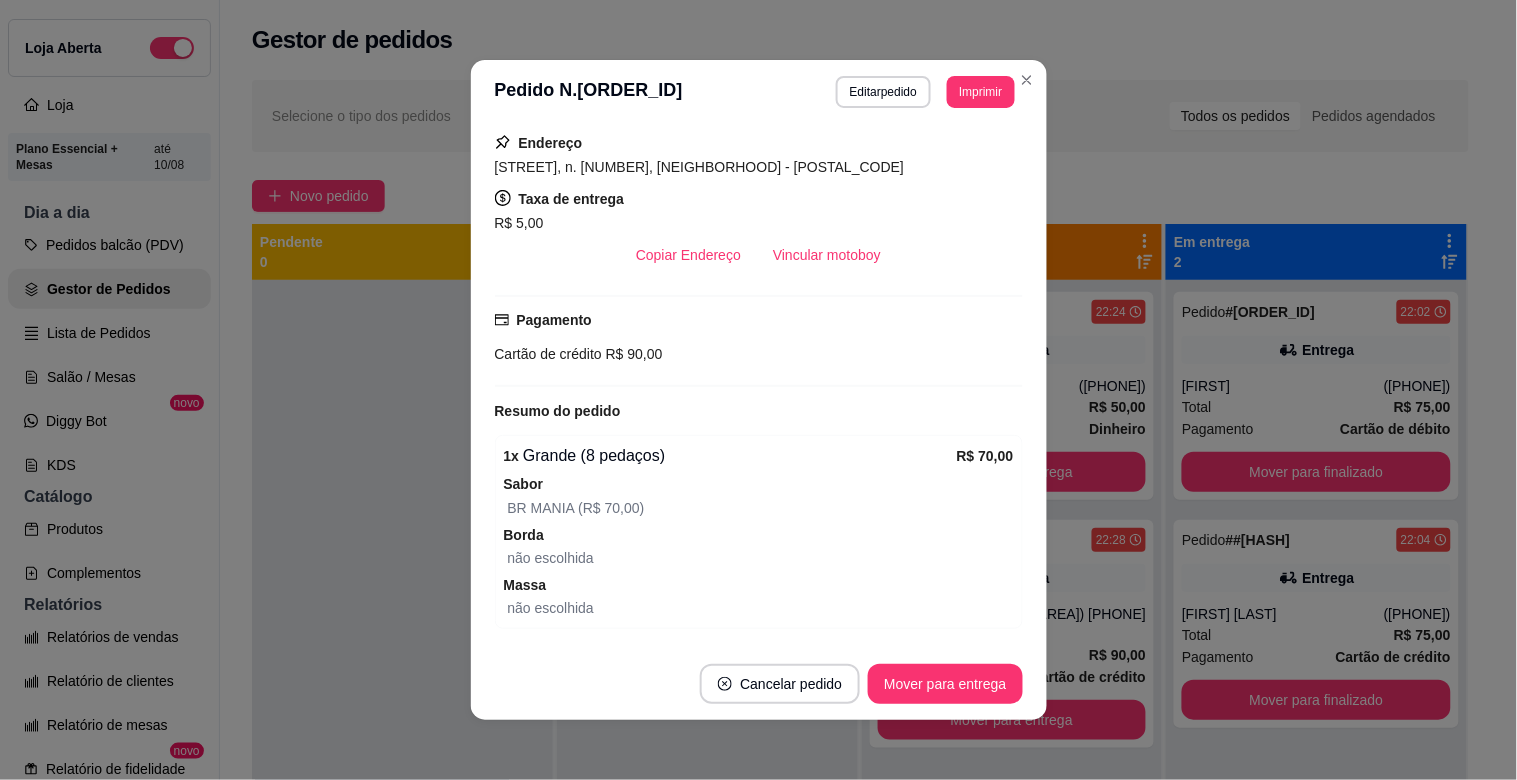 scroll, scrollTop: 354, scrollLeft: 0, axis: vertical 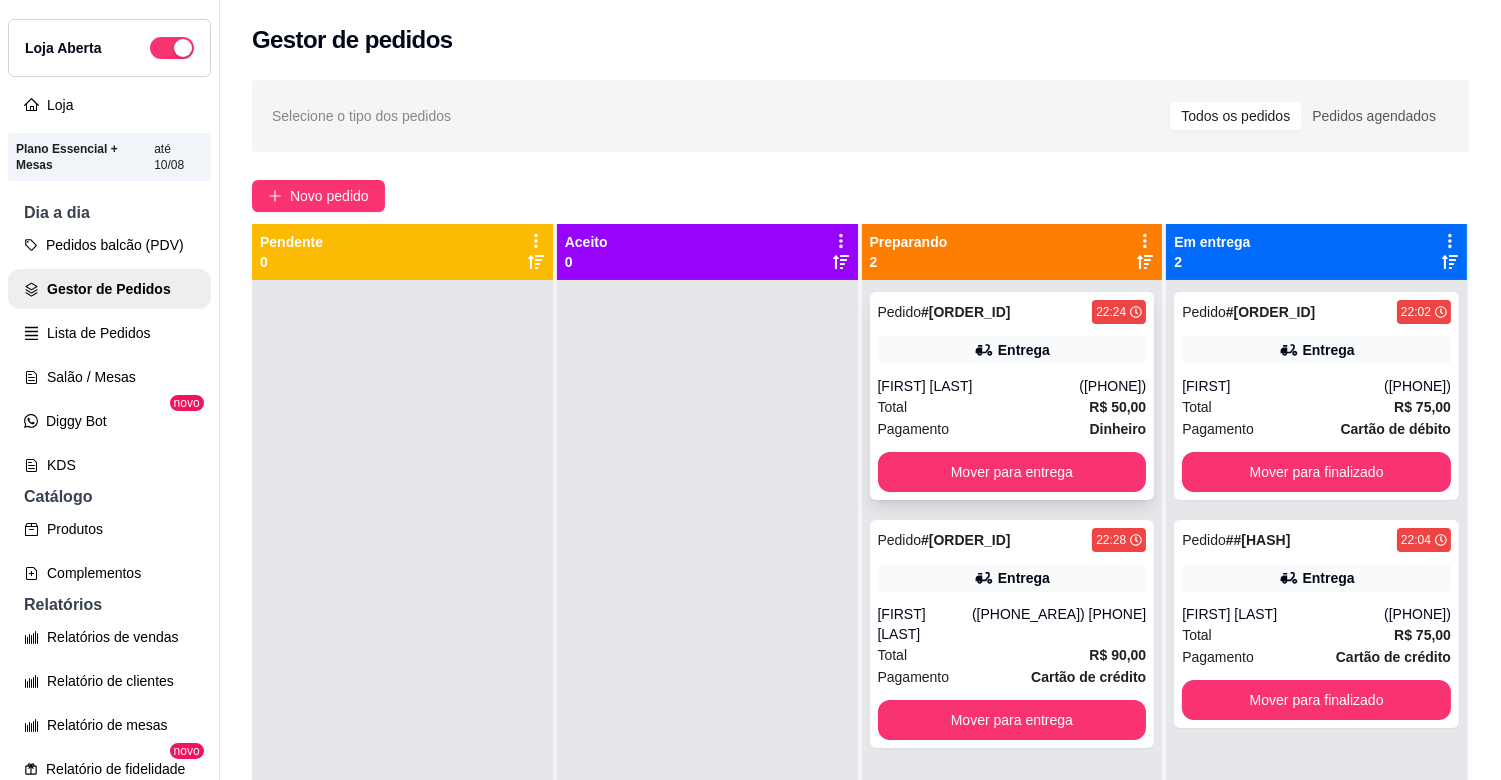 click on "[FIRST] [LAST]" at bounding box center (979, 386) 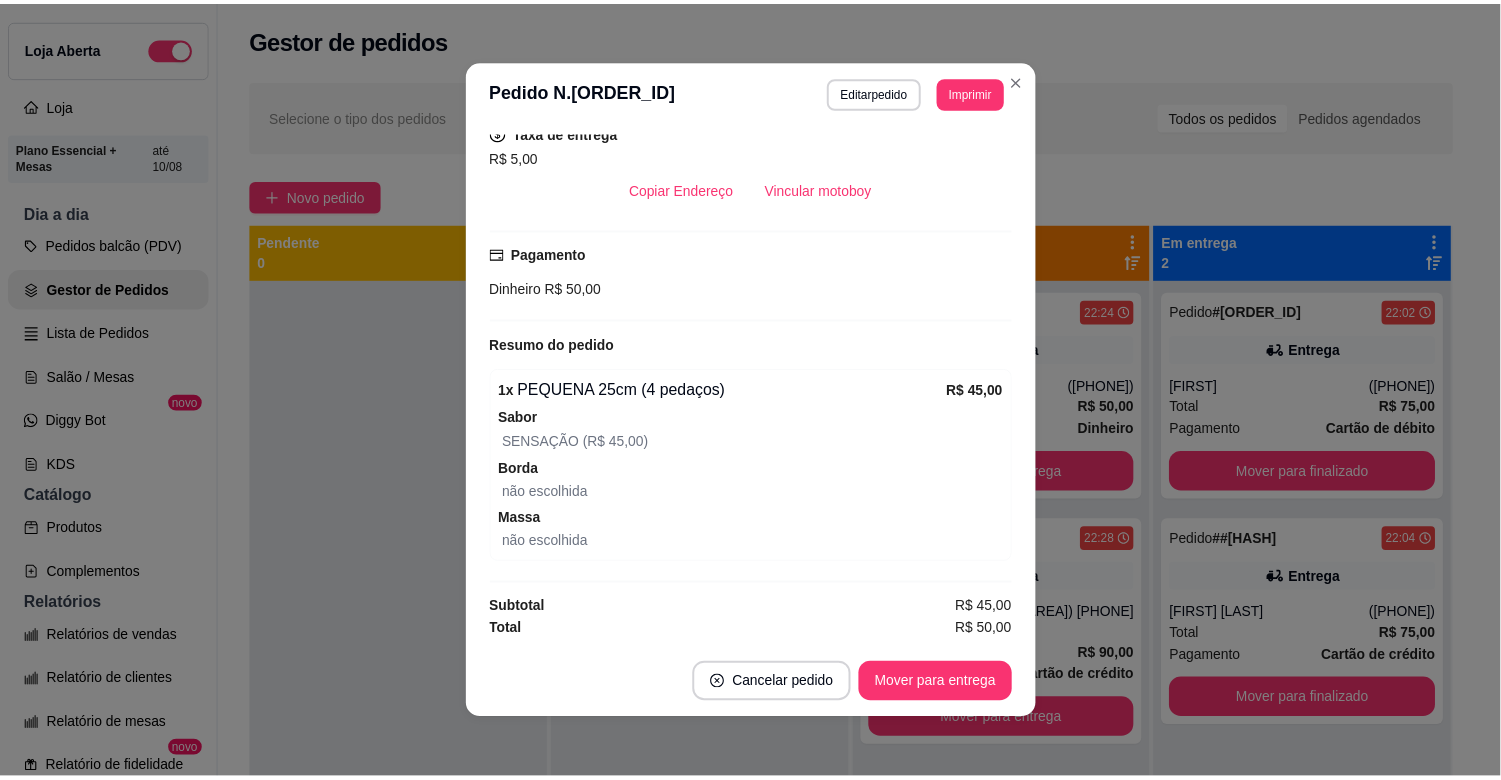 scroll, scrollTop: 423, scrollLeft: 0, axis: vertical 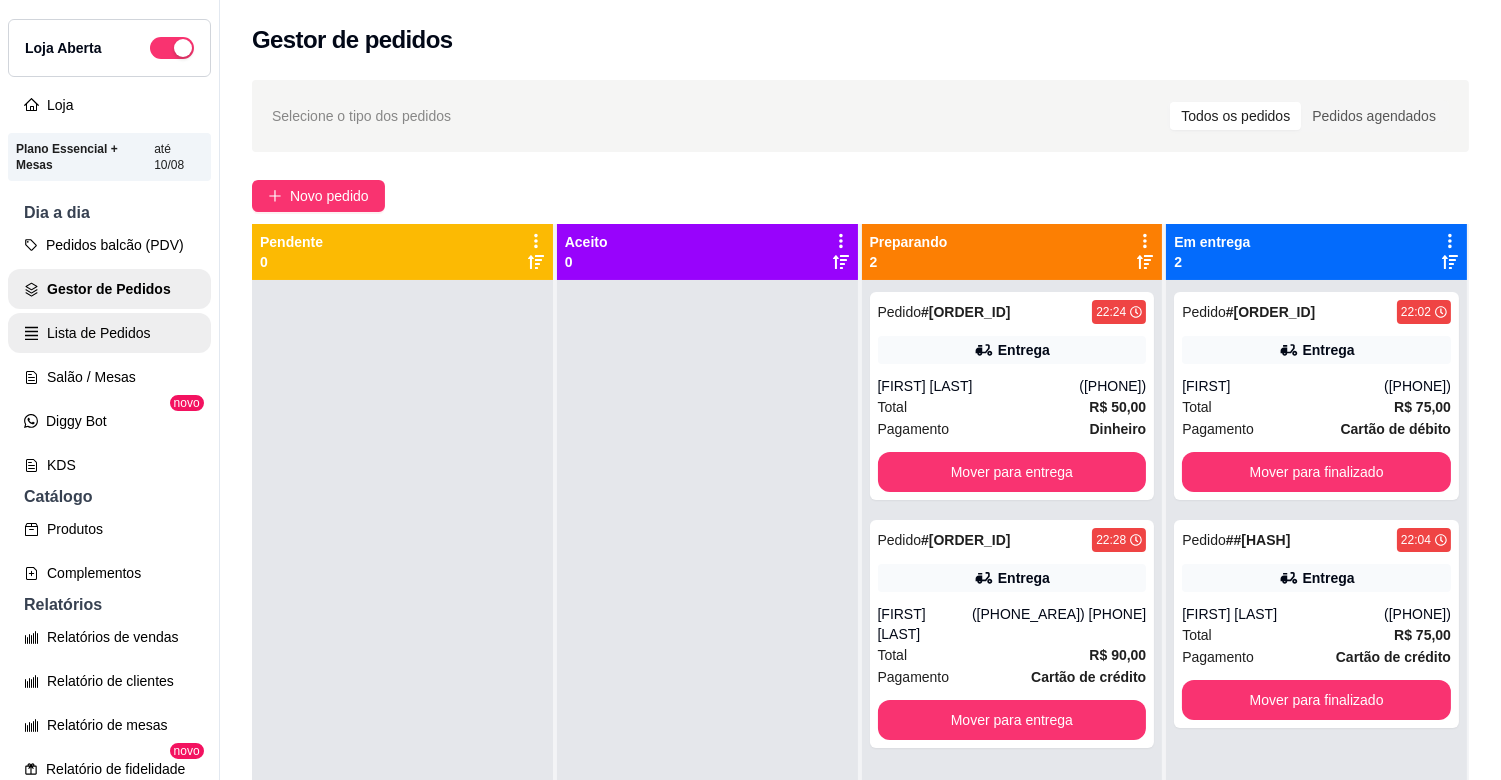 click on "Lista de Pedidos" at bounding box center (109, 333) 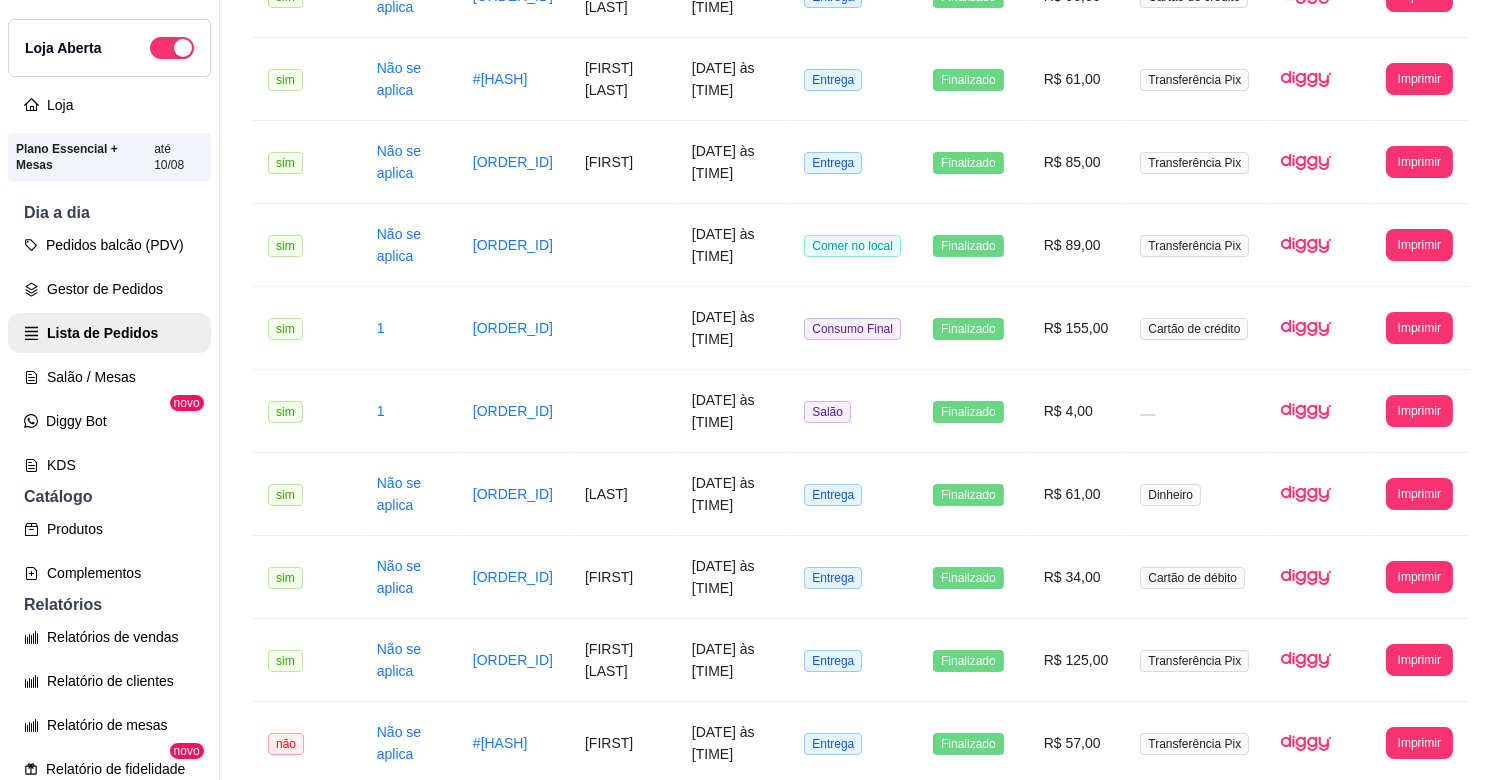 scroll, scrollTop: 1381, scrollLeft: 0, axis: vertical 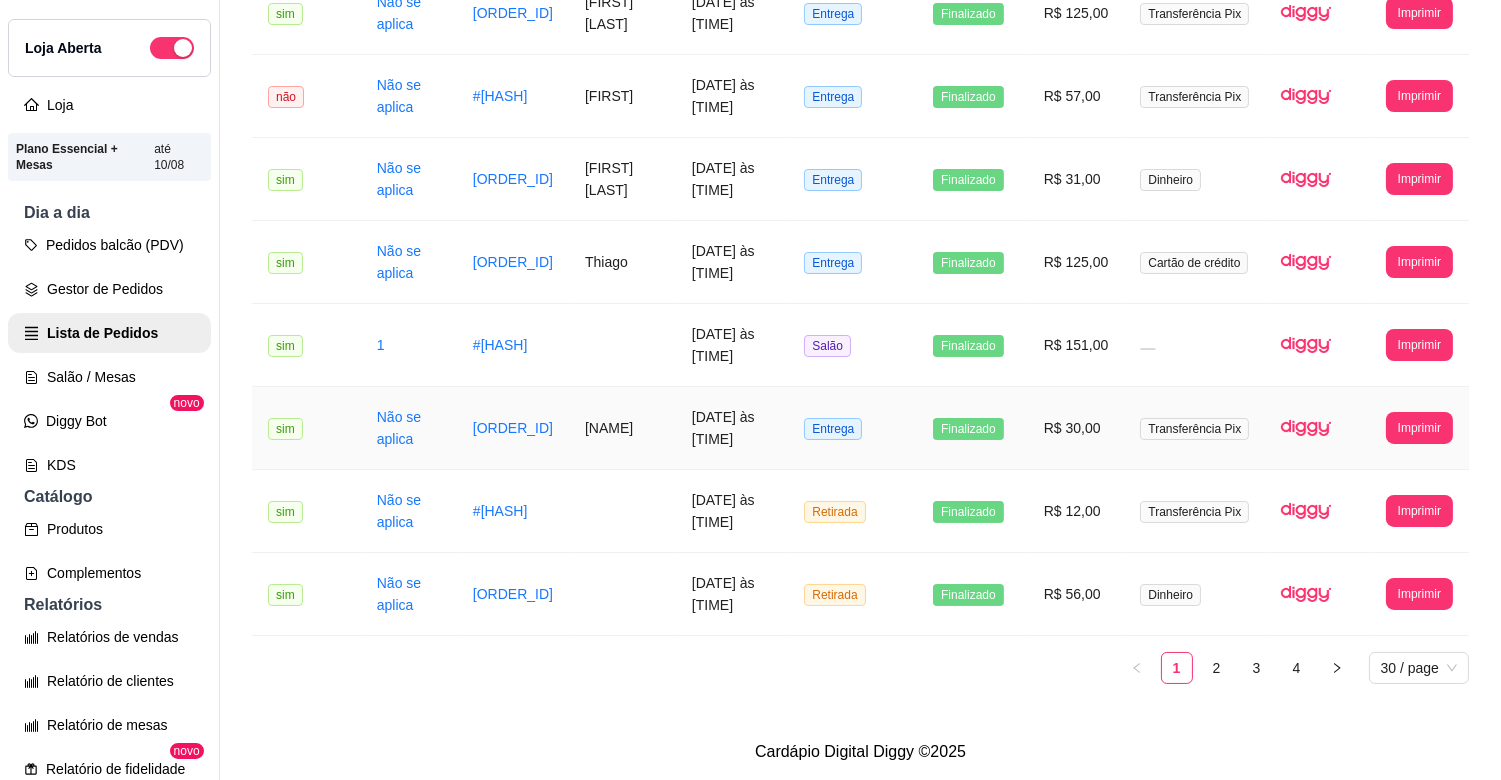 click on "**********" at bounding box center [1419, 428] 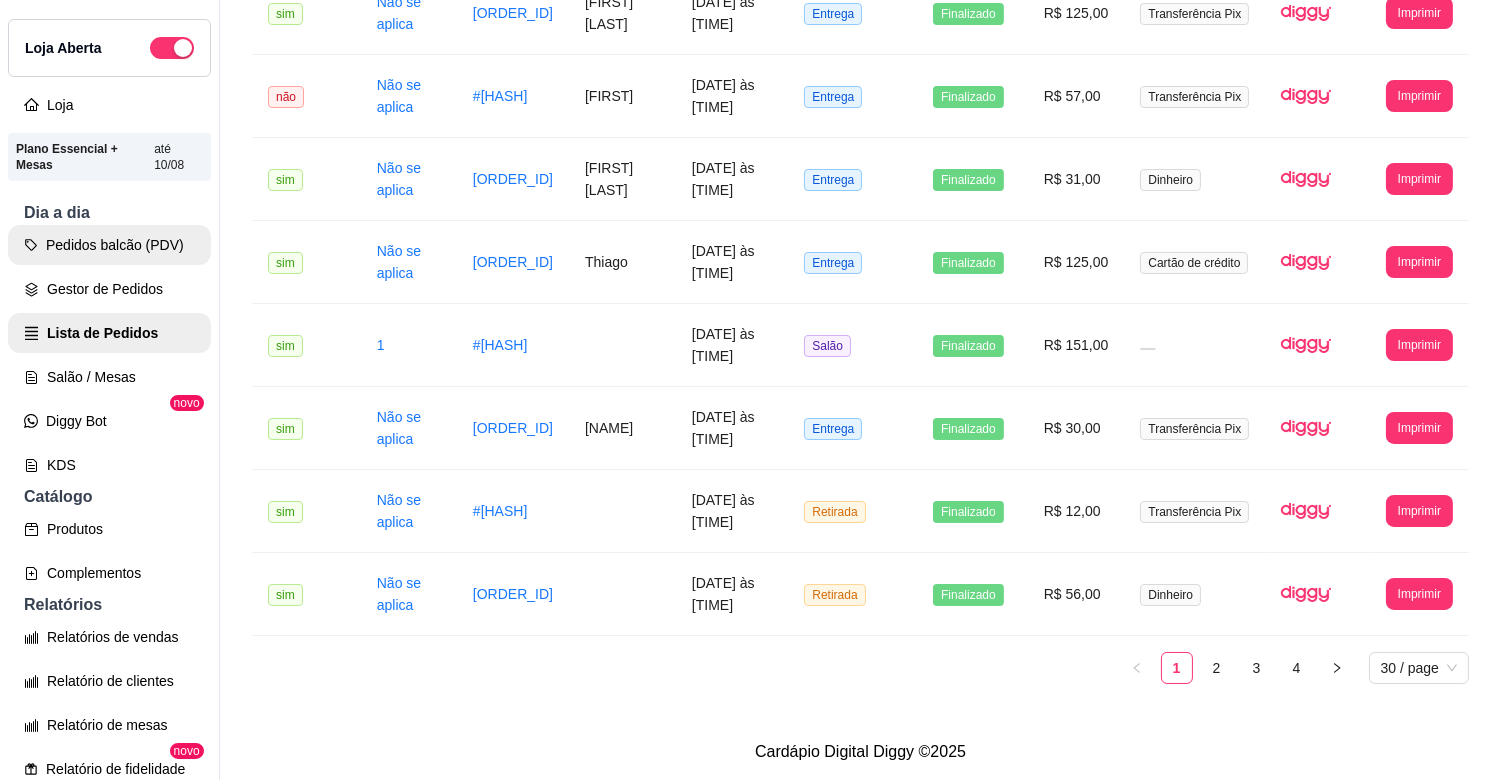 click on "Pedidos balcão (PDV)" at bounding box center (109, 245) 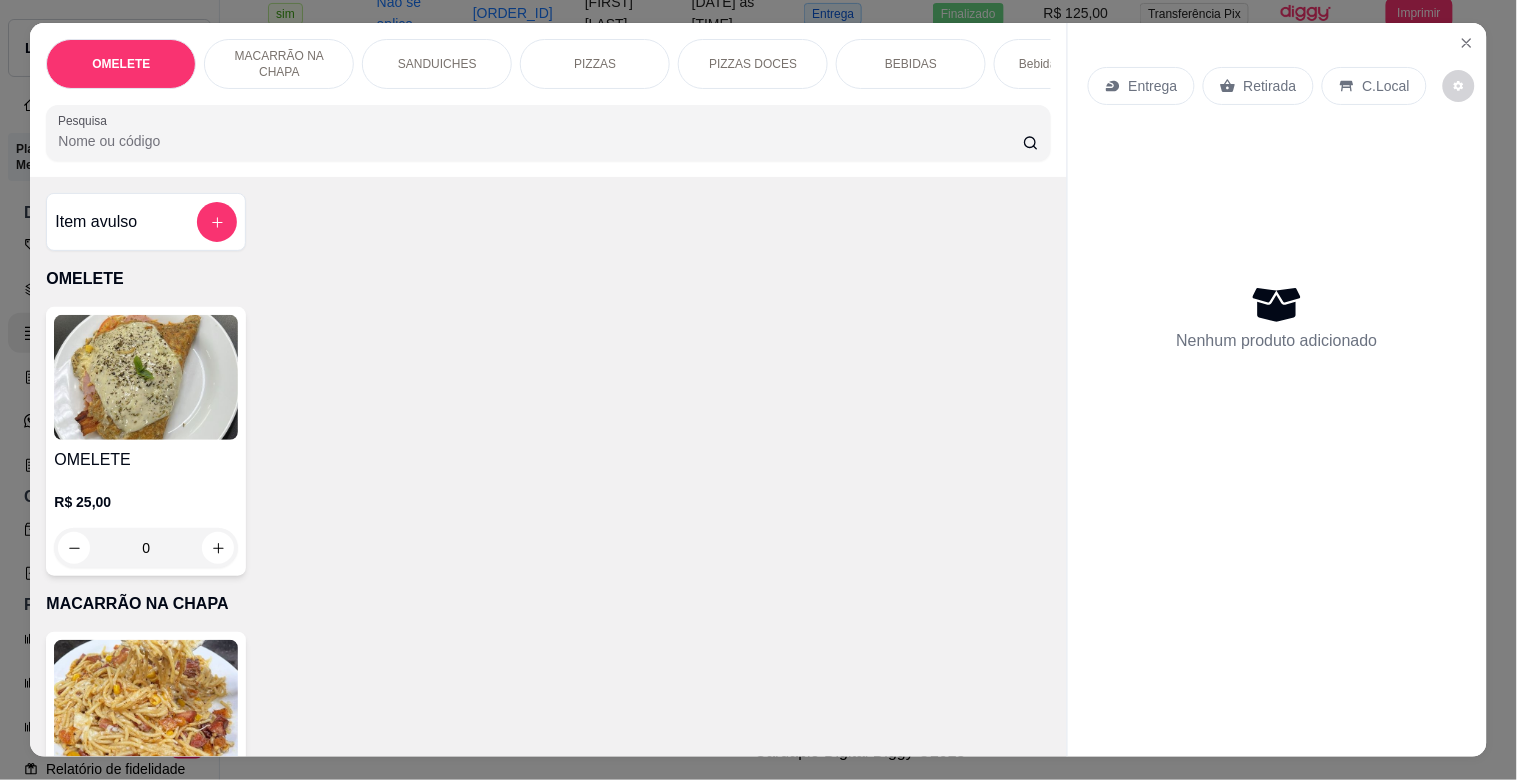 click on "OMELETE MACARRÃO NA CHAPA  SANDUICHES PIZZAS PIZZAS DOCES BEBIDAS  Bebidas Alcoólicas  Bebidas Não alcoólicas  Energético  ELMA CHIPS Salgados  BOMBONIERE  Chup chup Rose Gourmet  Chup chup Lets  KIBOM Gelo  Paieiro  Isqueiro BIC Grande  Seda ZOMO  Doceria Fernanda Teixeira  Pesquisa Item avulso OMELETE OMELETE   R$ 25,00 0 MACARRÃO NA CHAPA  MACARRÃO NA CHAPA   R$ 25,00 0 SANDUICHES MISTO QUENTE   R$ 15,00 0 X- BURGUER   R$ 18,00 0 X - SALADA   R$ 21,00 0 X - FRANGO   R$ 21,00 0 X - FRANGO / BACON   R$ 28,00 0 X - EGG   R$ 23,00 0 X- BACON   R$ 26,00 0 X - BACON EGG   R$ 28,00 0 X - TUDO   R$ 33,00 0 PIZZAS PEQUENA a partir de     R$ 50,00 MEDIA  a partir de     R$ 60,00 Grande a partir de     R$ 70,00 PIZZAS DOCES BROTO  20cm a partir de     R$ 35,00 PEQUENA 25cm a partir de     R$ 45,00 MÉDIA 30cm a partir de     R$ 55,00 GRANDE 35cm a partir de     R$ 65,00 BEBIDAS  Água Mineral    R$ 0,00 0 Coca mini 200ml    R$ 0,00 0 Guaraná mini 200ml   R$ 0,00 0 Refri KS   R$ 0,00 0" at bounding box center (758, 389) 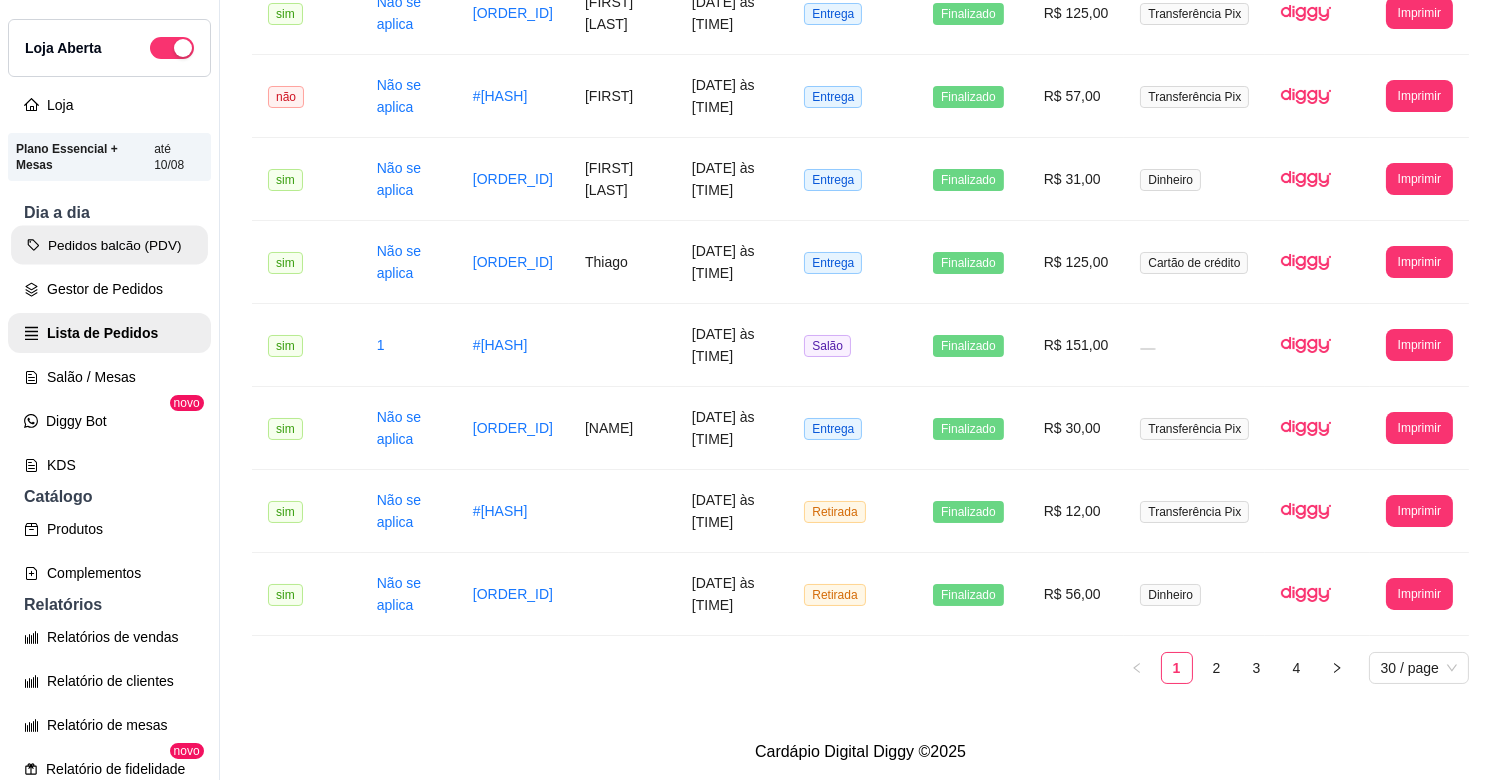 click on "Pedidos balcão (PDV)" at bounding box center [109, 245] 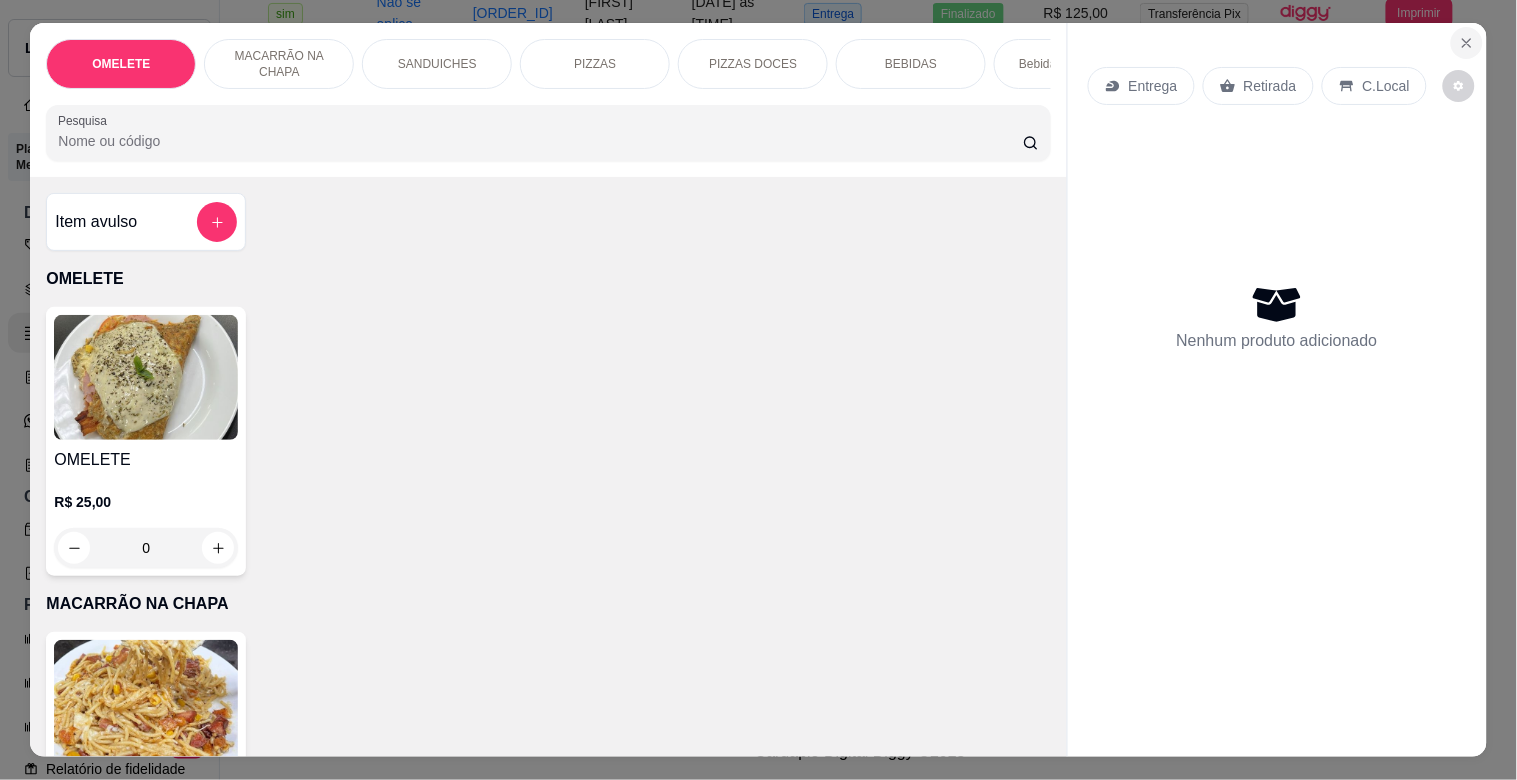 click 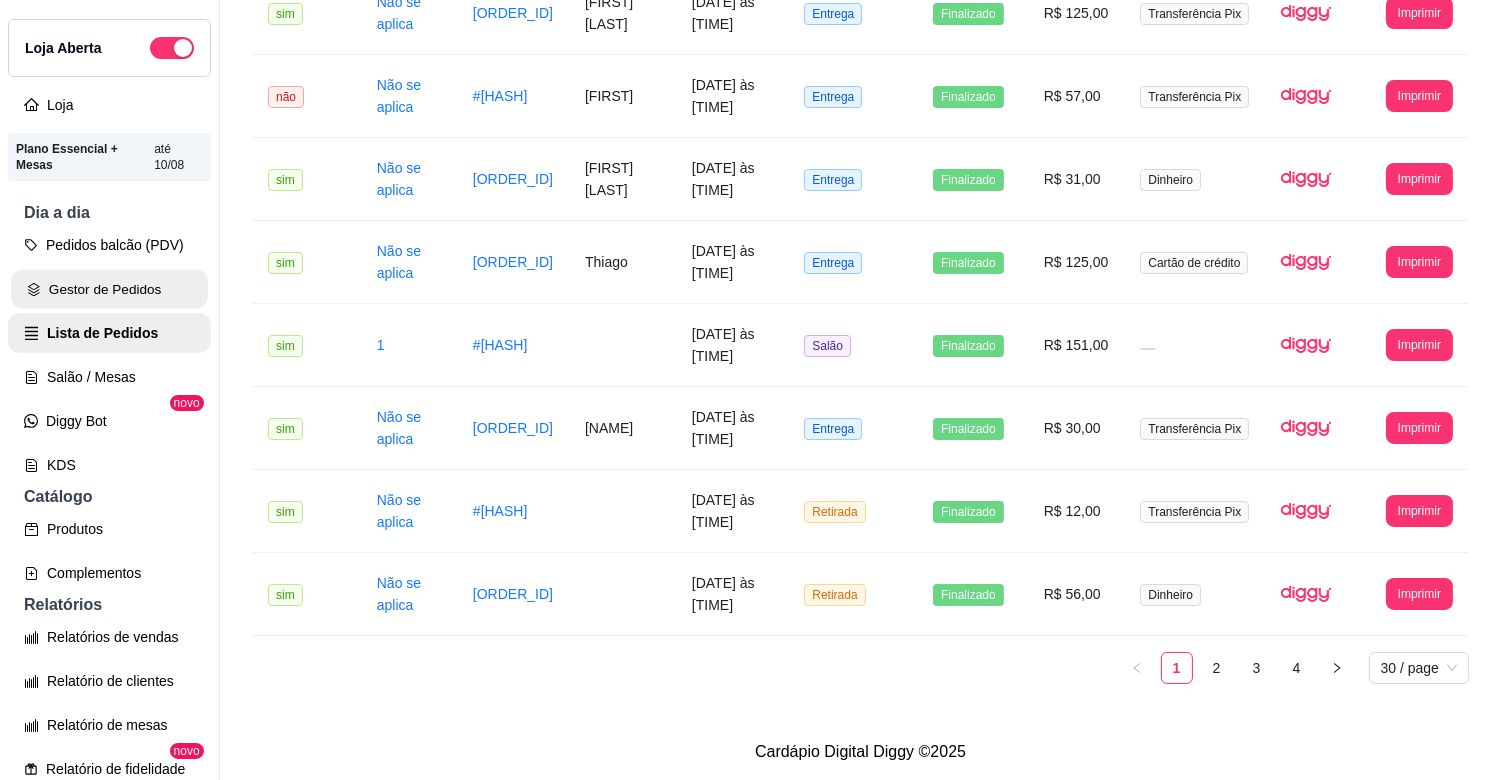 click on "Gestor de Pedidos" at bounding box center (109, 289) 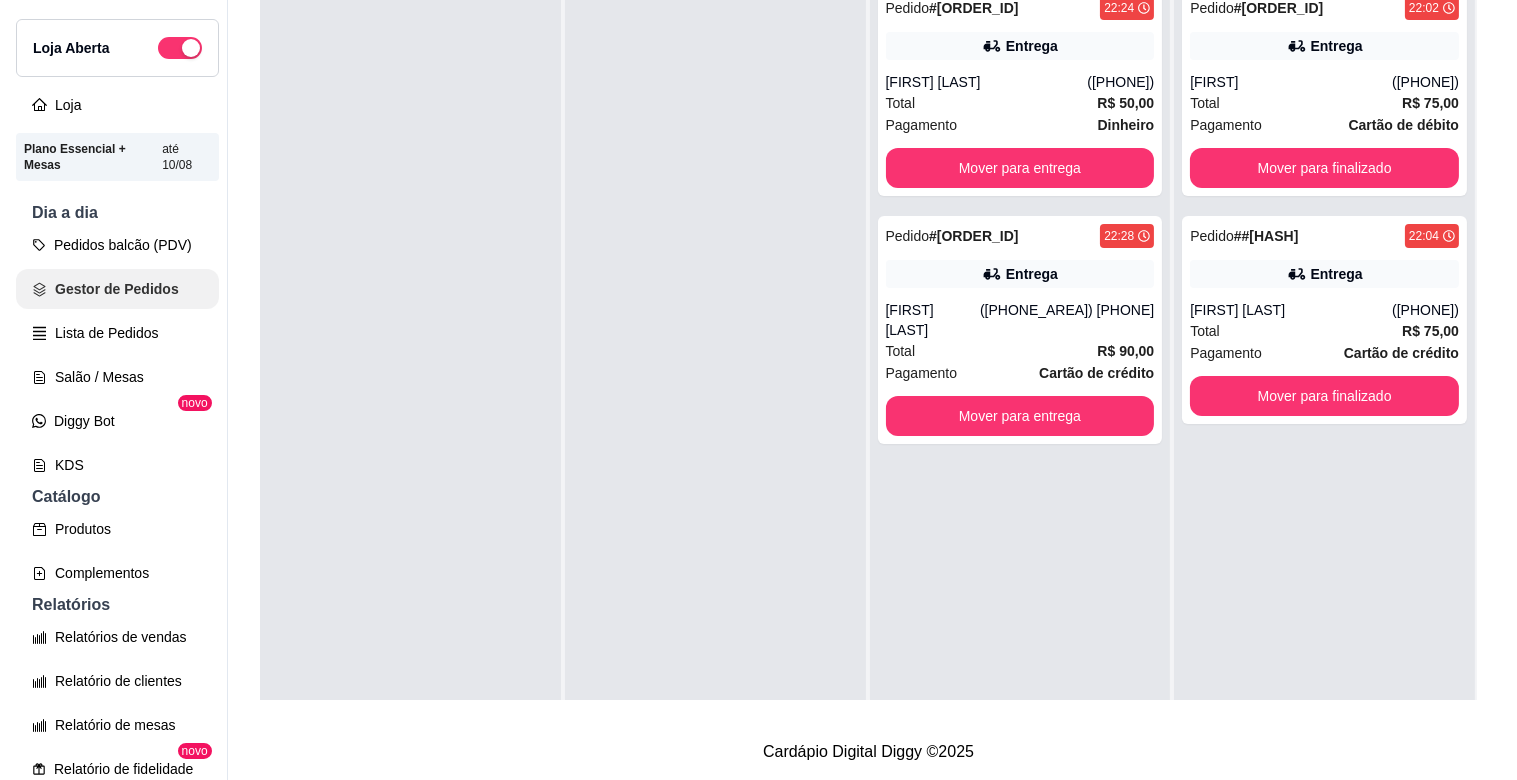 scroll, scrollTop: 0, scrollLeft: 0, axis: both 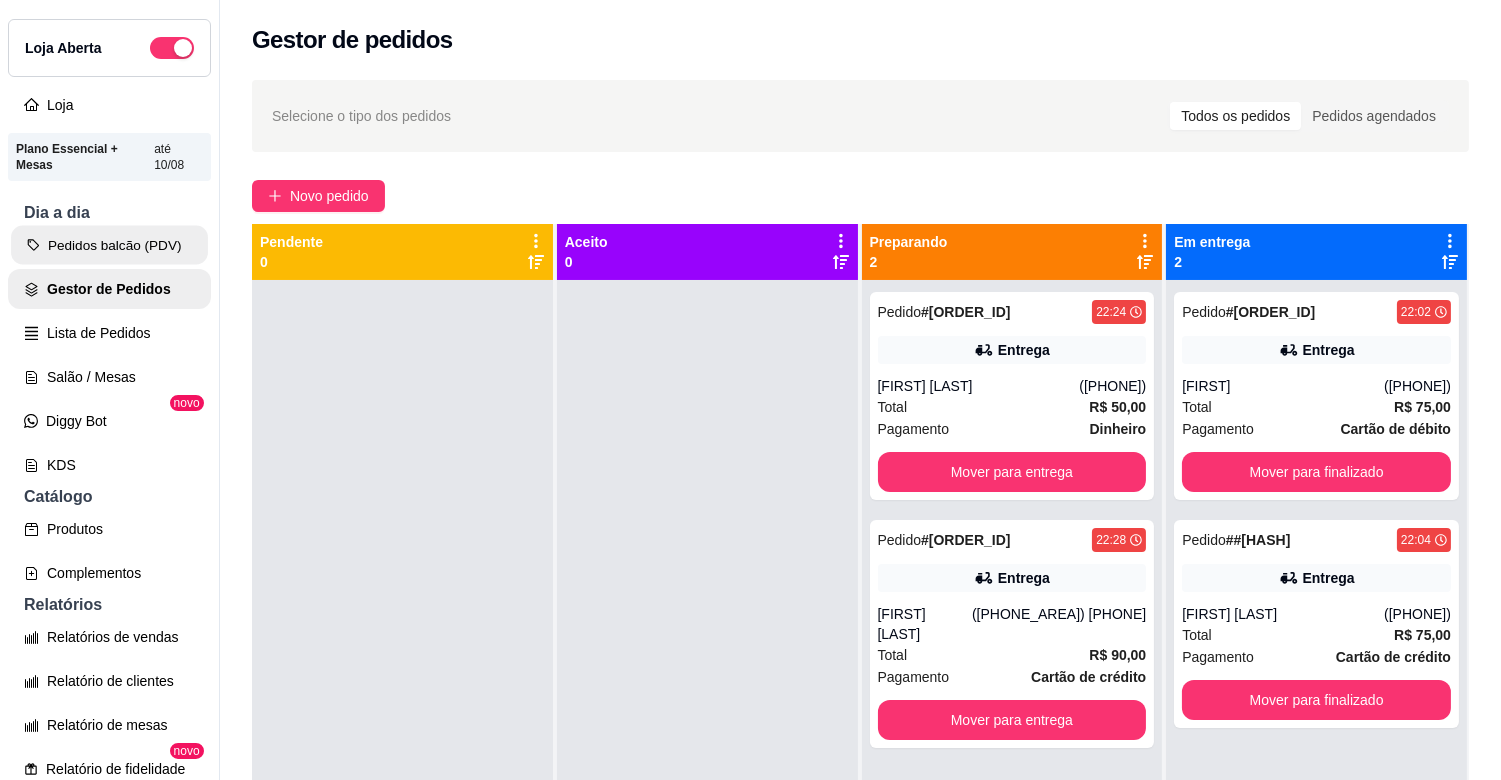 click on "Pedidos balcão (PDV)" at bounding box center [109, 245] 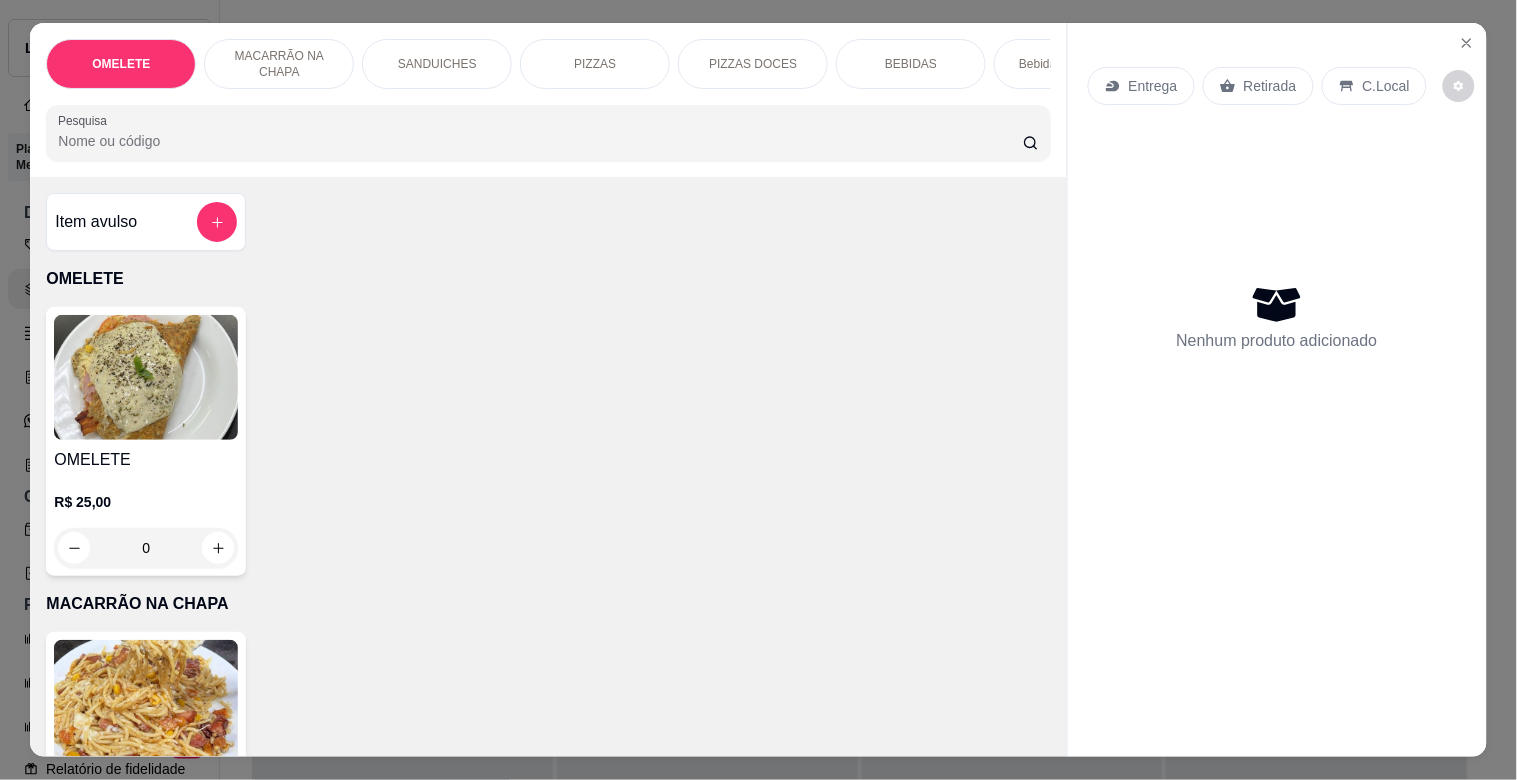 click on "PIZZAS" at bounding box center [595, 64] 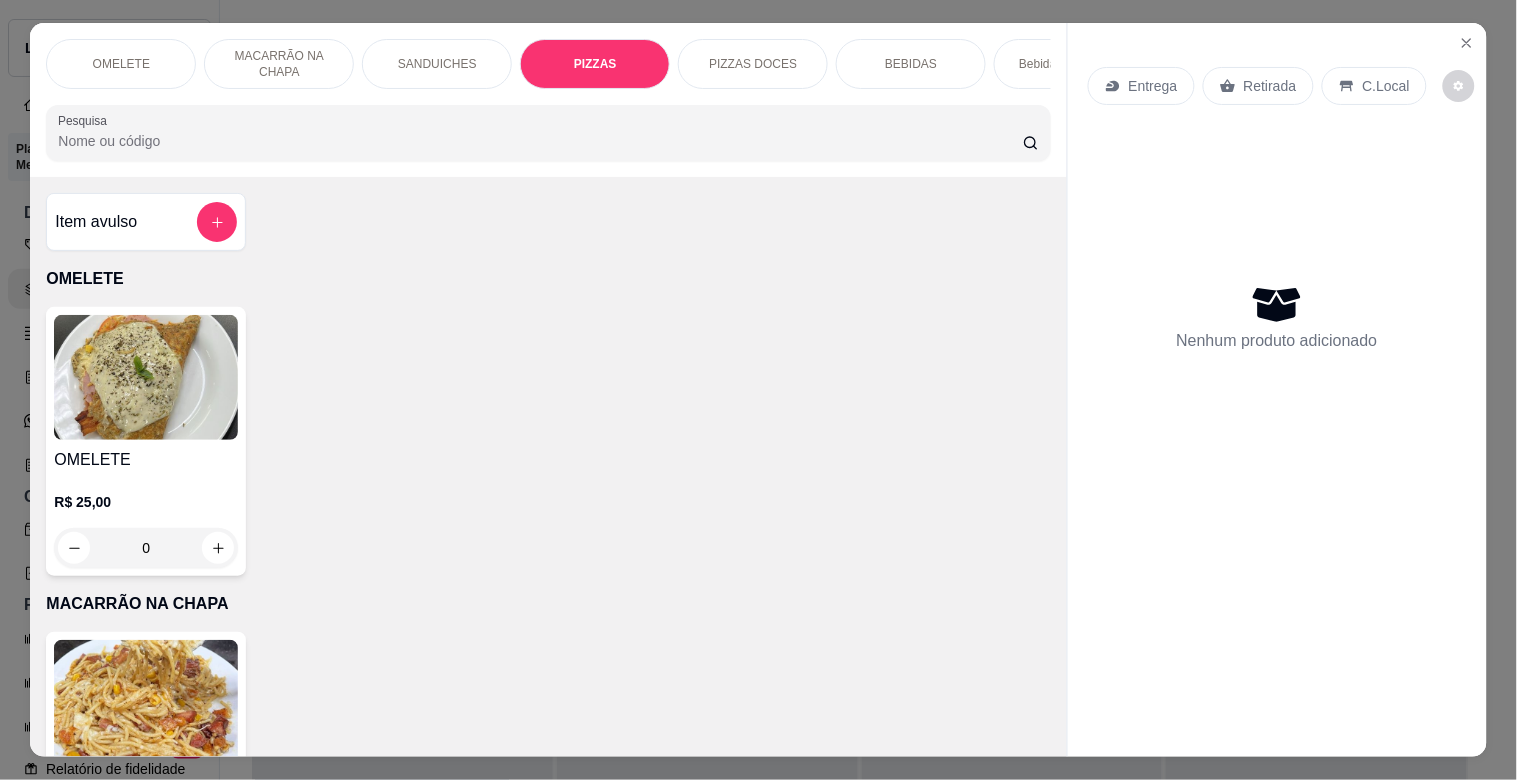 scroll, scrollTop: 1634, scrollLeft: 0, axis: vertical 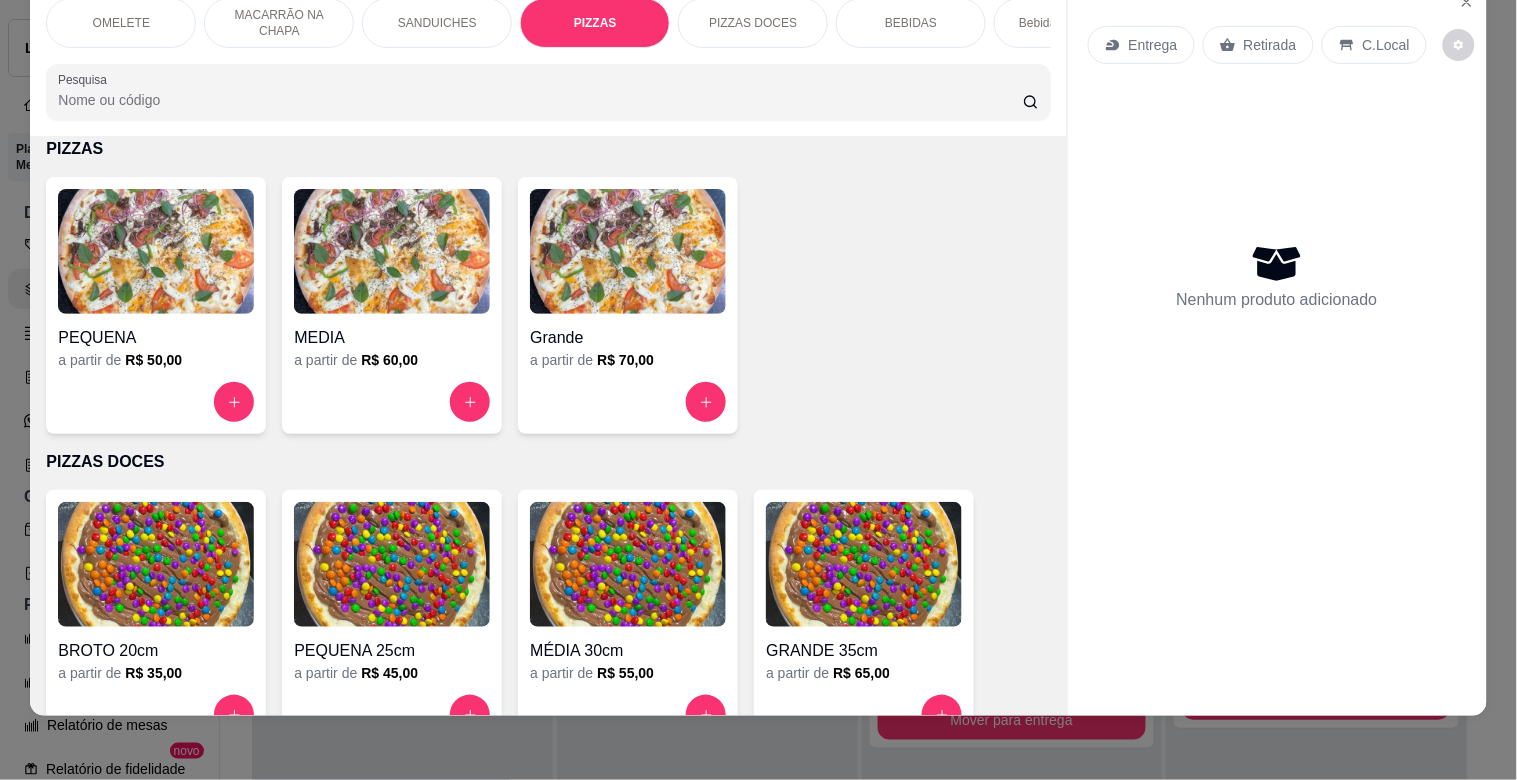 click at bounding box center (628, 251) 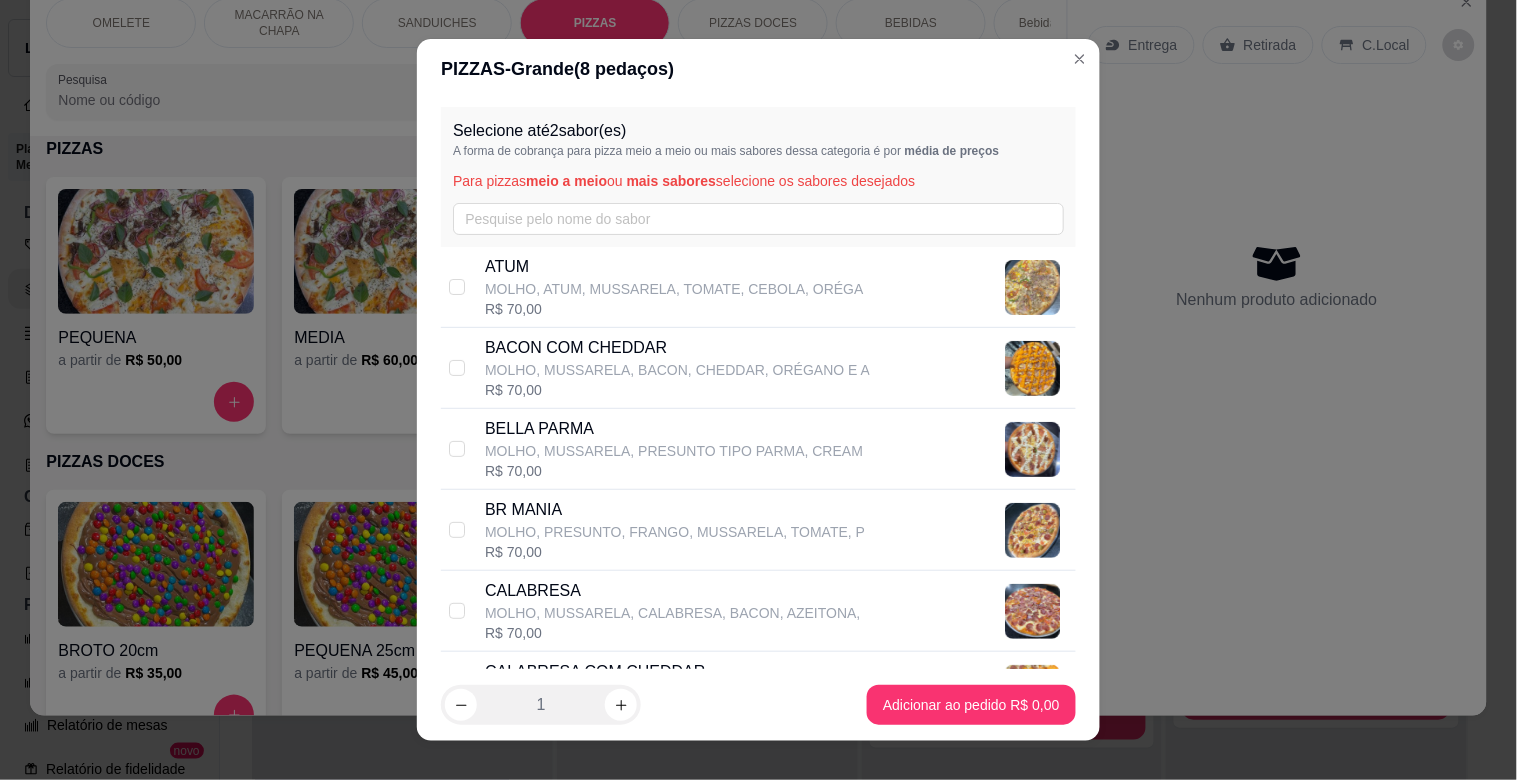 click on "MOLHO, PRESUNTO, FRANGO, MUSSARELA, TOMATE, P" at bounding box center [675, 532] 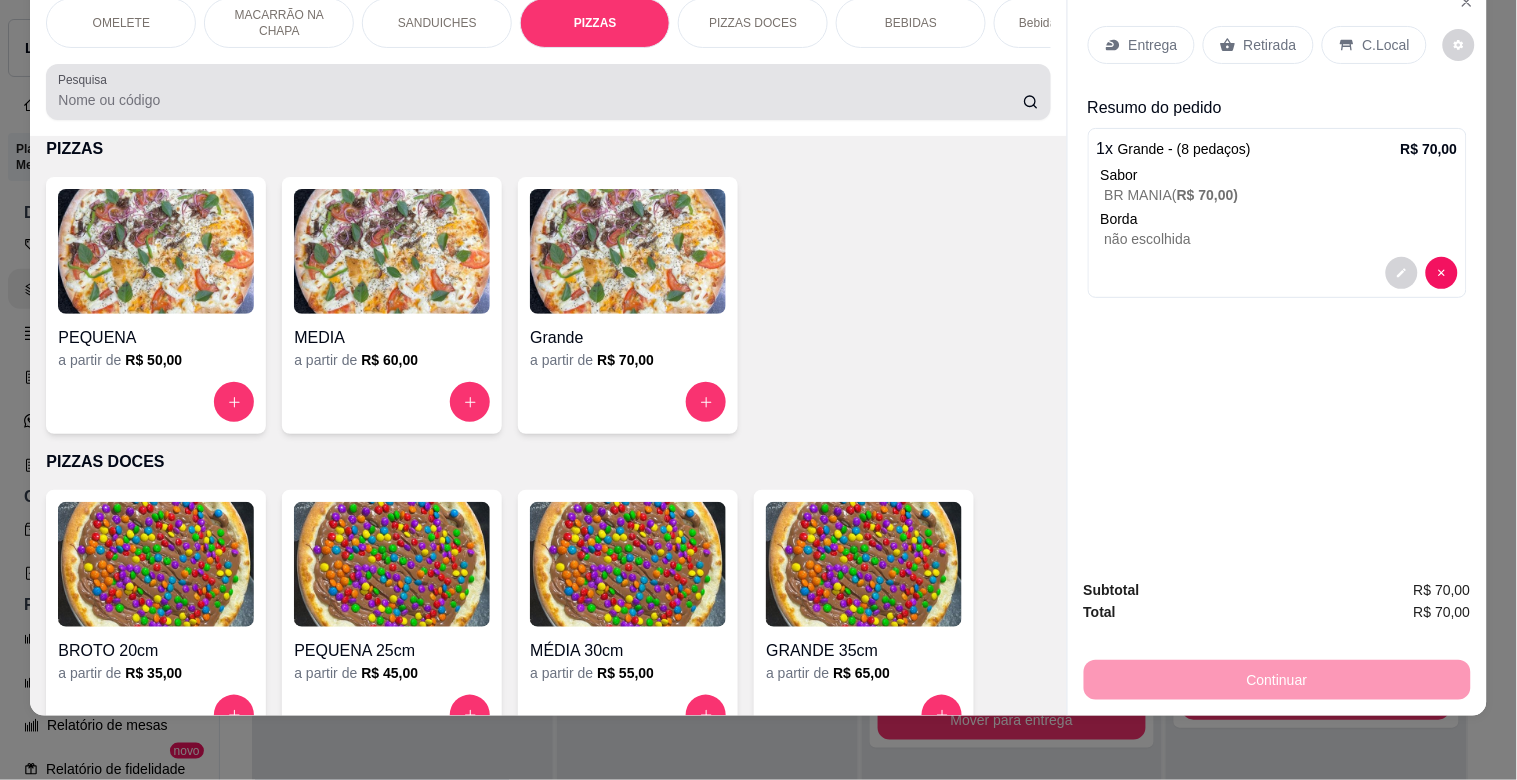 click at bounding box center [548, 92] 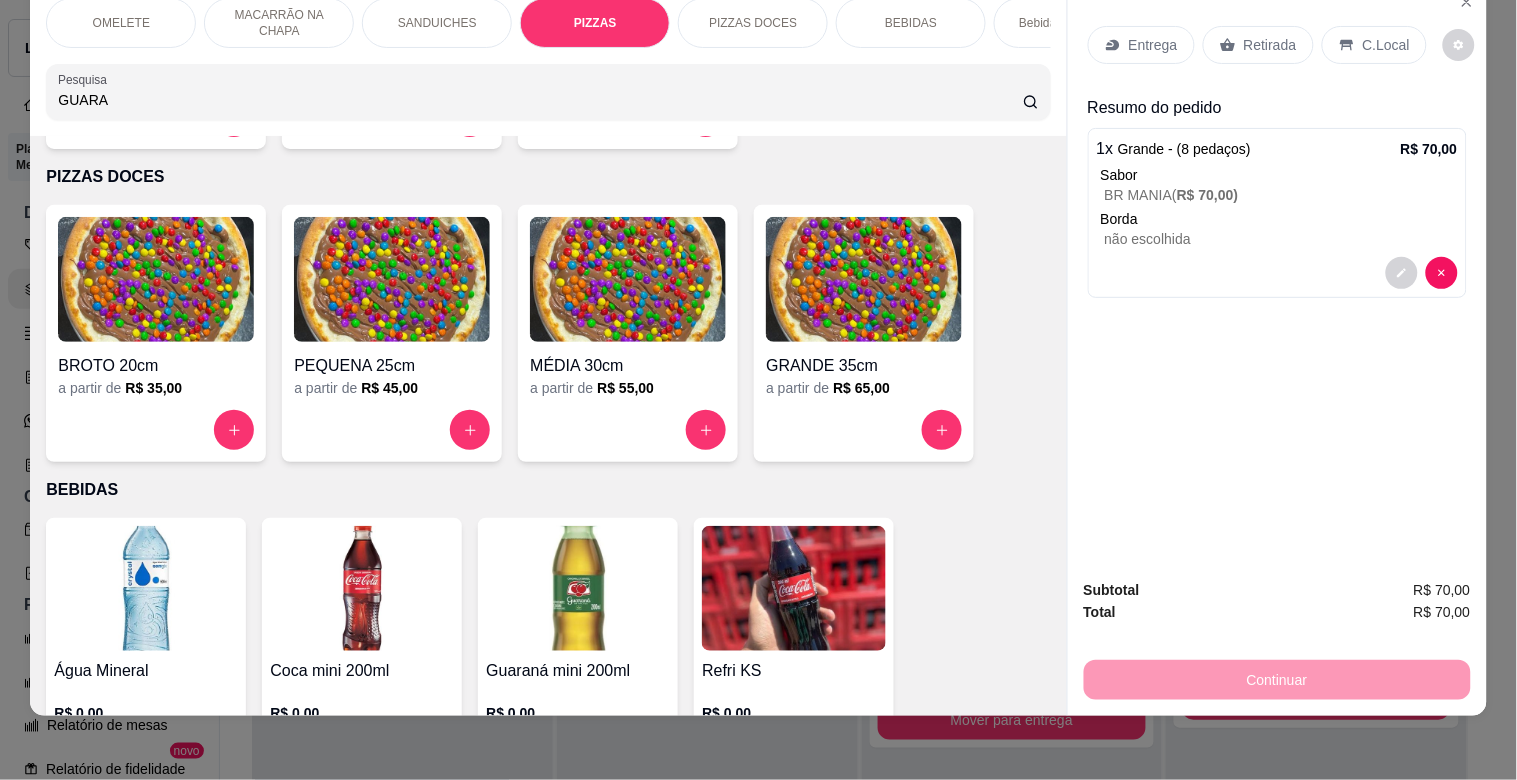 scroll, scrollTop: 1960, scrollLeft: 0, axis: vertical 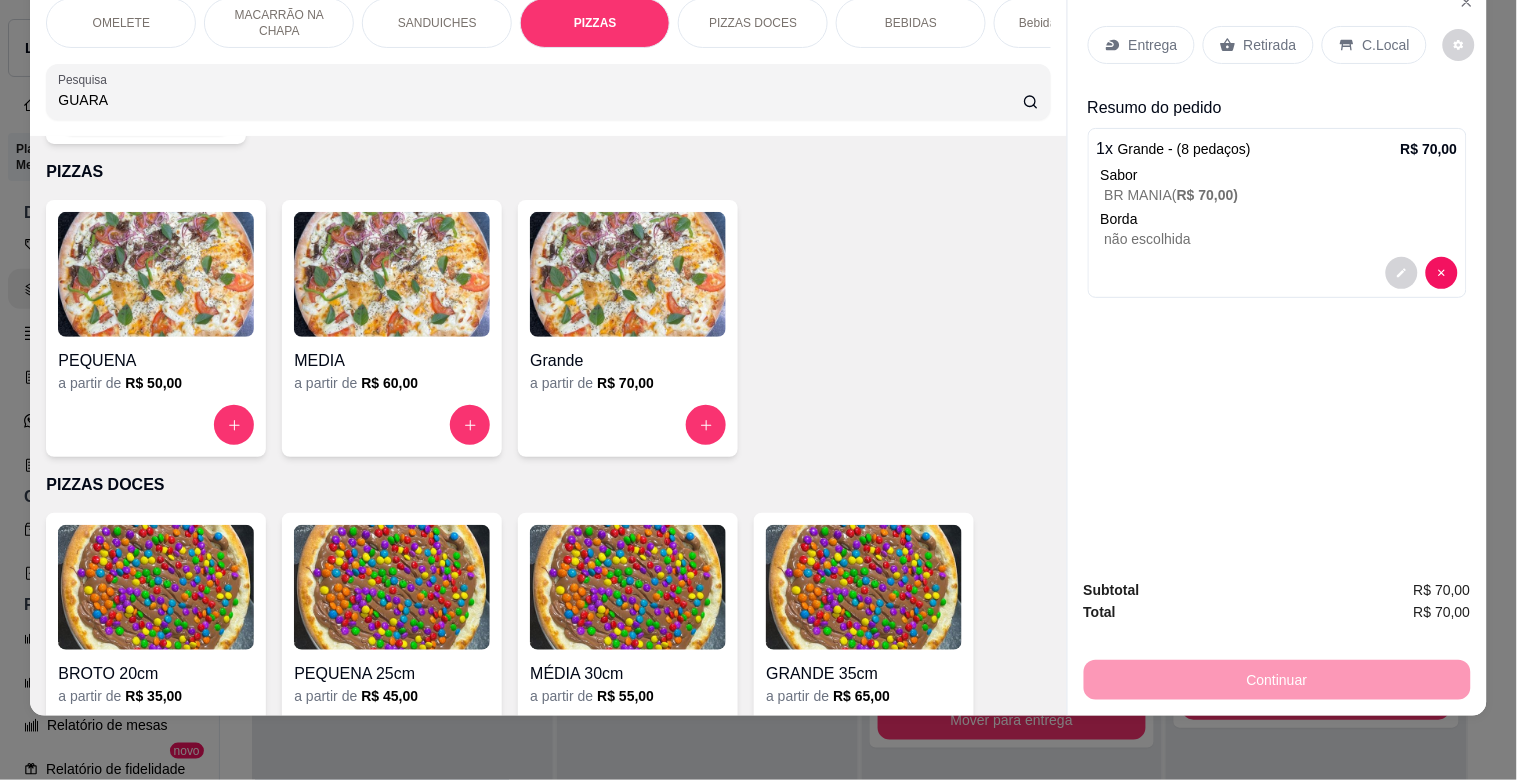 type on "GUARA" 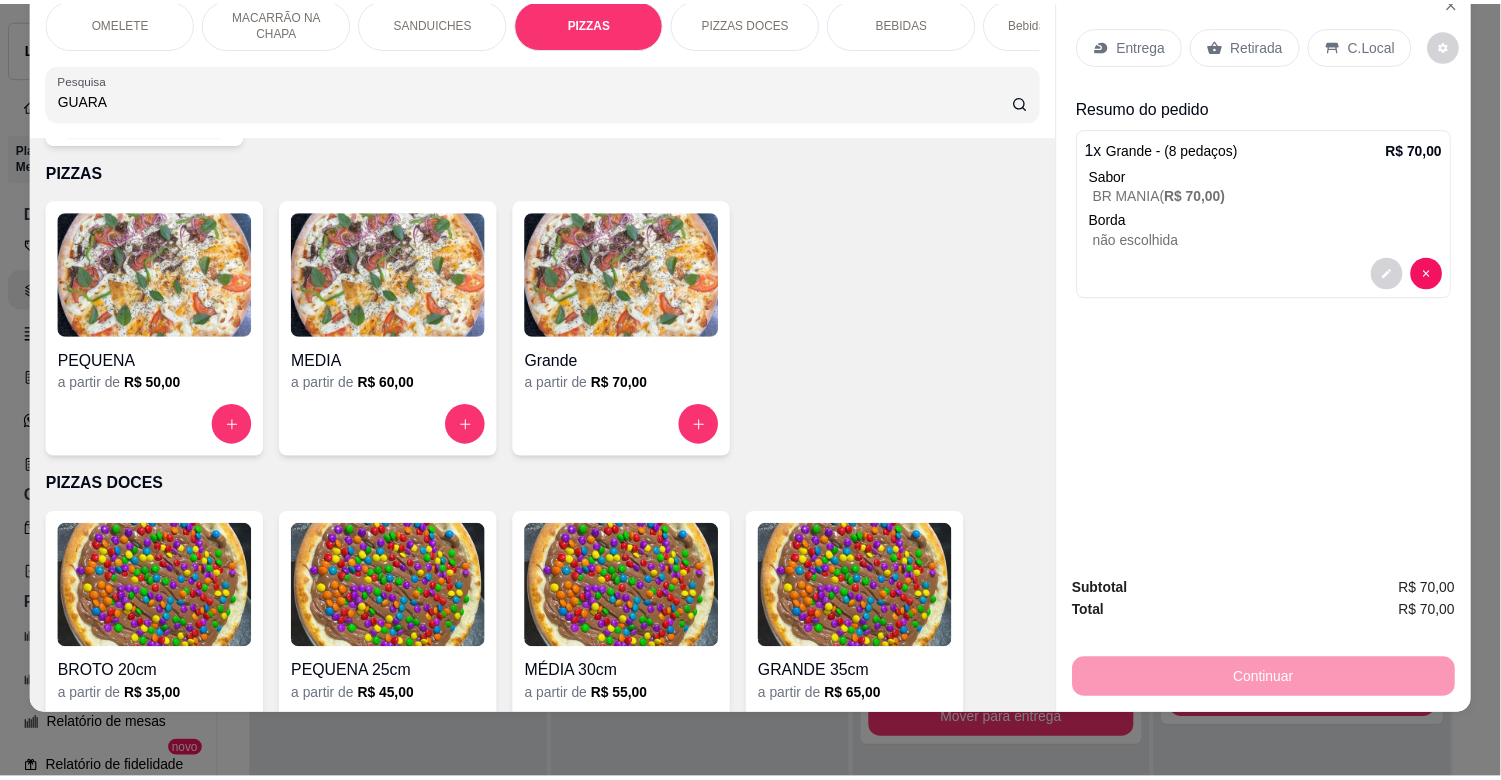 scroll, scrollTop: 0, scrollLeft: 0, axis: both 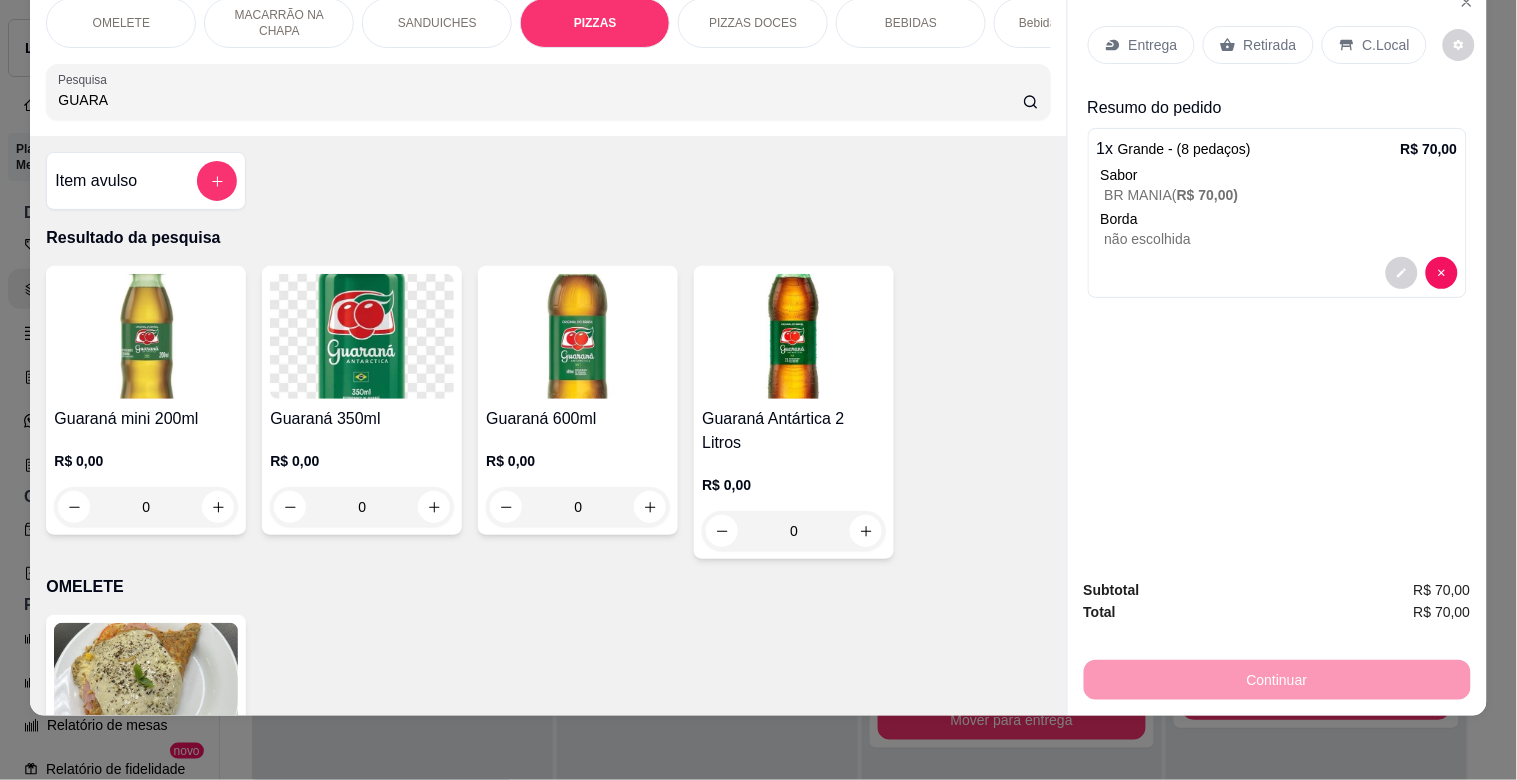 click at bounding box center [794, 336] 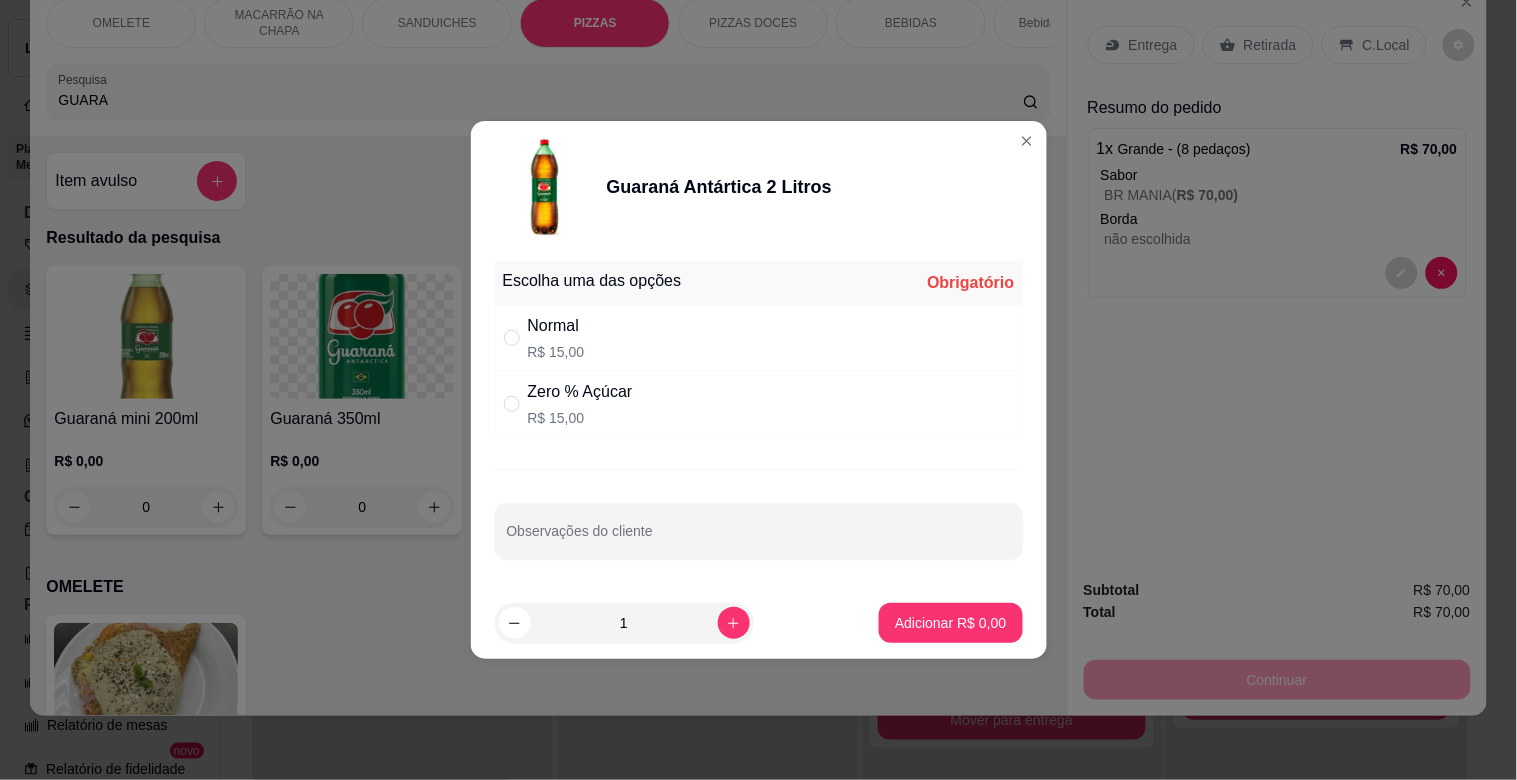 click on "Normal  R$ 15,00" at bounding box center (759, 338) 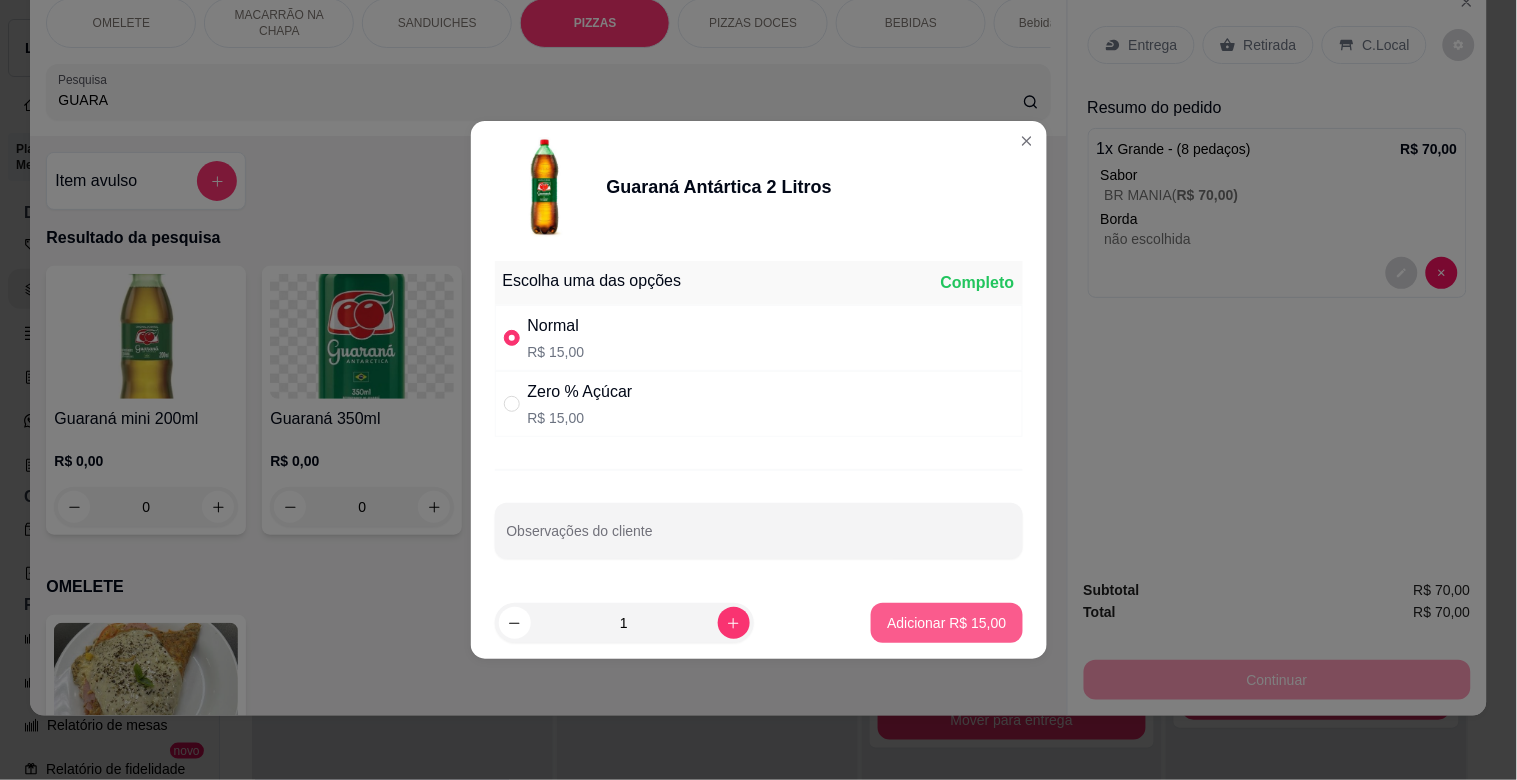 click on "Adicionar   R$ 15,00" at bounding box center [946, 623] 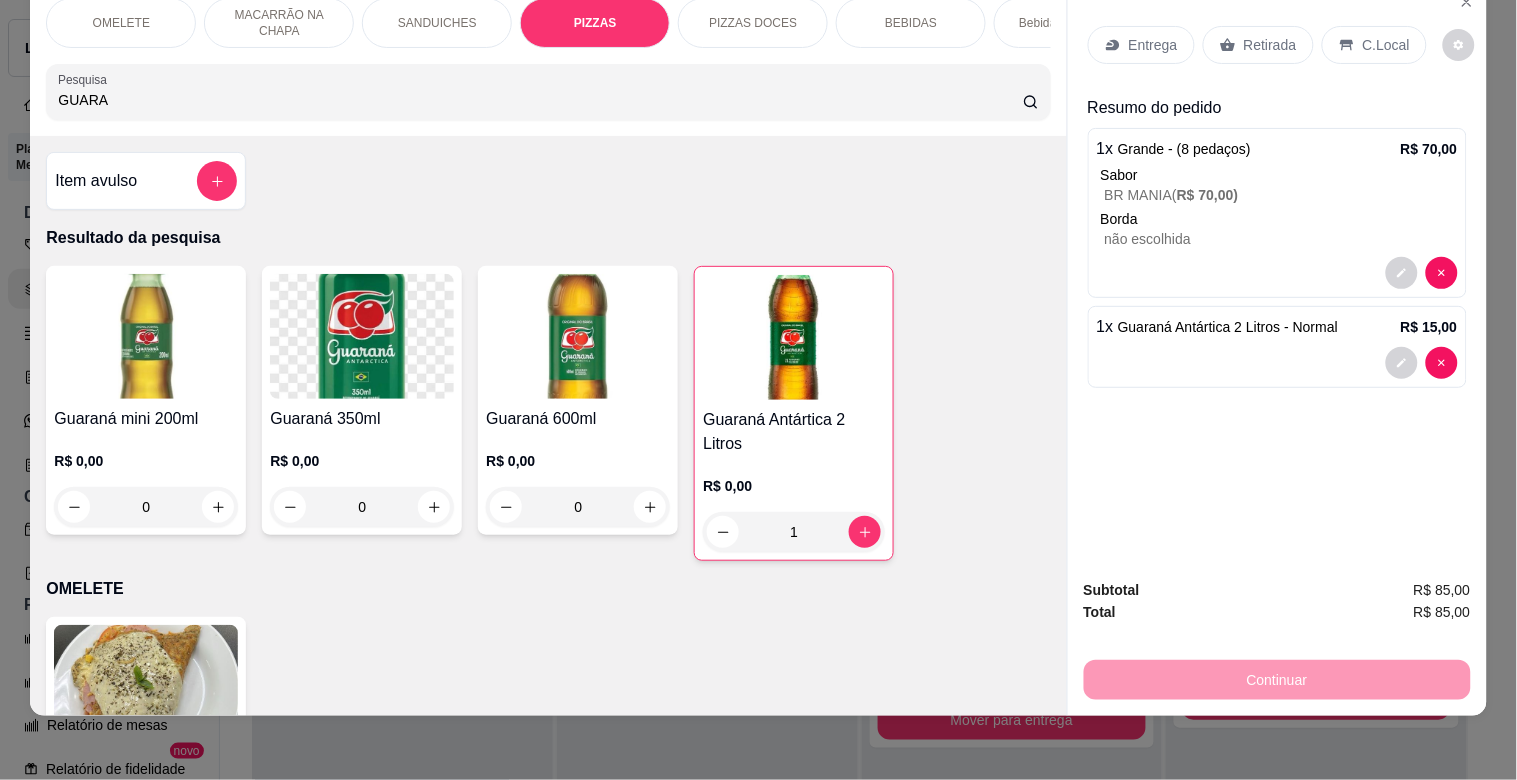 click on "Entrega" at bounding box center (1153, 45) 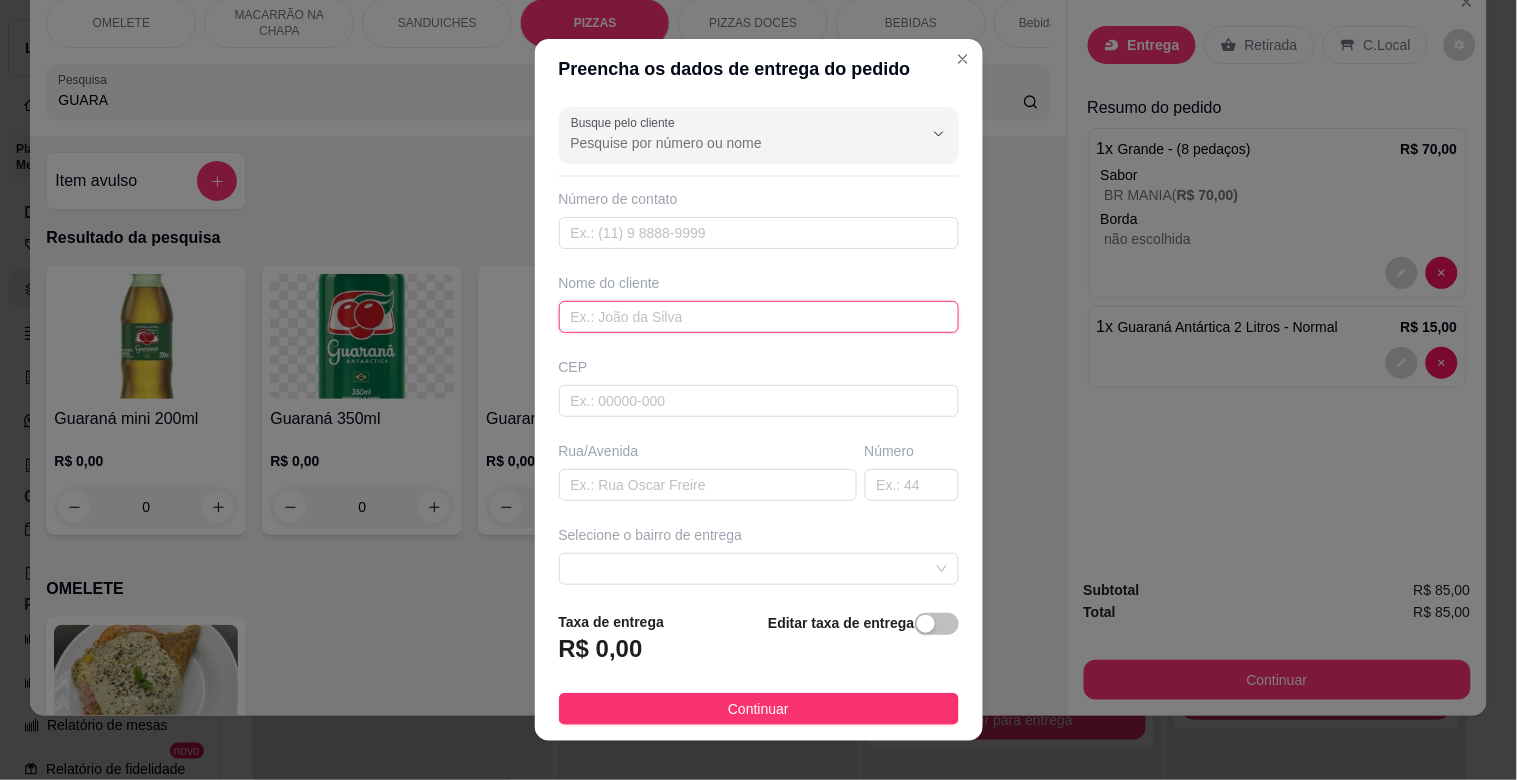 click at bounding box center (759, 317) 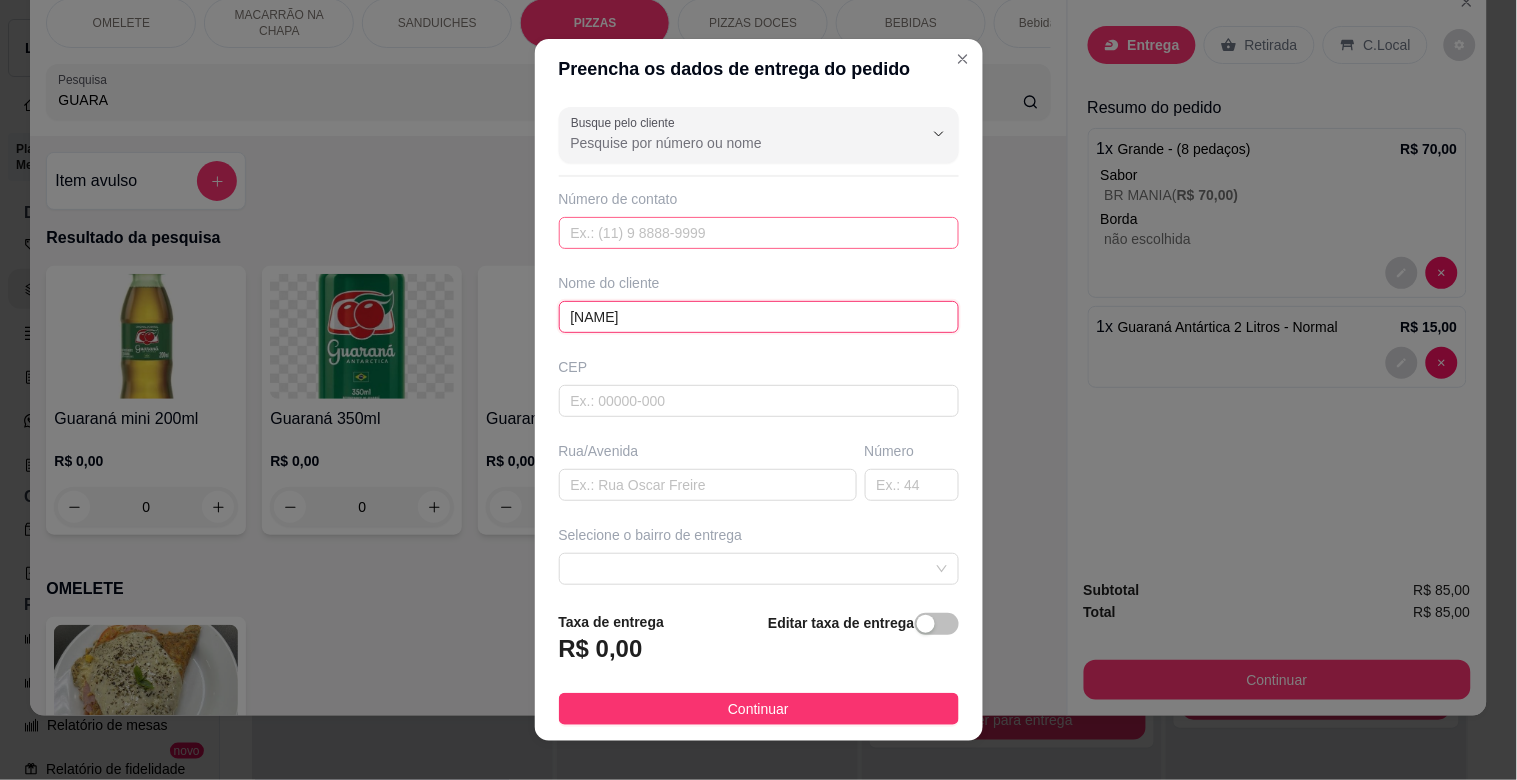 type on "[NAME]" 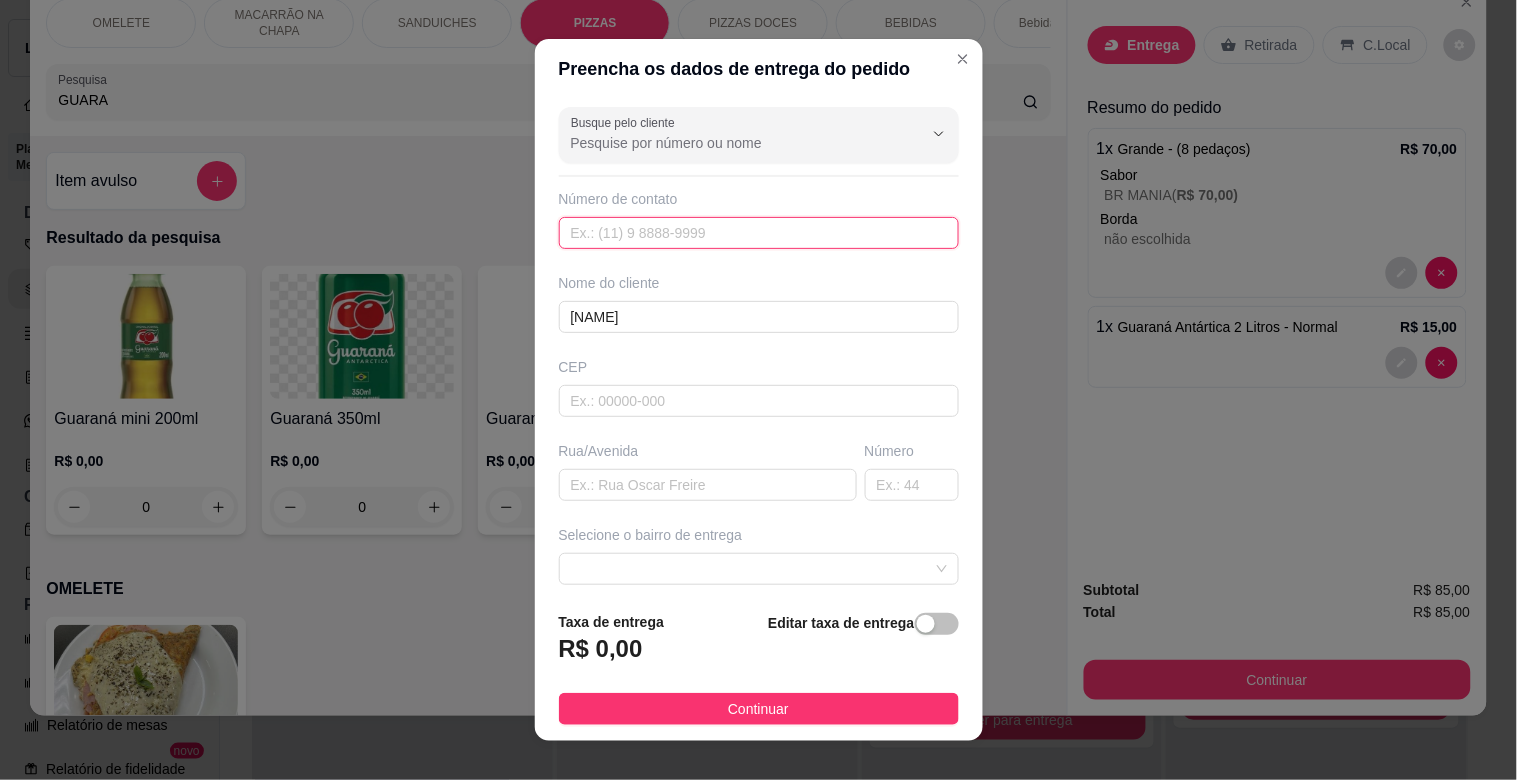 click at bounding box center (759, 233) 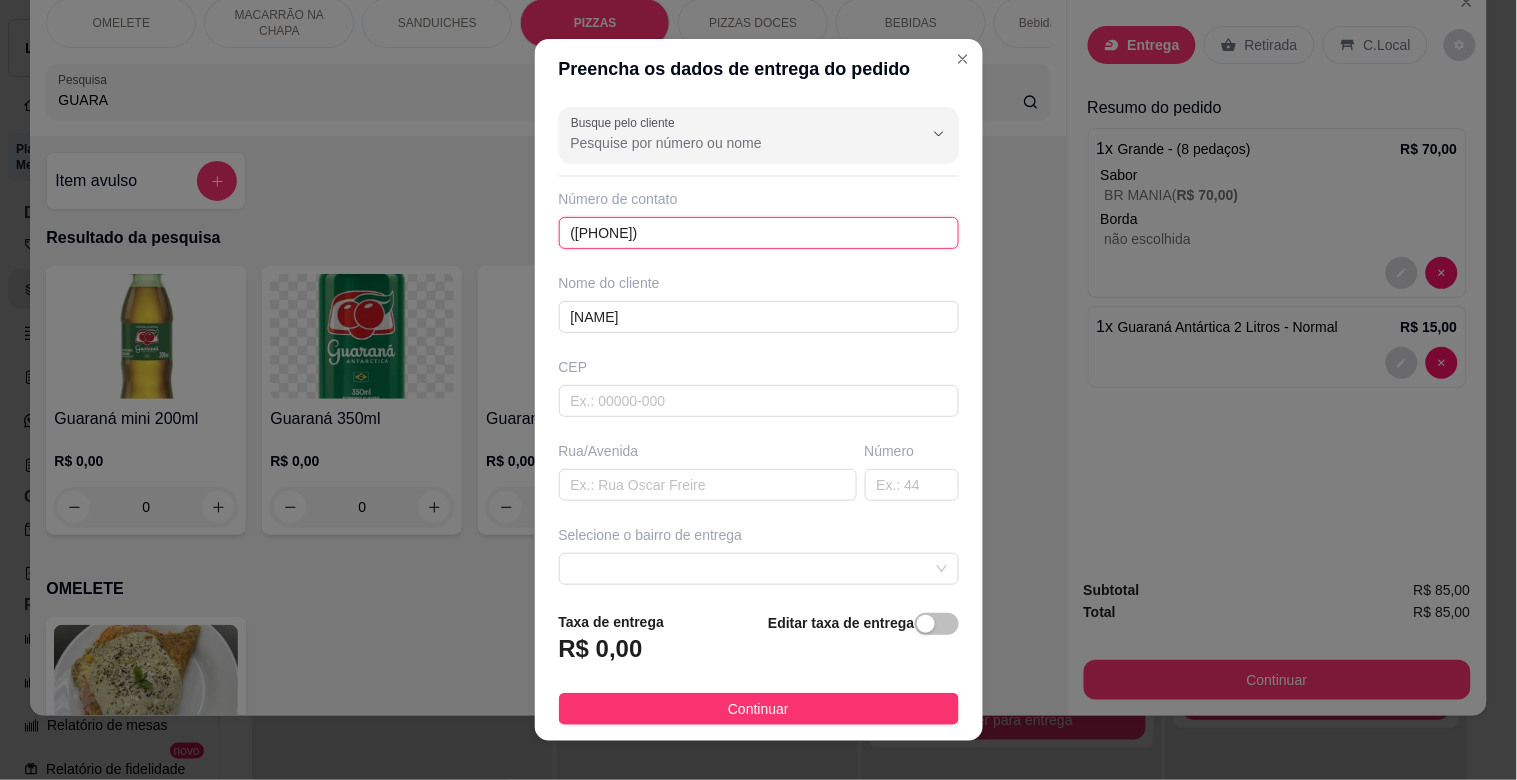 type on "([PHONE])" 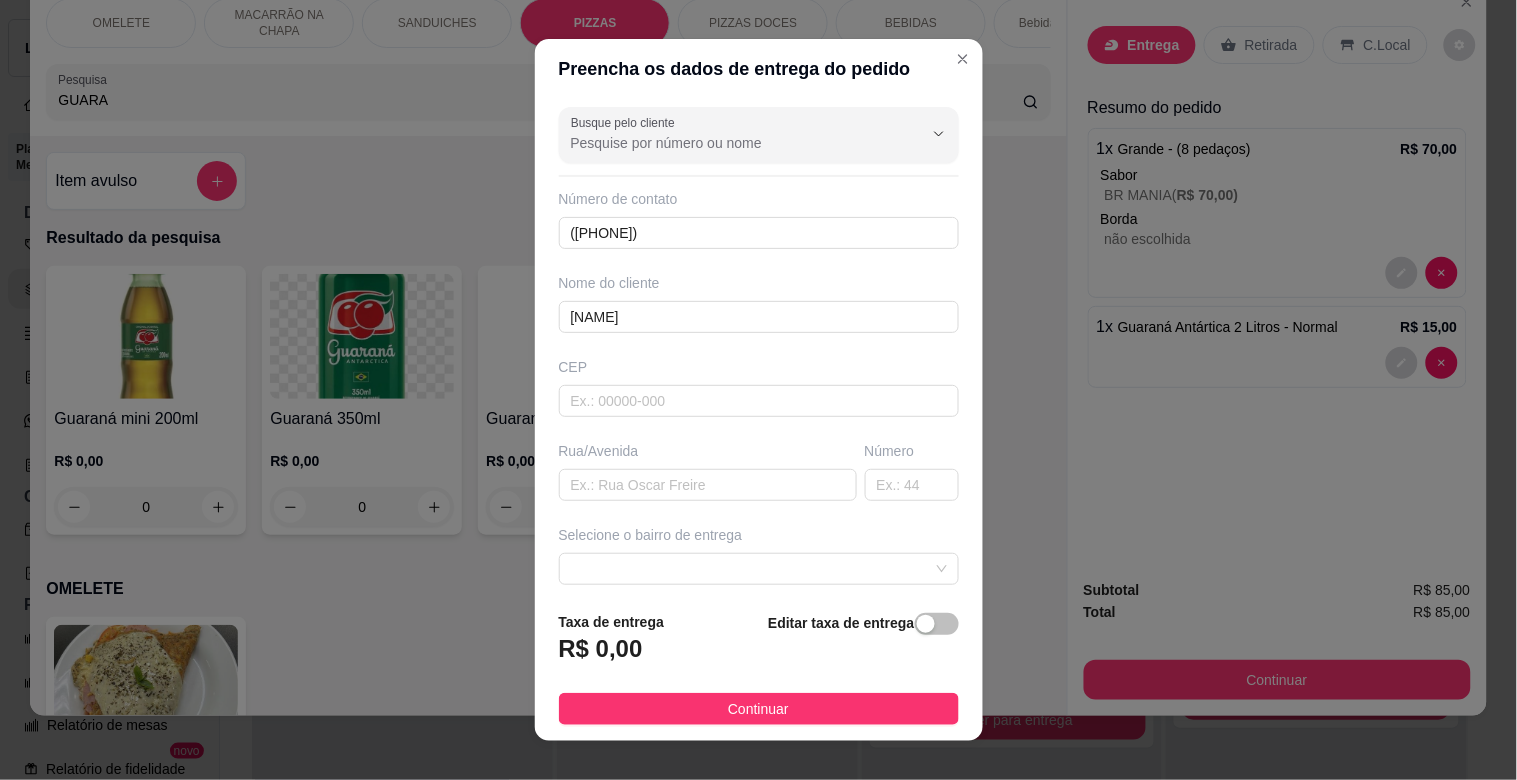 click on "Busque pelo cliente Número de contato ([PHONE_AREA]) [PHONE] Nome do cliente [FIRST] CEP [STREET] [NUMBER] Selecione o bairro de entrega [CITY] Complemento" at bounding box center (759, 347) 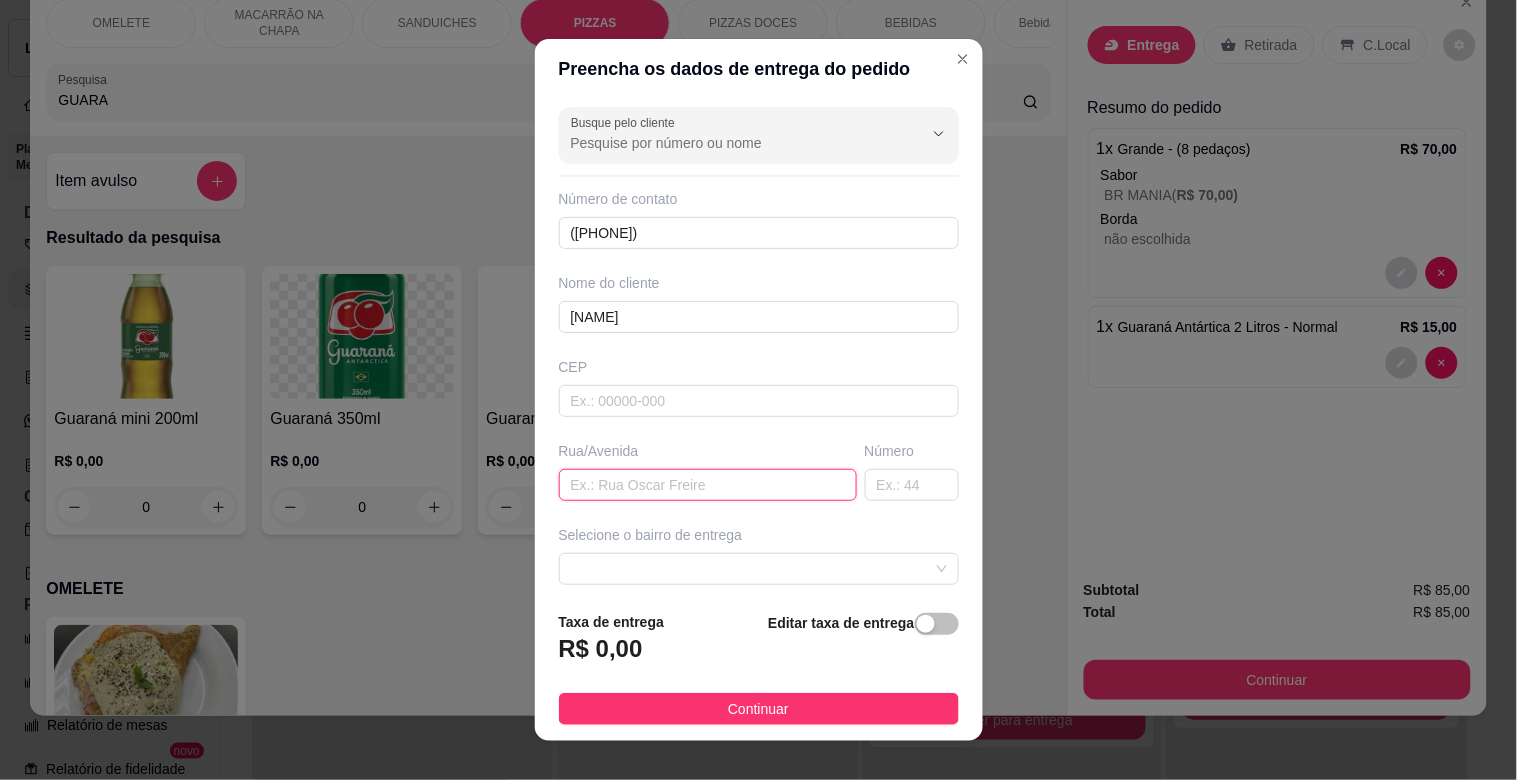 click at bounding box center [708, 485] 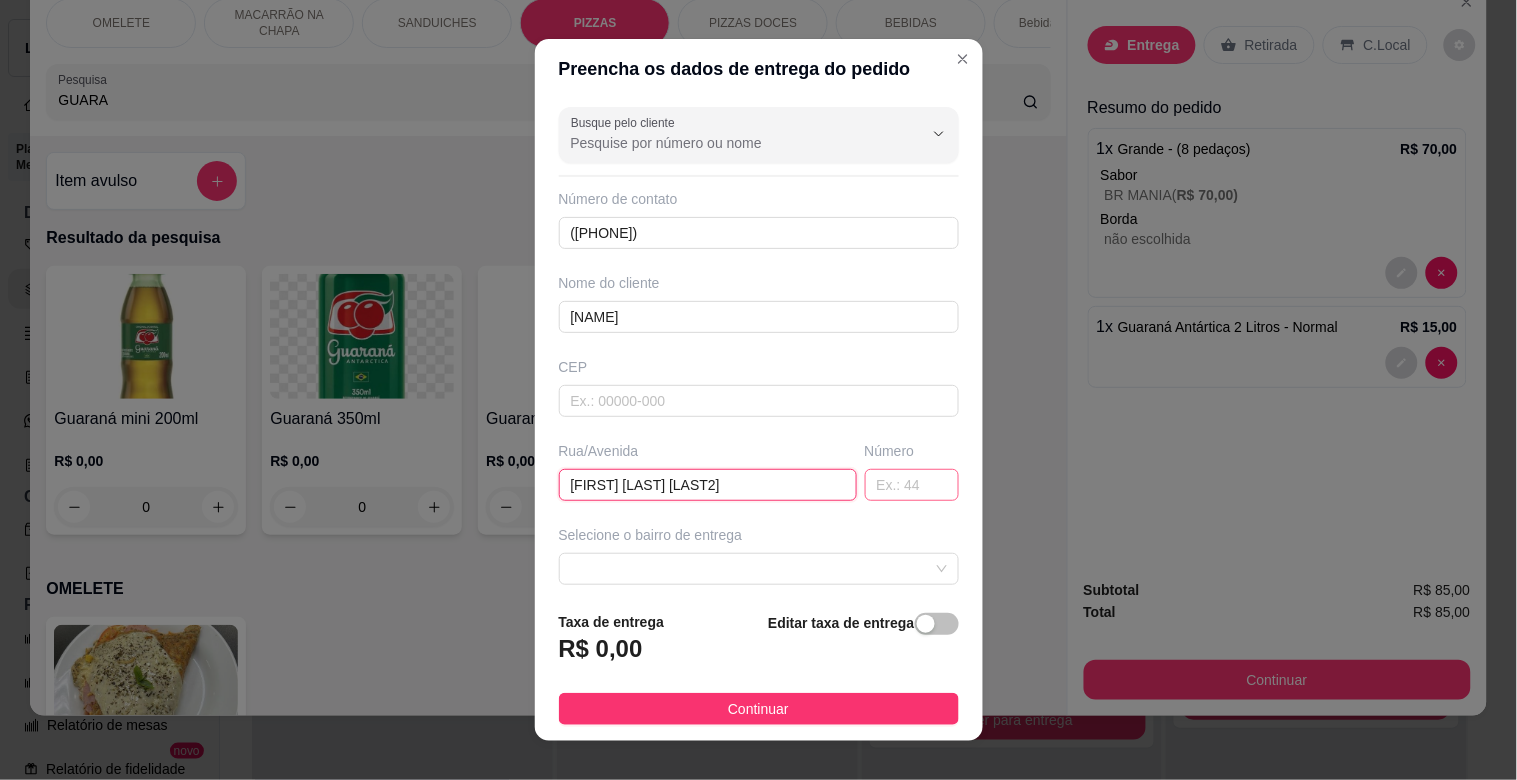 type on "[FIRST] [LAST] [LAST2]" 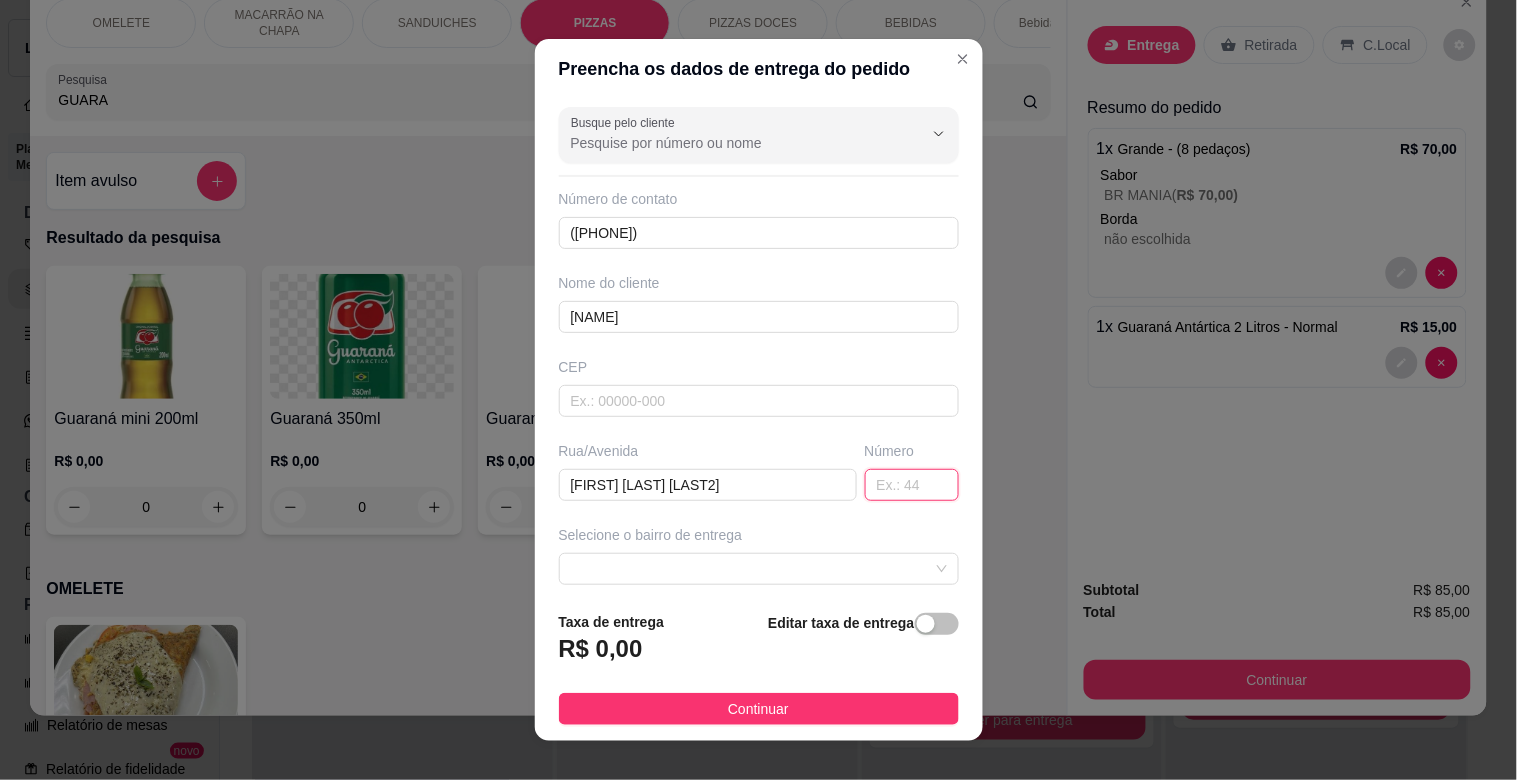 click at bounding box center (912, 485) 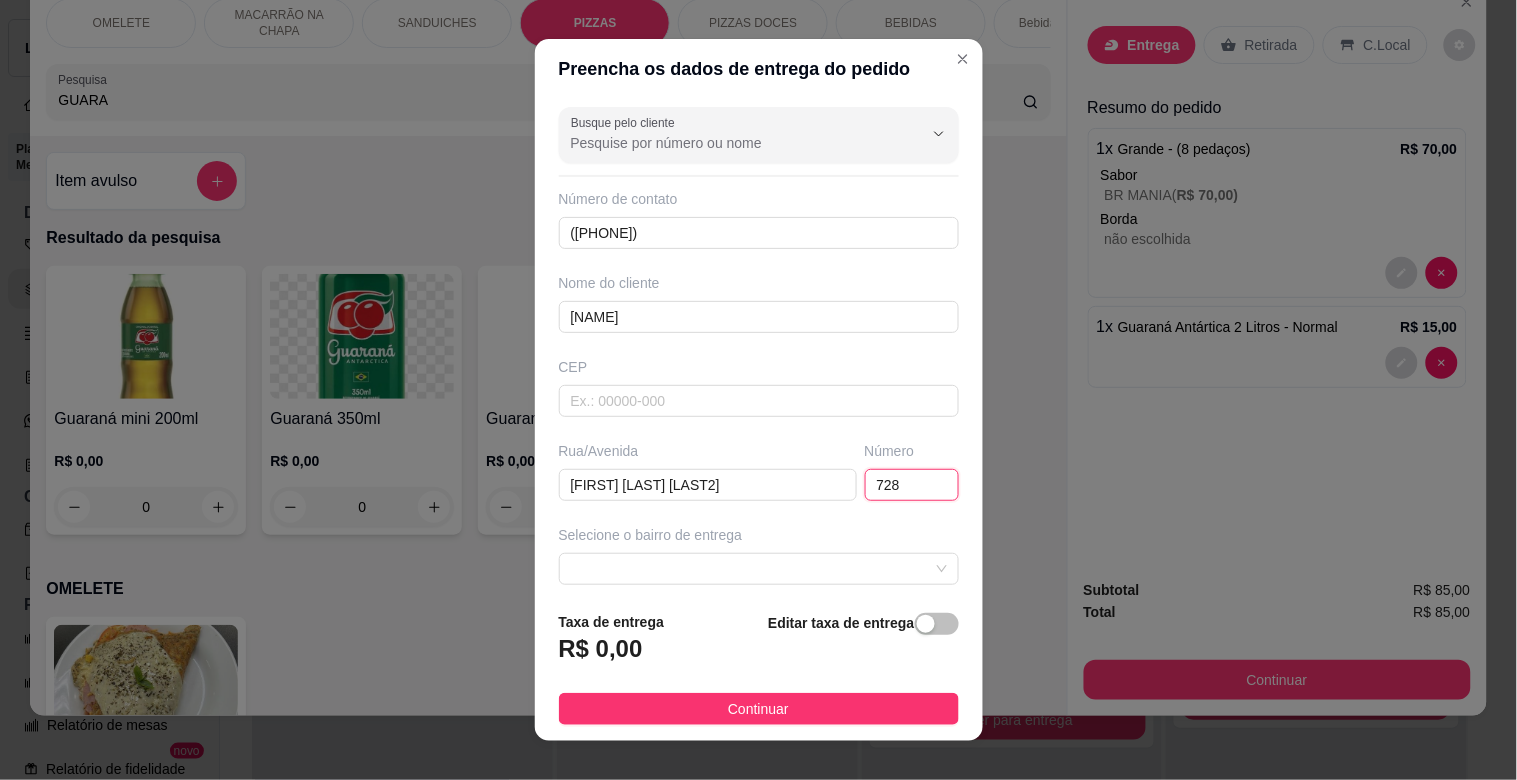 type on "728" 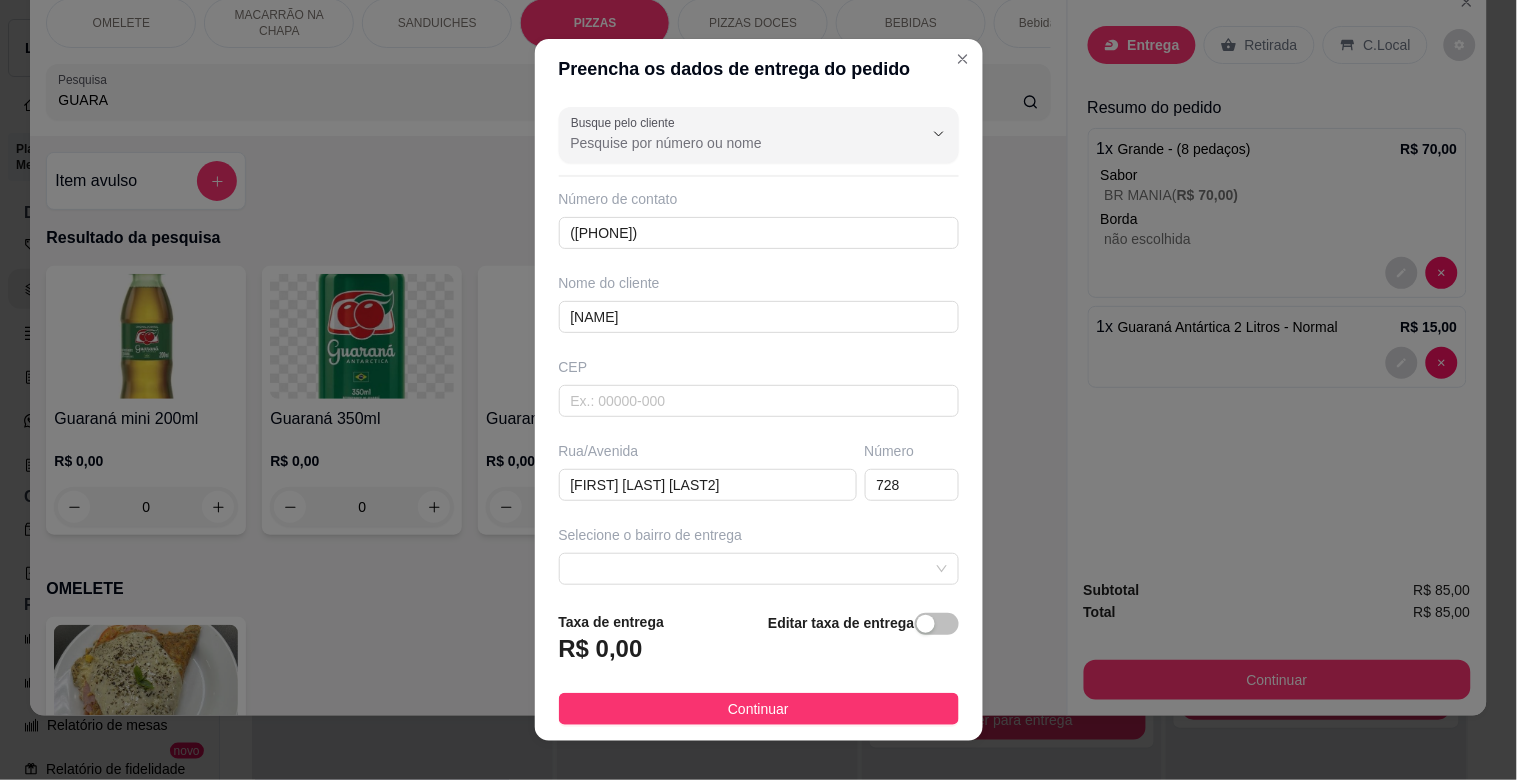 click at bounding box center [926, 624] 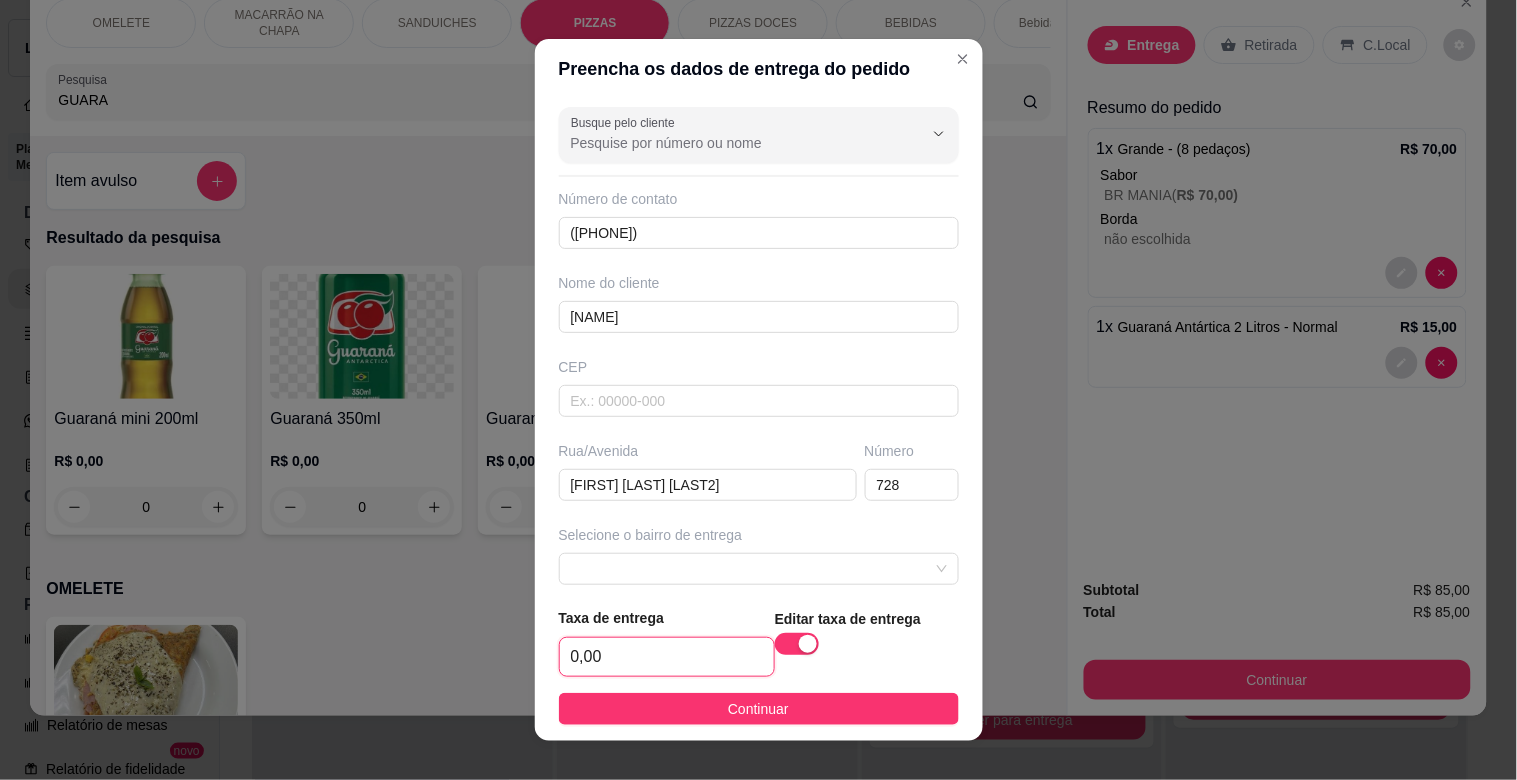 click on "0,00" at bounding box center (667, 657) 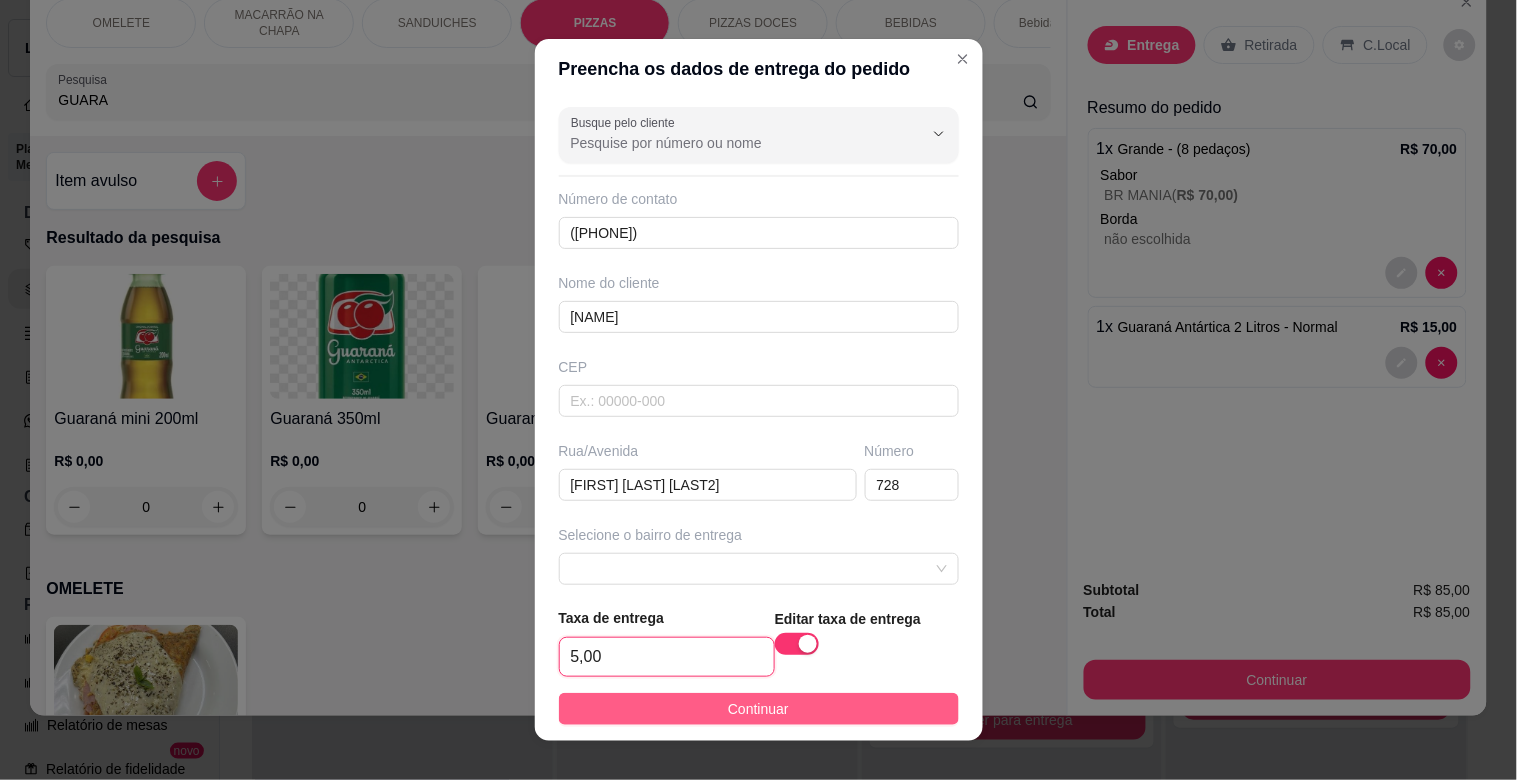 type on "5,00" 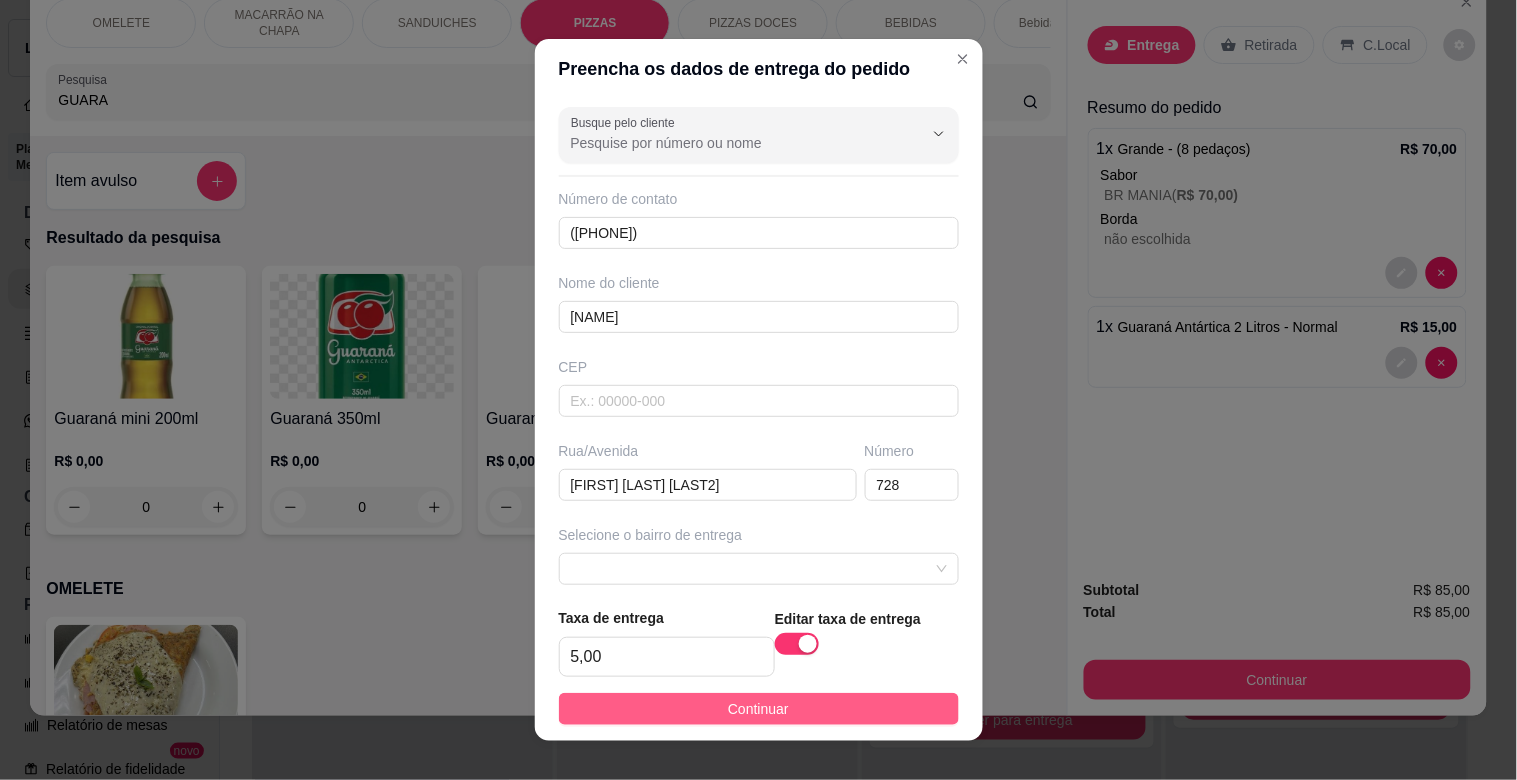 click on "Continuar" at bounding box center (759, 709) 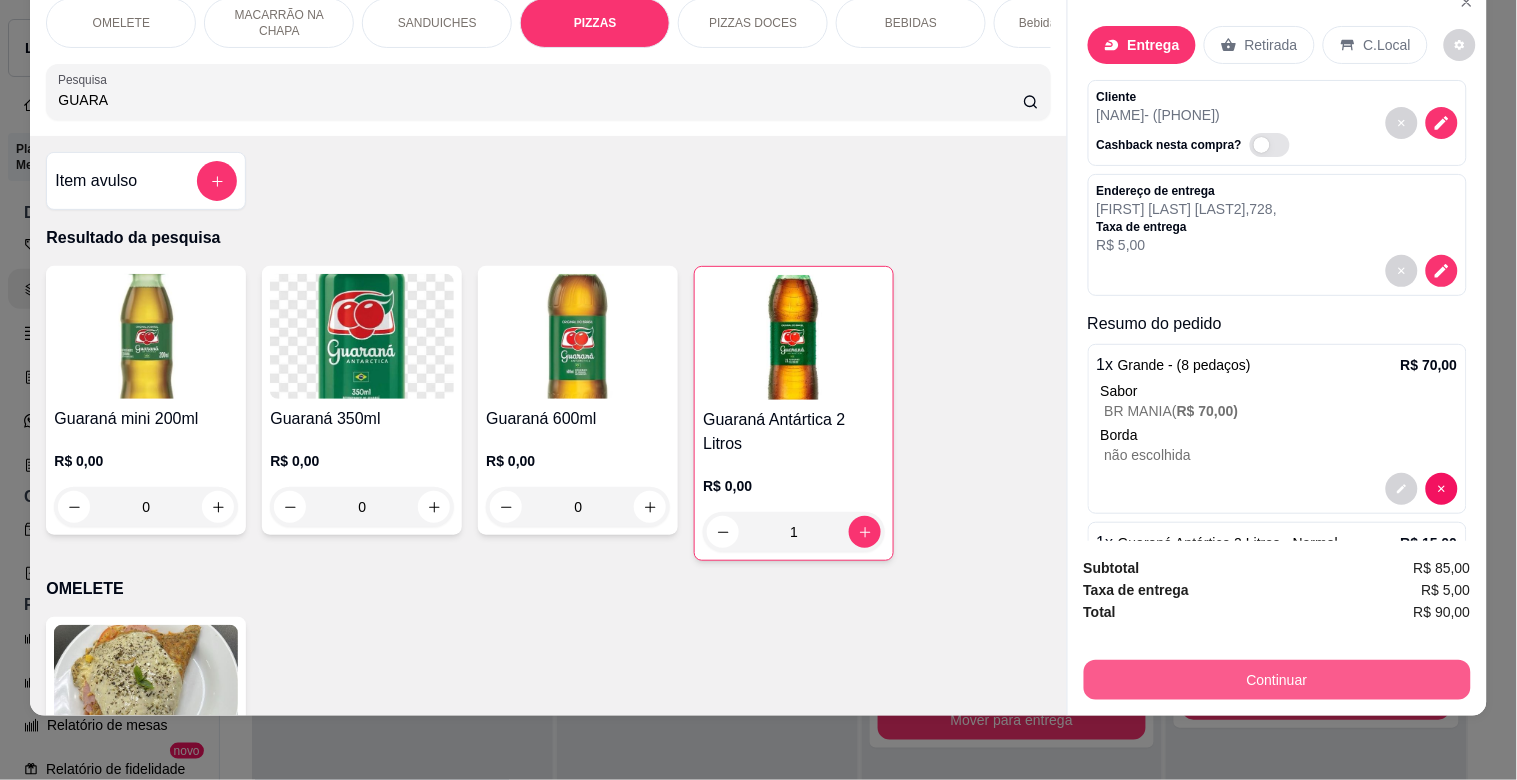 click on "Continuar" at bounding box center (1277, 680) 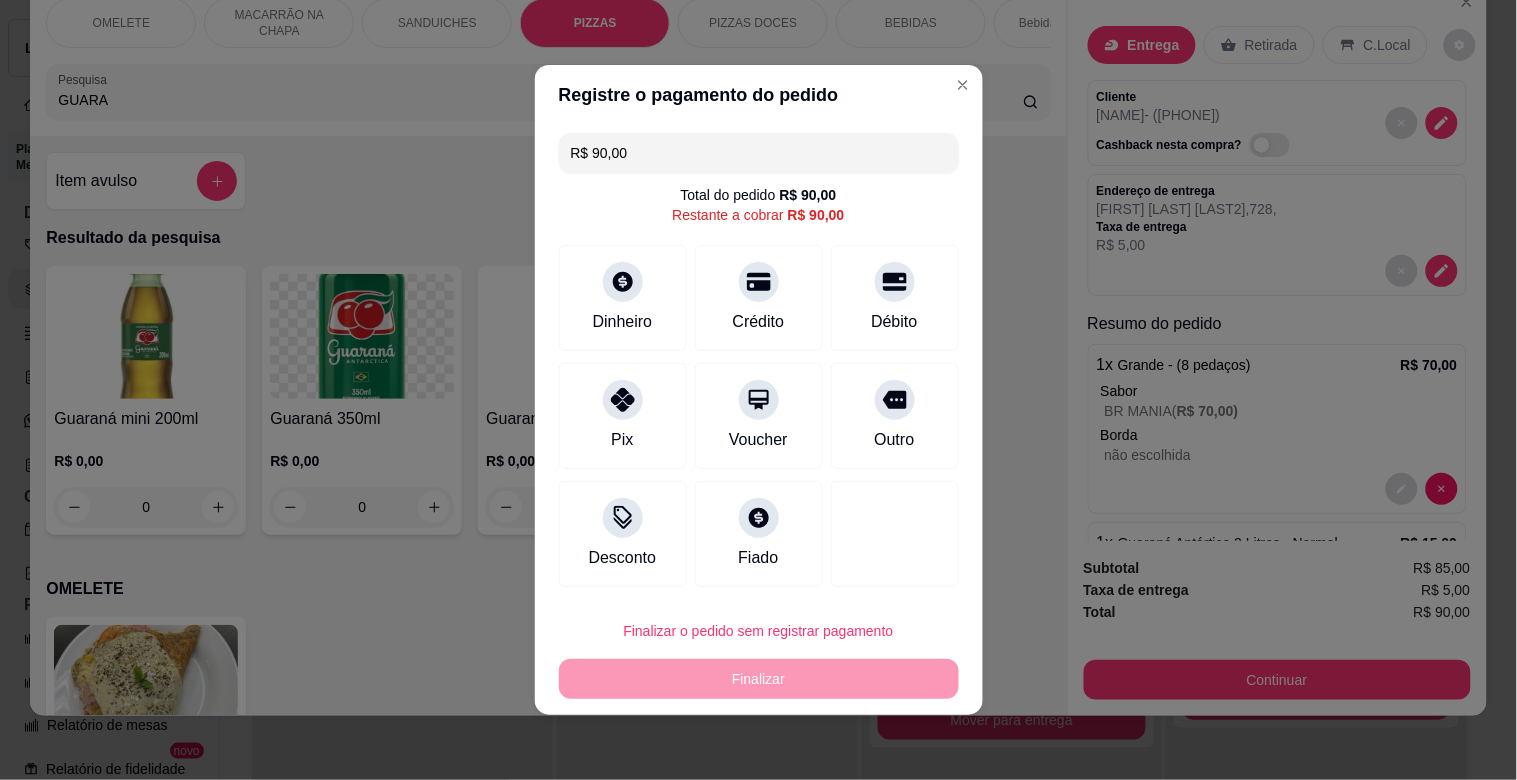 click on "R$ 90,00 Total do pedido   R$ 90,00 Restante a cobrar   R$ 90,00 Dinheiro Crédito Débito Pix Voucher Outro Desconto Fiado" at bounding box center [759, 360] 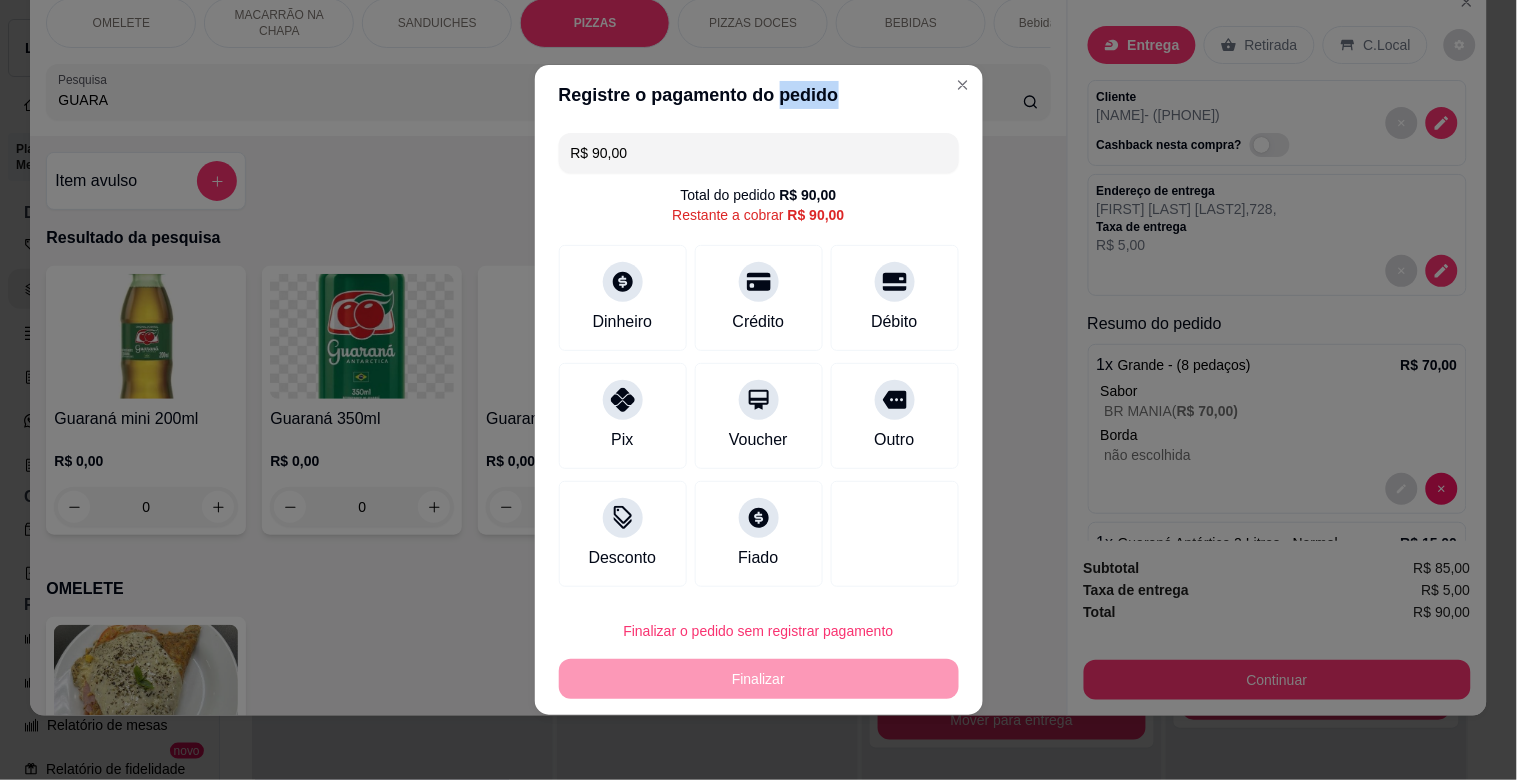 drag, startPoint x: 733, startPoint y: 174, endPoint x: 733, endPoint y: 156, distance: 18 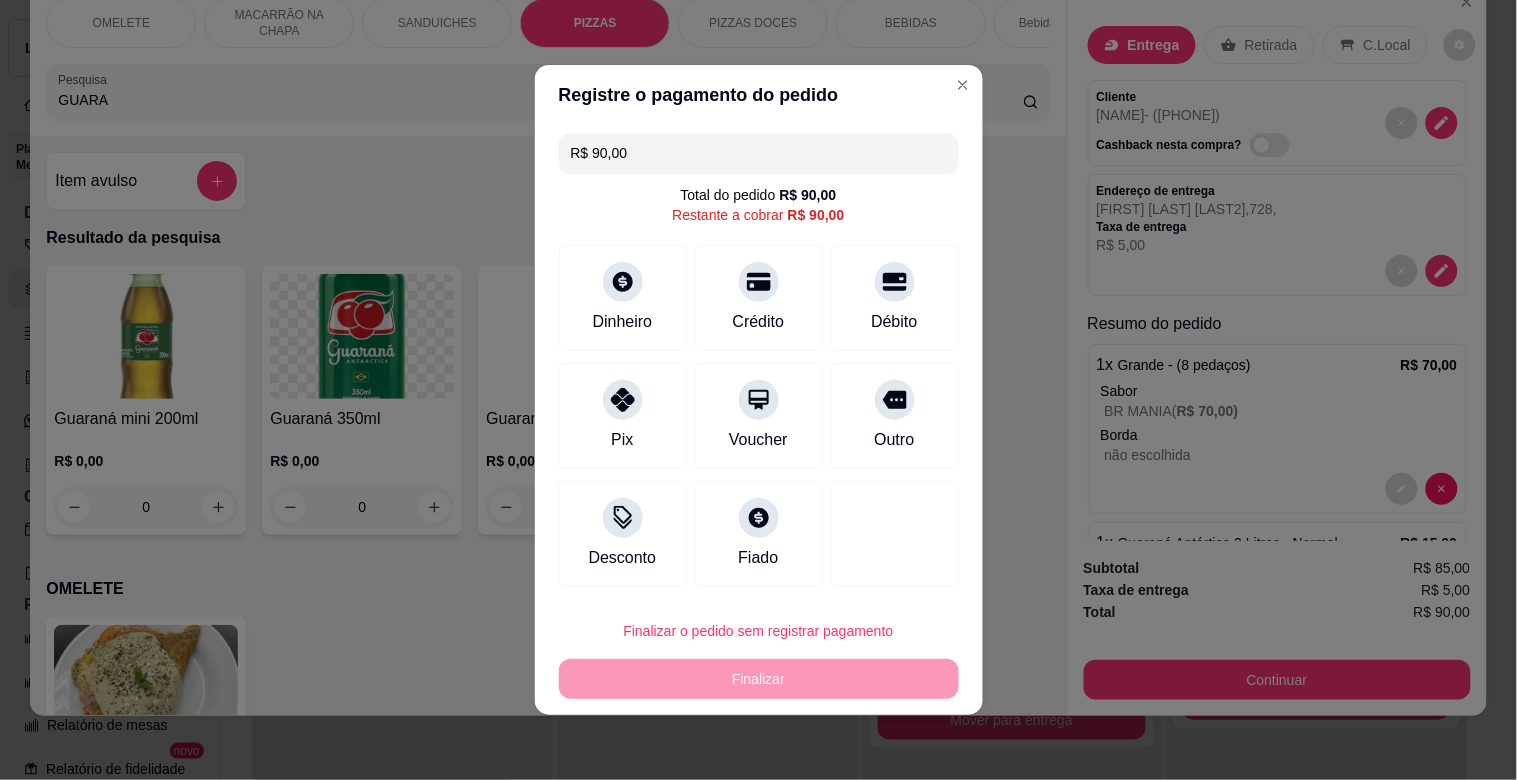click on "R$ 90,00" at bounding box center (759, 153) 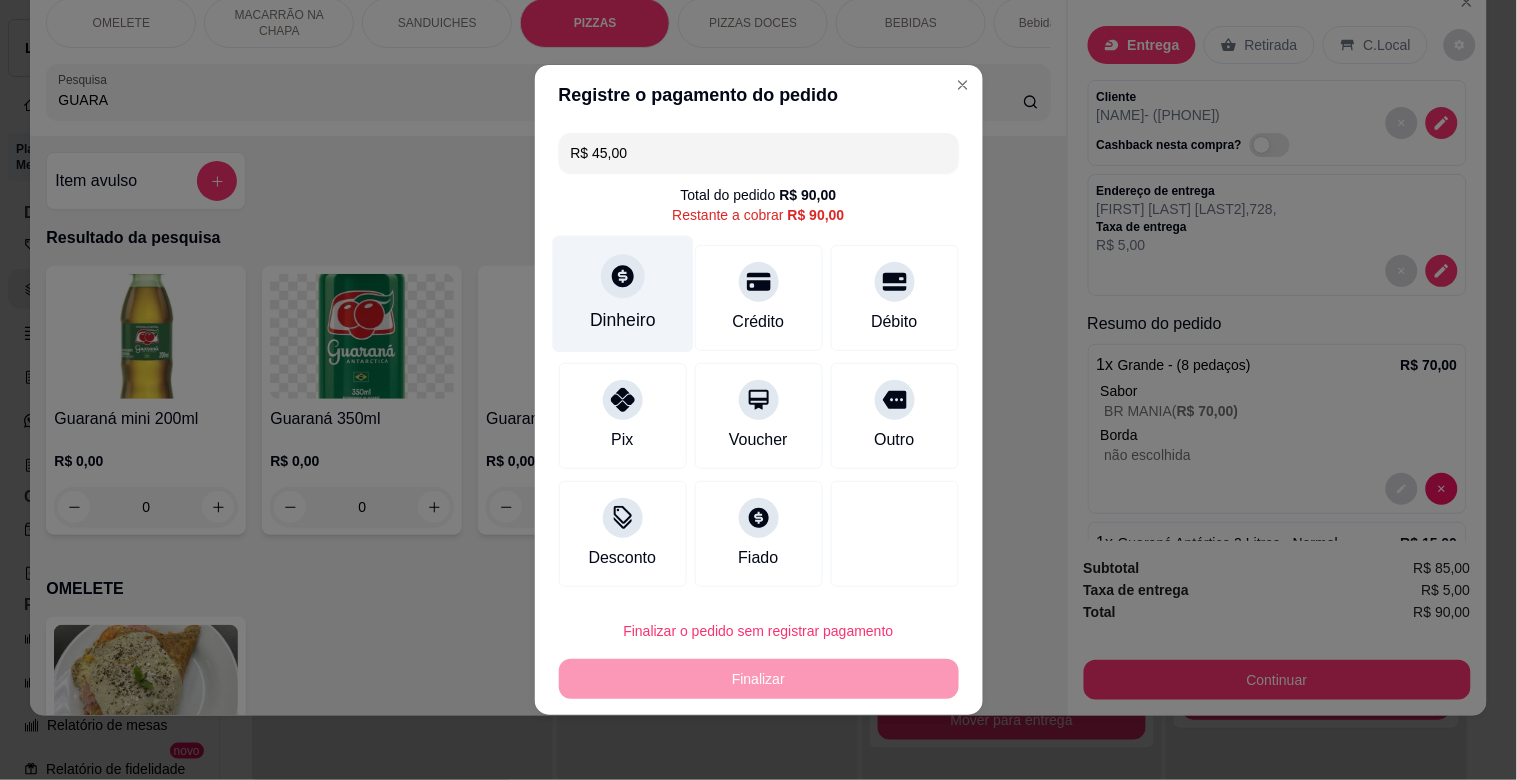type on "R$ 45,00" 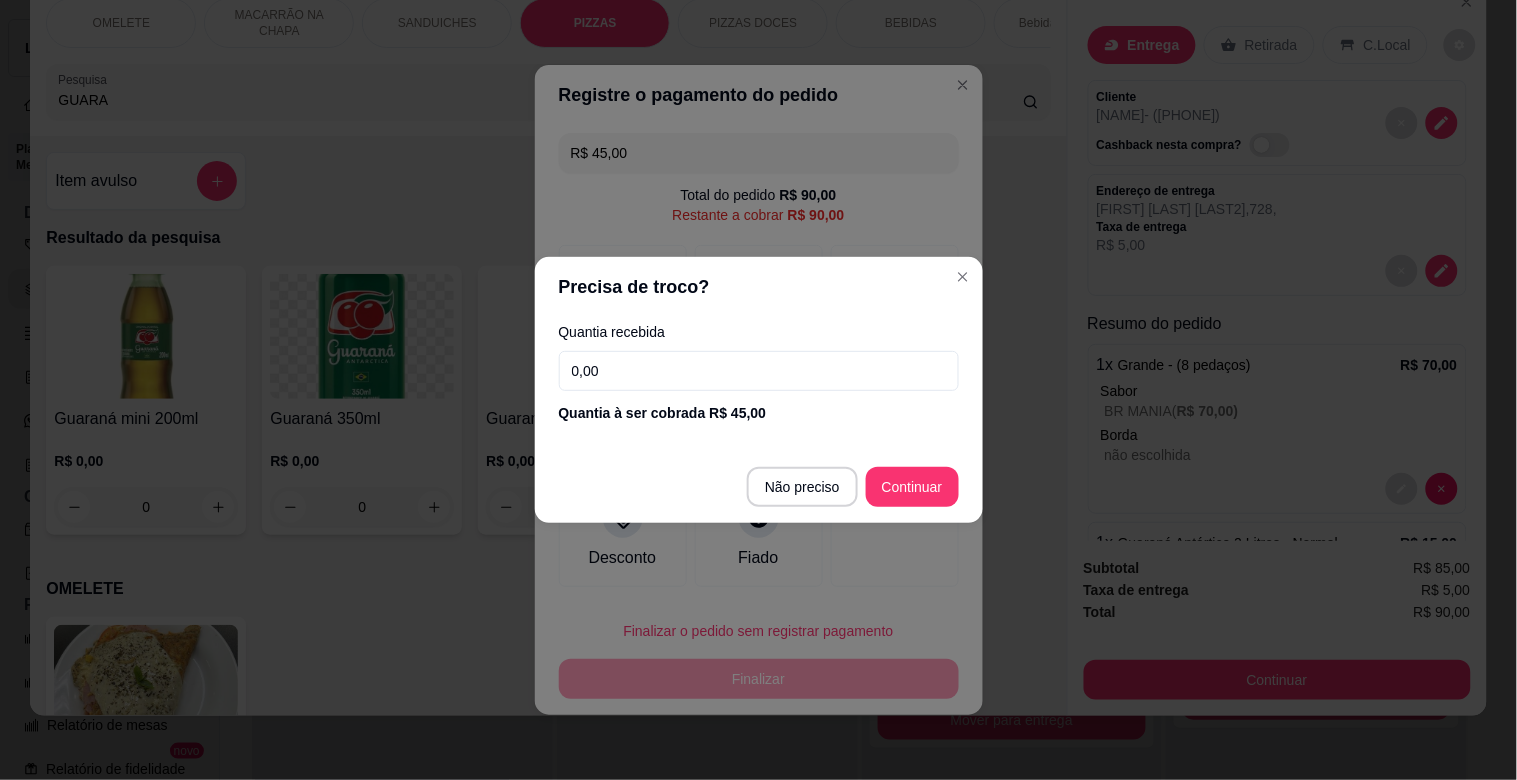 click on "0,00" at bounding box center [759, 371] 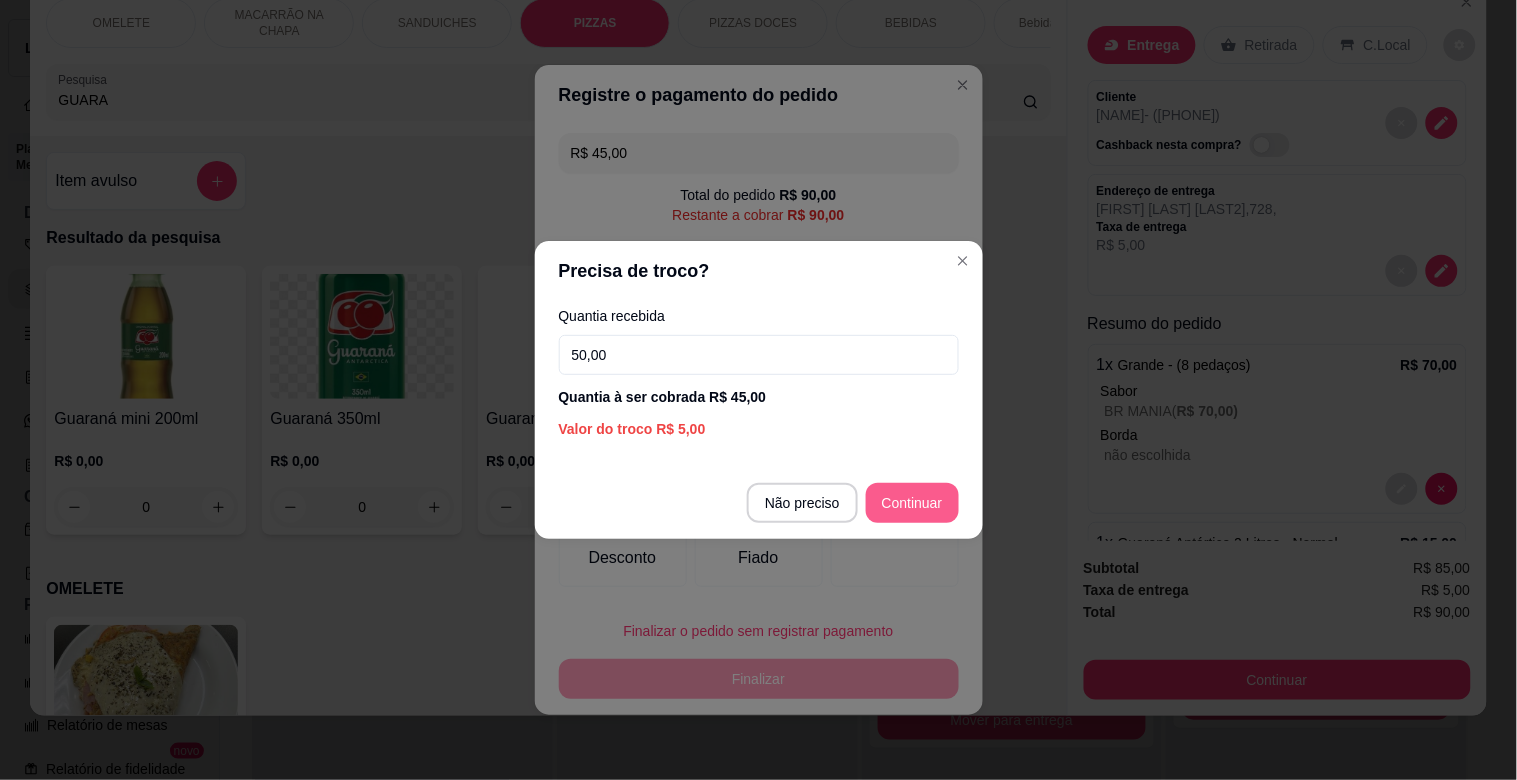 type on "50,00" 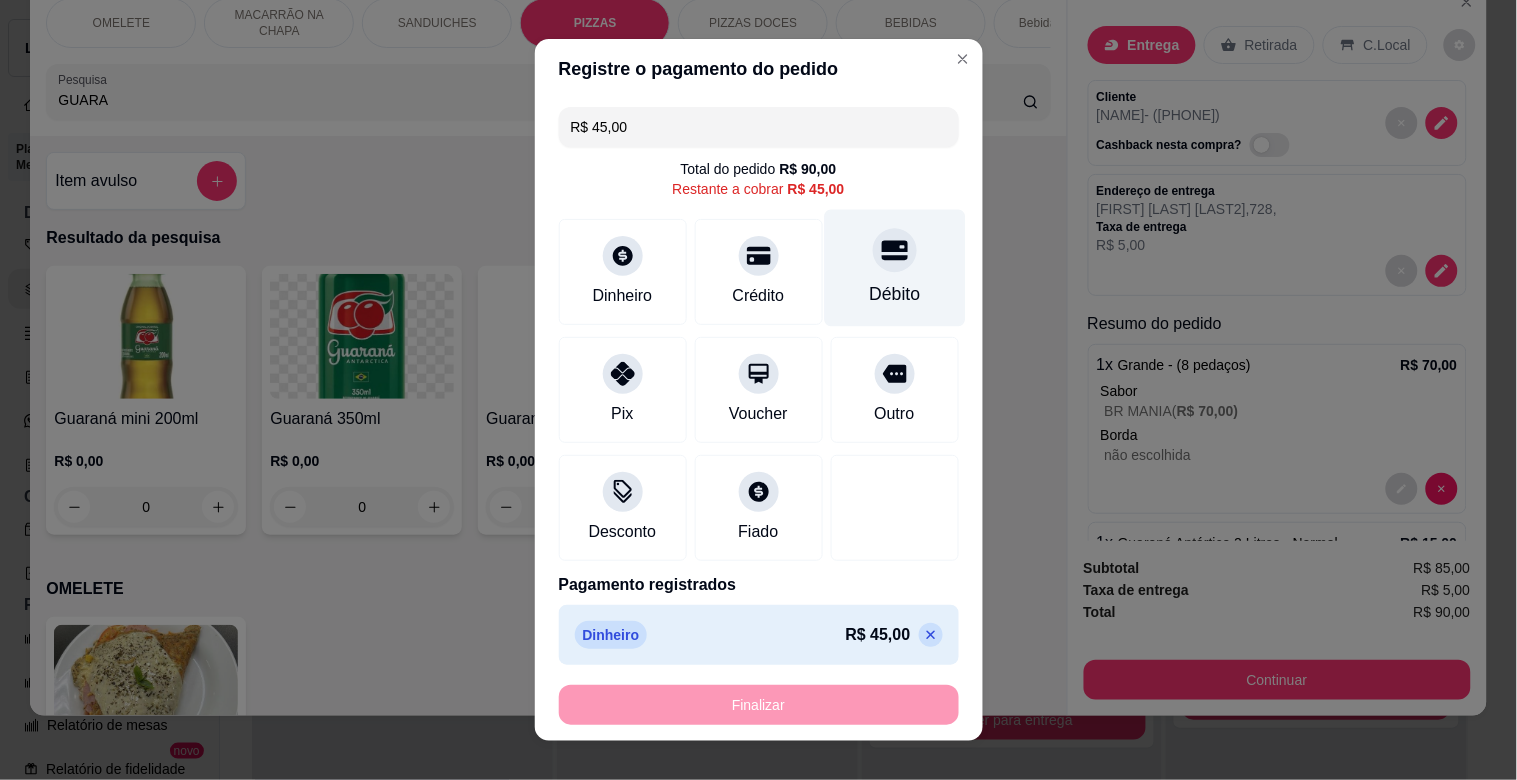click on "Débito" at bounding box center [894, 268] 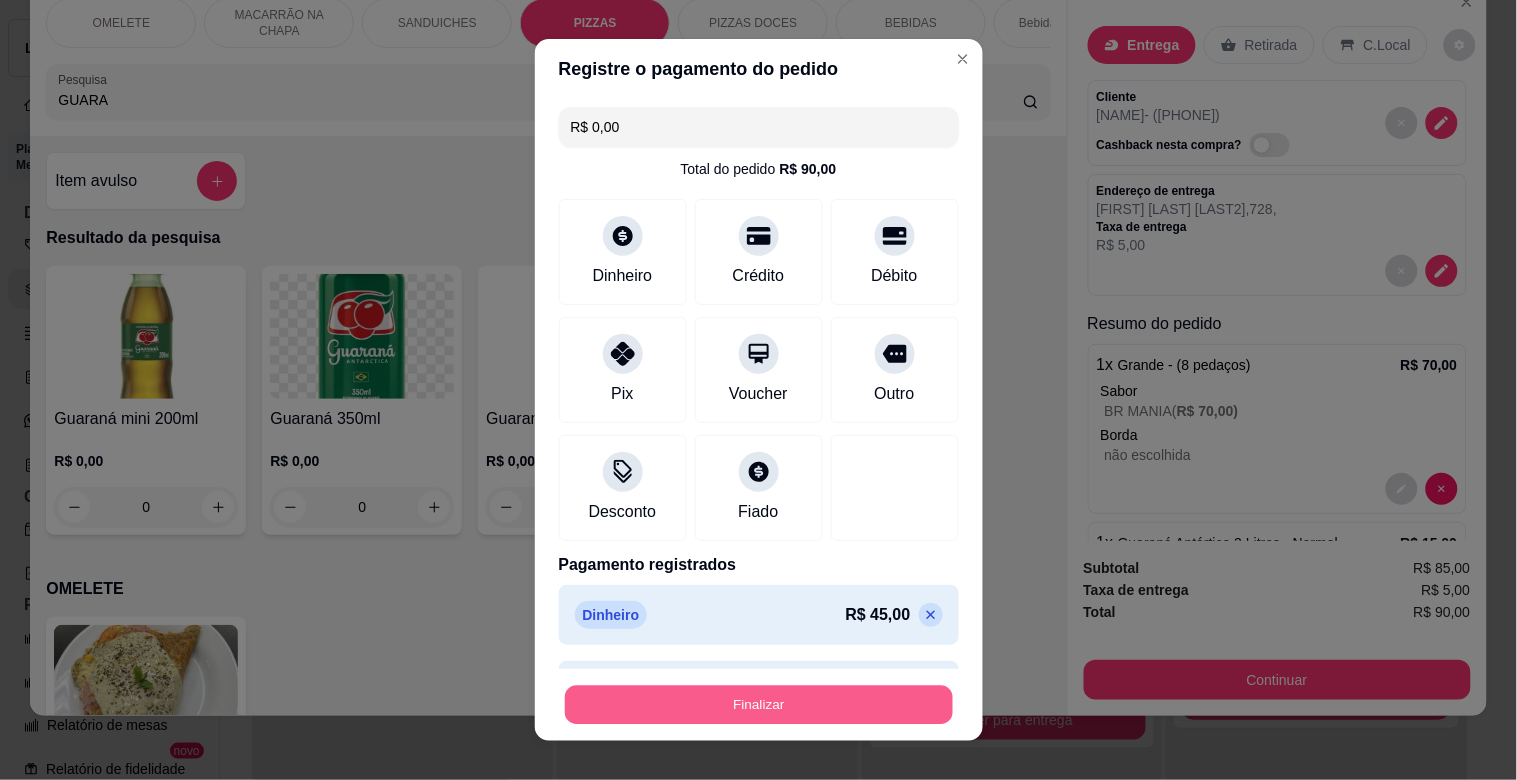 click on "Finalizar" at bounding box center [759, 705] 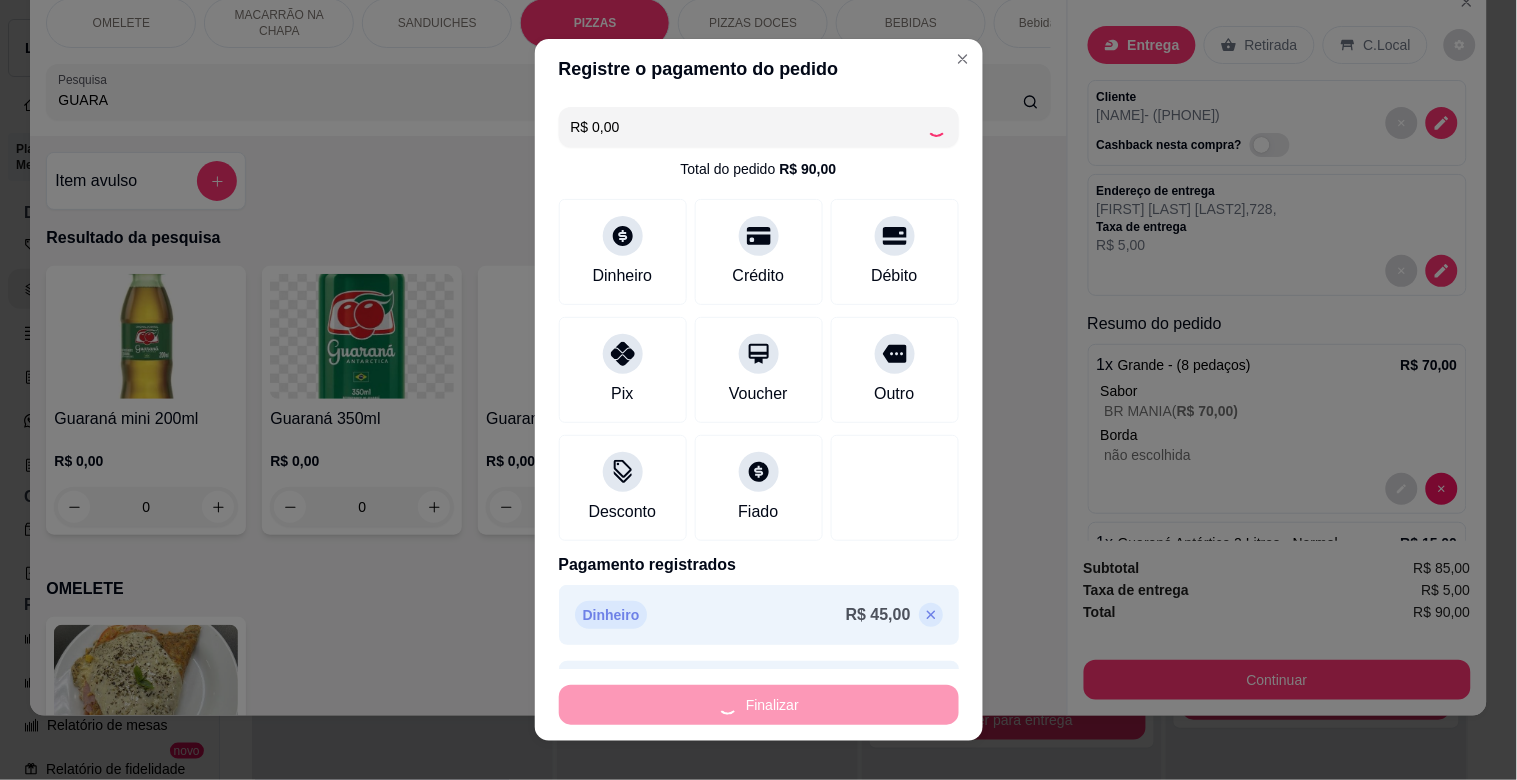 type on "0" 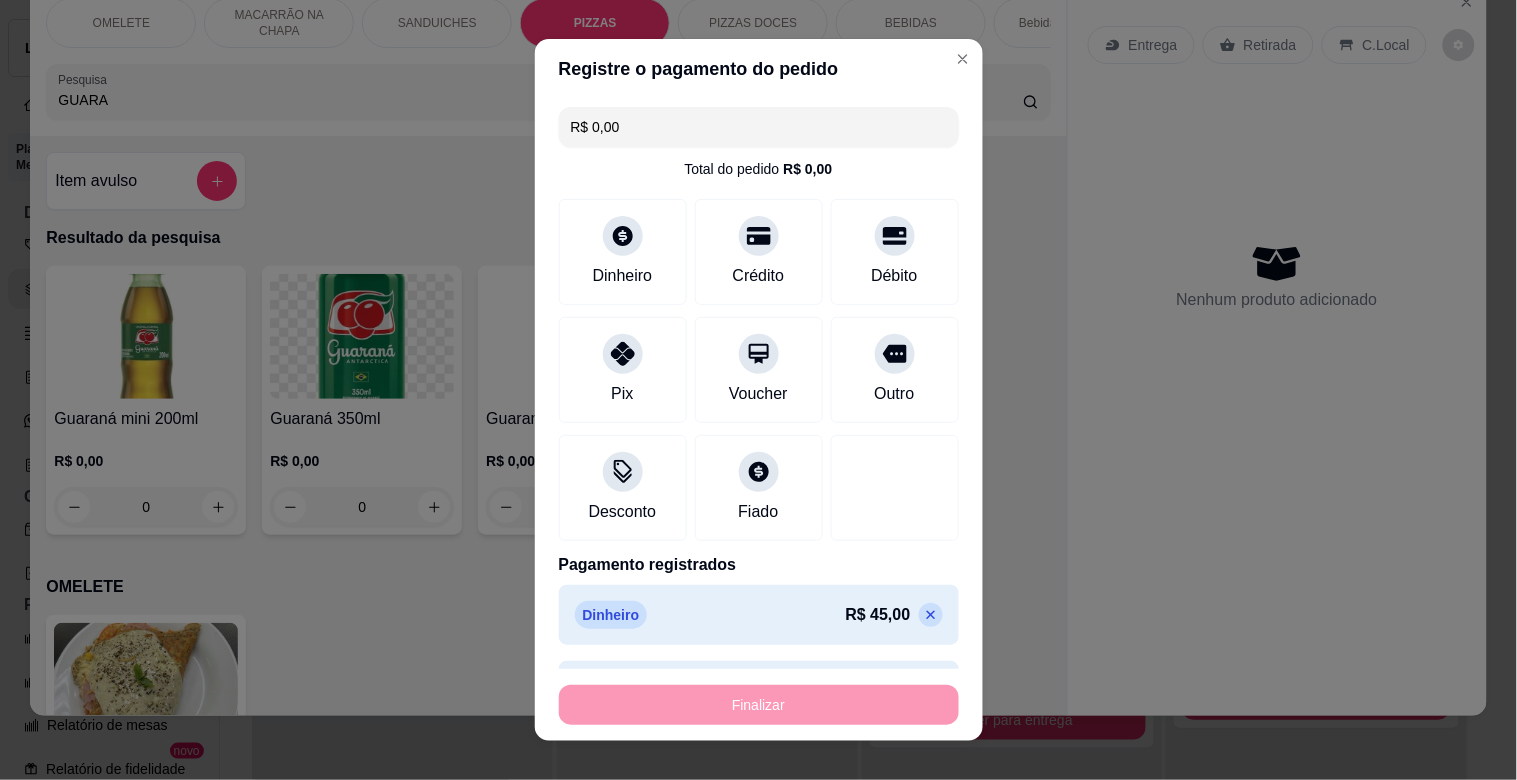 type on "-R$ 90,00" 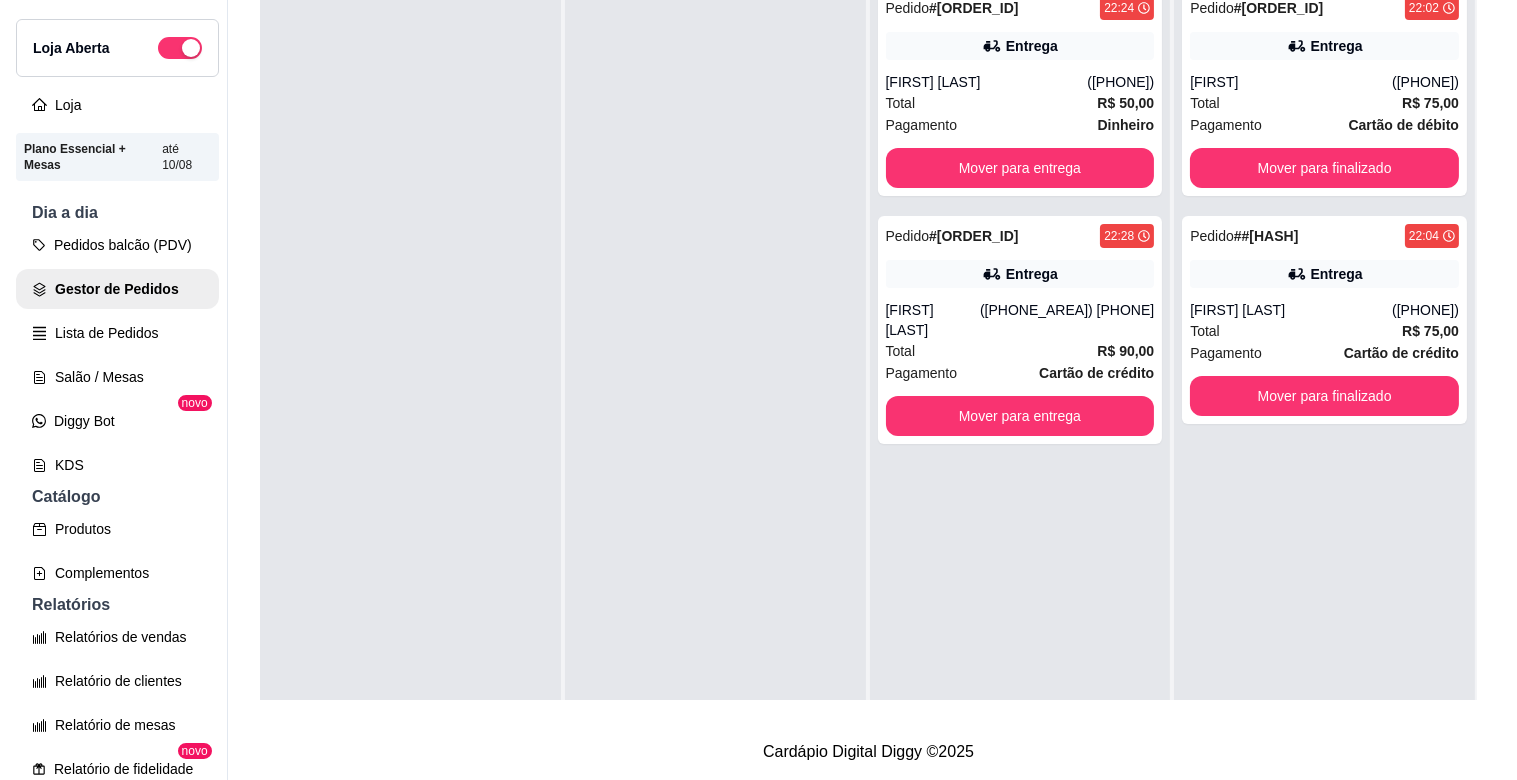 scroll, scrollTop: 0, scrollLeft: 0, axis: both 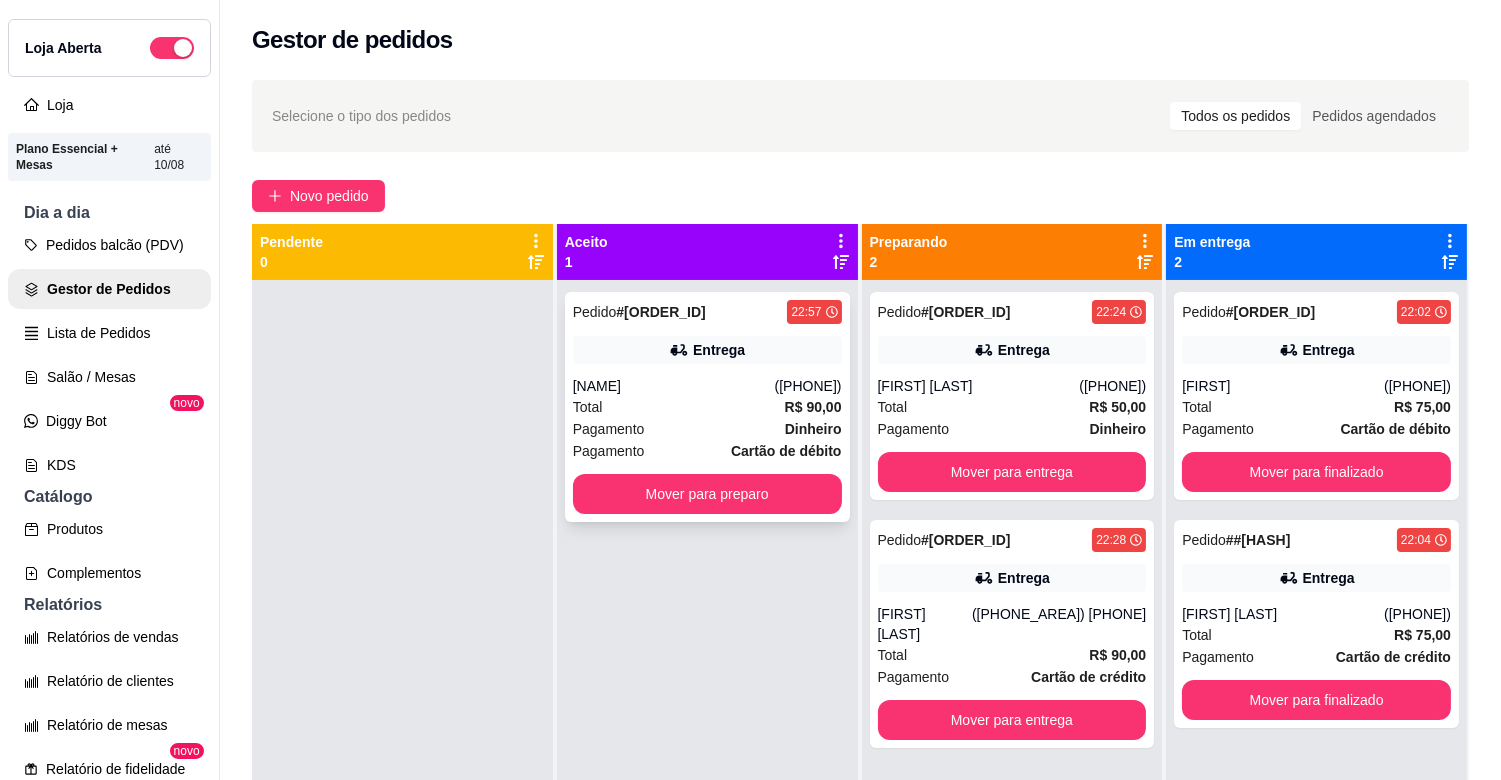 click on "Pagamento Dinheiro" at bounding box center (707, 429) 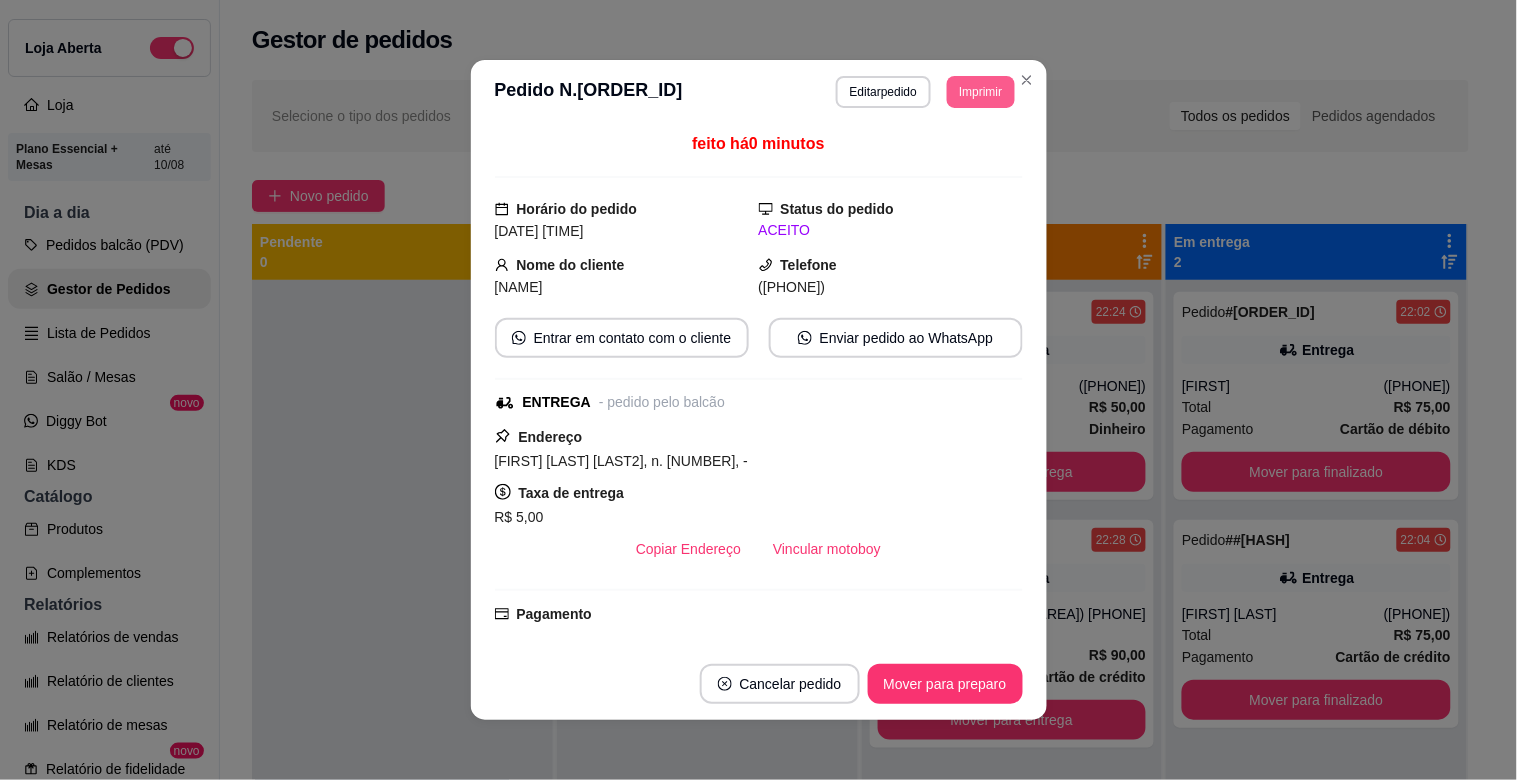 click on "Imprimir" at bounding box center [980, 92] 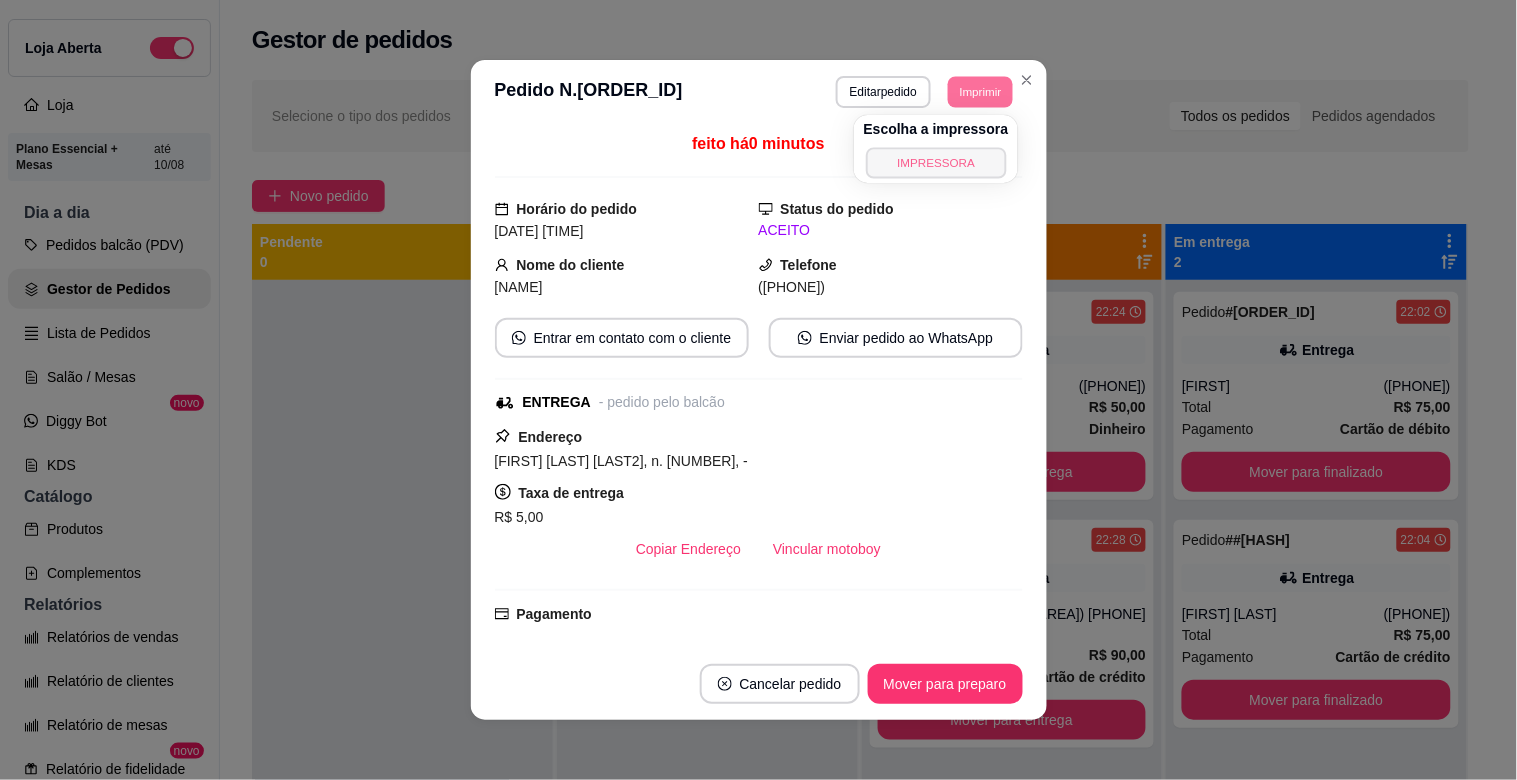 click on "IMPRESSORA" at bounding box center [936, 162] 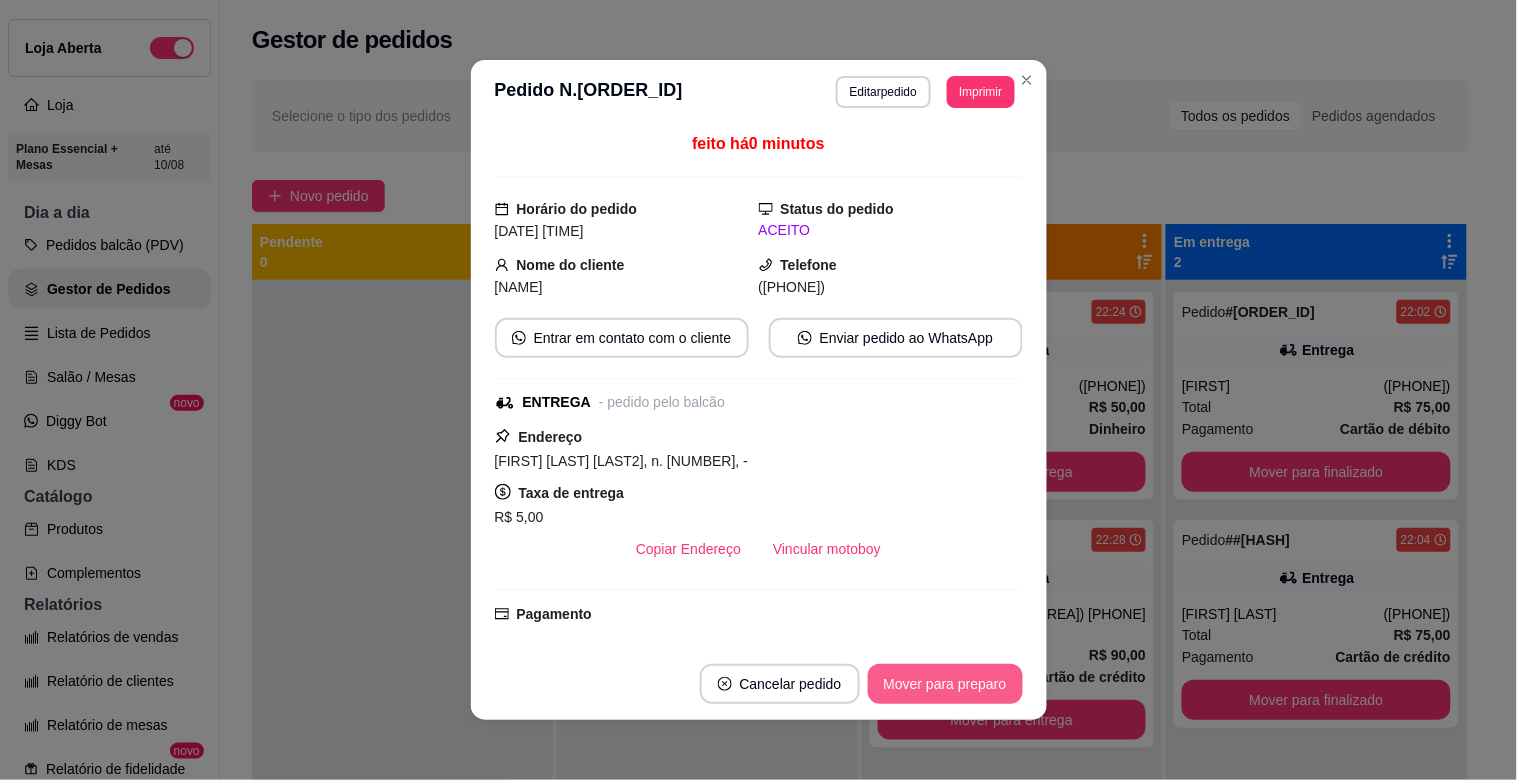 click on "Mover para preparo" at bounding box center (945, 684) 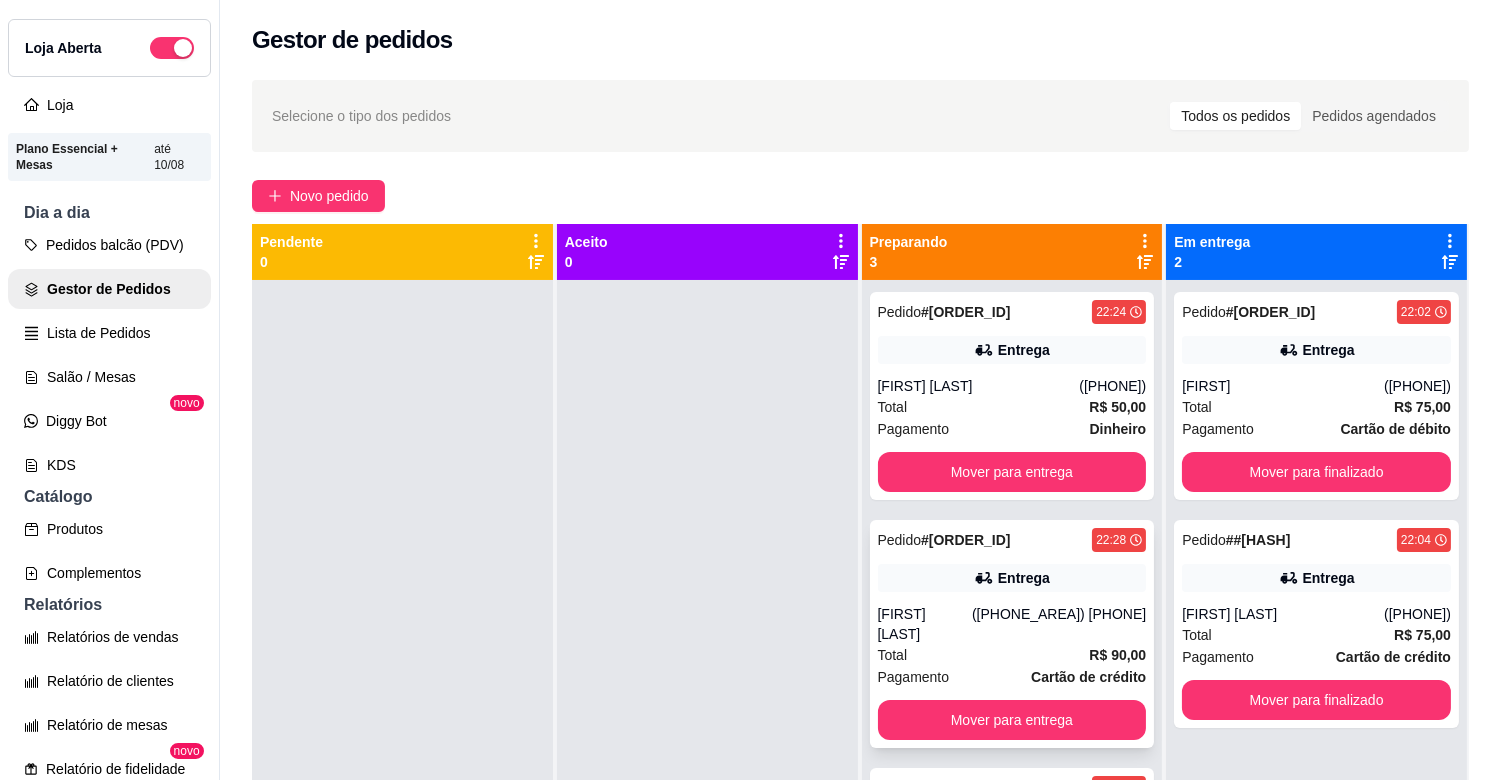 click on "([PHONE_AREA]) [PHONE]" at bounding box center (1059, 624) 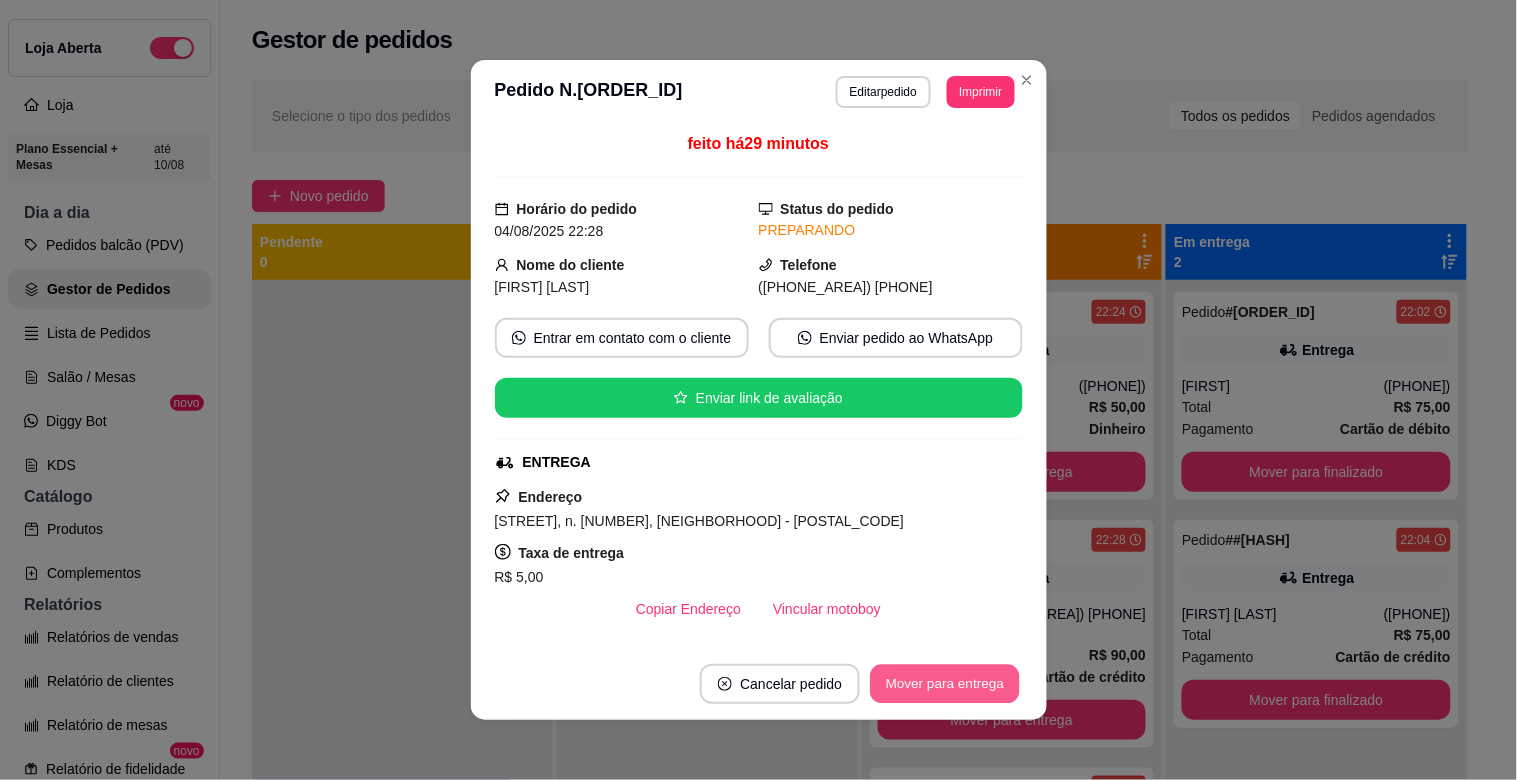 click on "Mover para entrega" at bounding box center [946, 684] 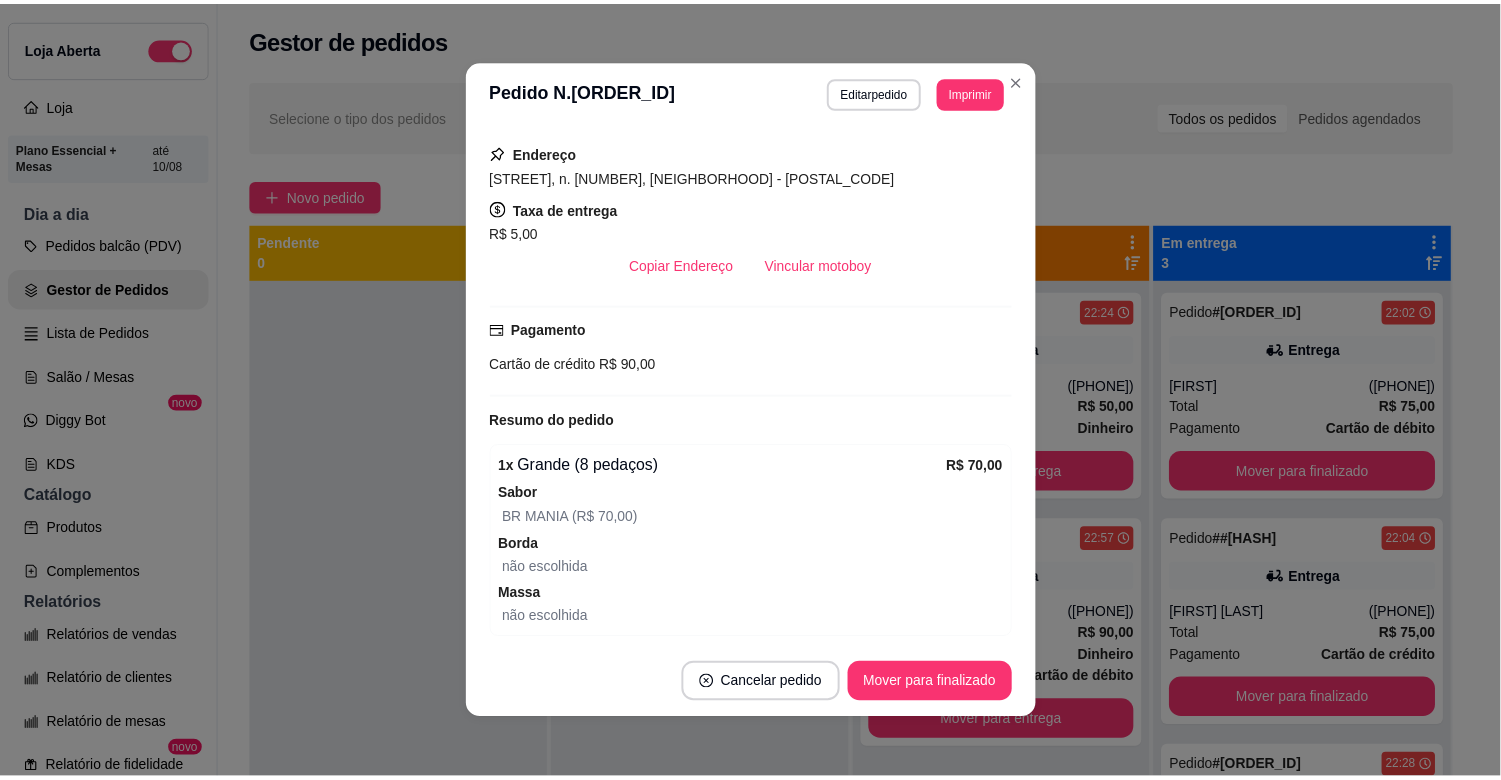 scroll, scrollTop: 485, scrollLeft: 0, axis: vertical 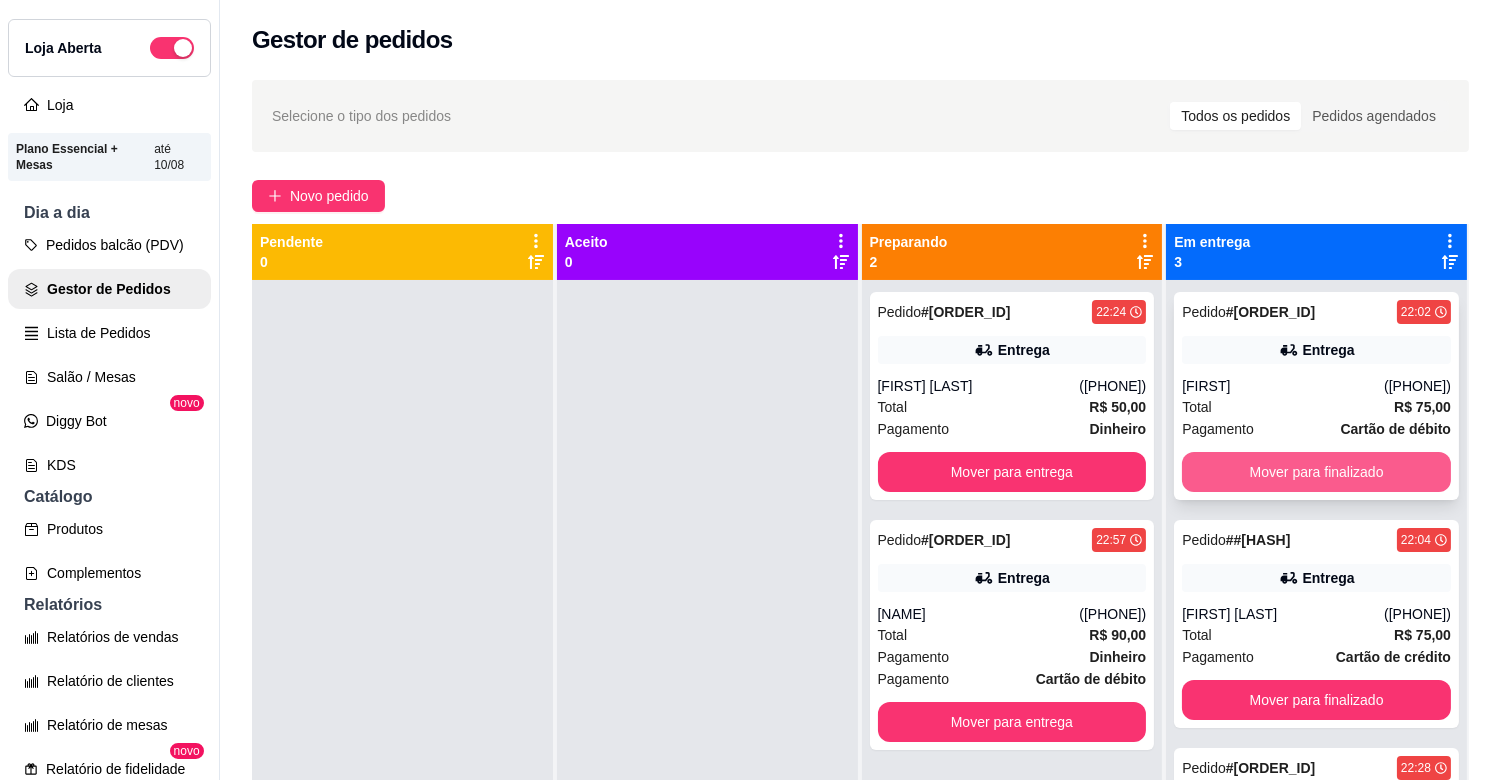 click on "Mover para finalizado" at bounding box center (1316, 472) 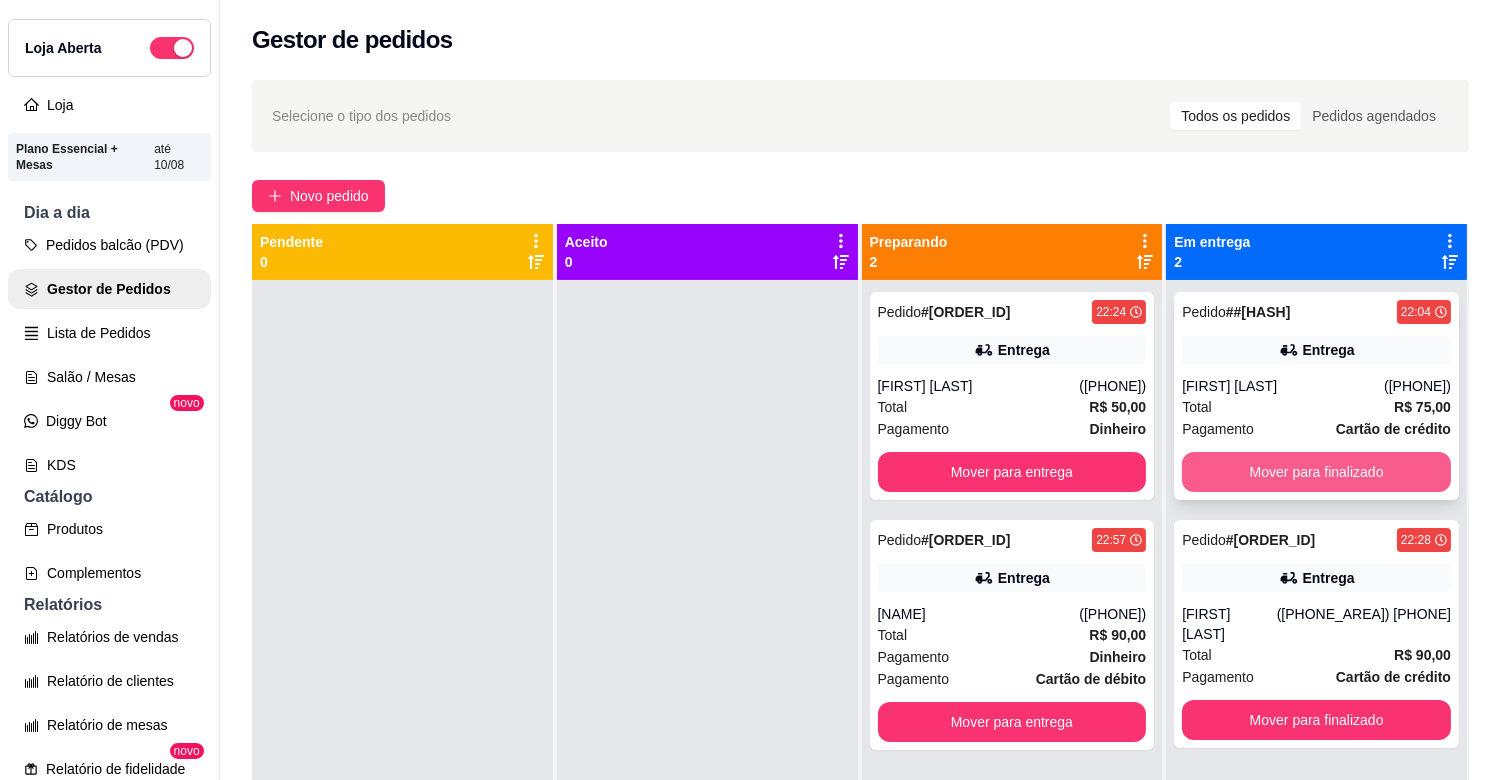 click on "Mover para finalizado" at bounding box center (1316, 472) 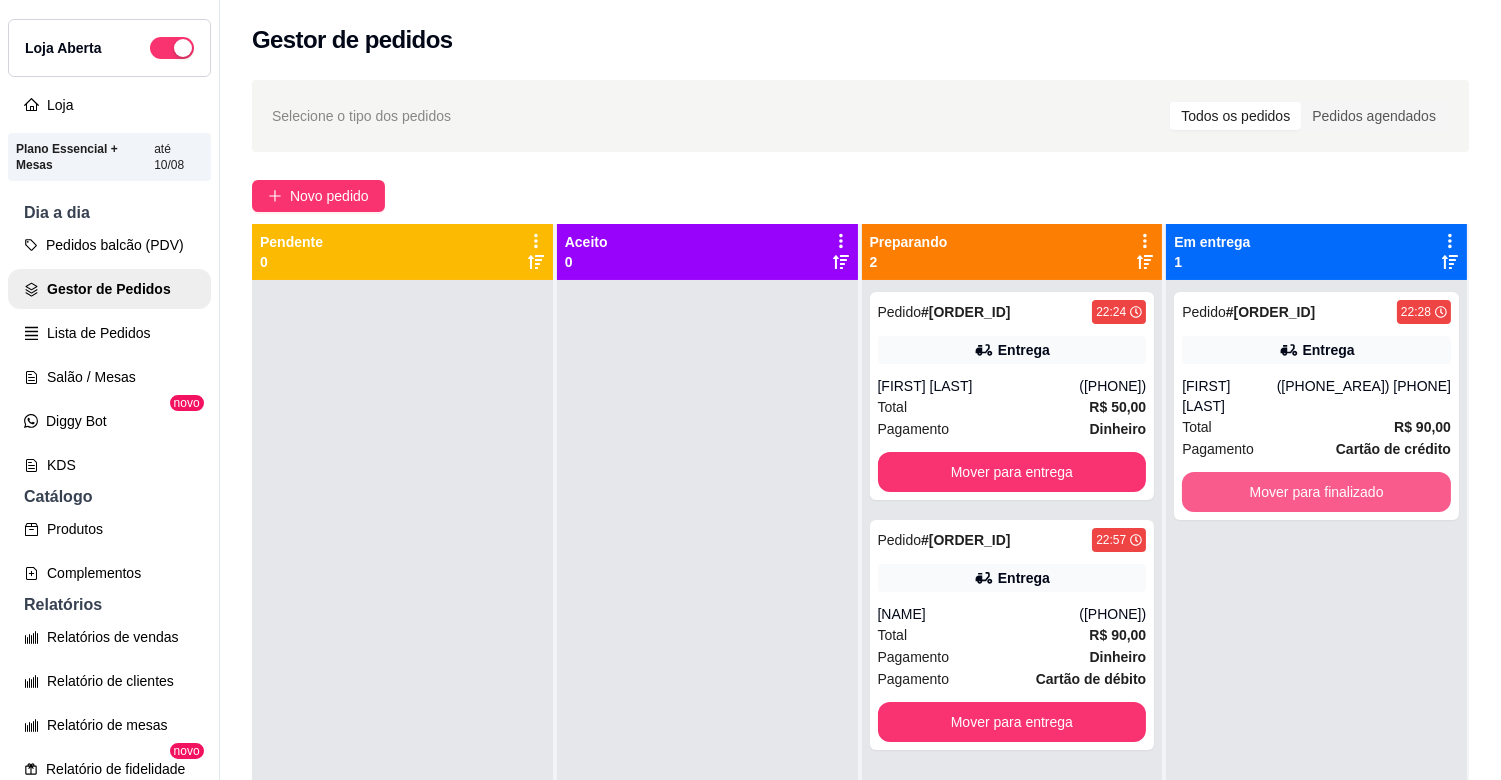 click on "Mover para finalizado" at bounding box center [1316, 492] 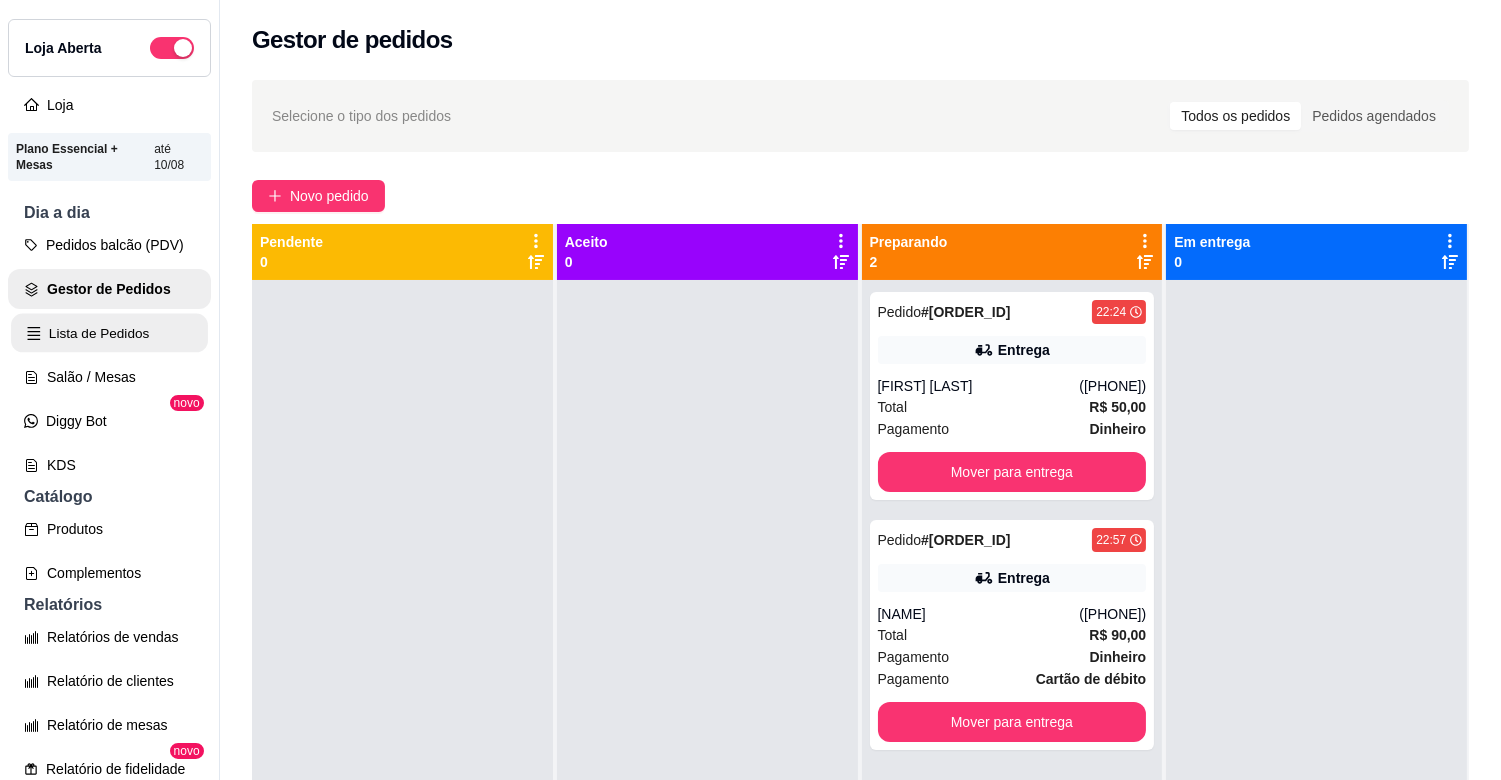 click on "Lista de Pedidos" at bounding box center (109, 333) 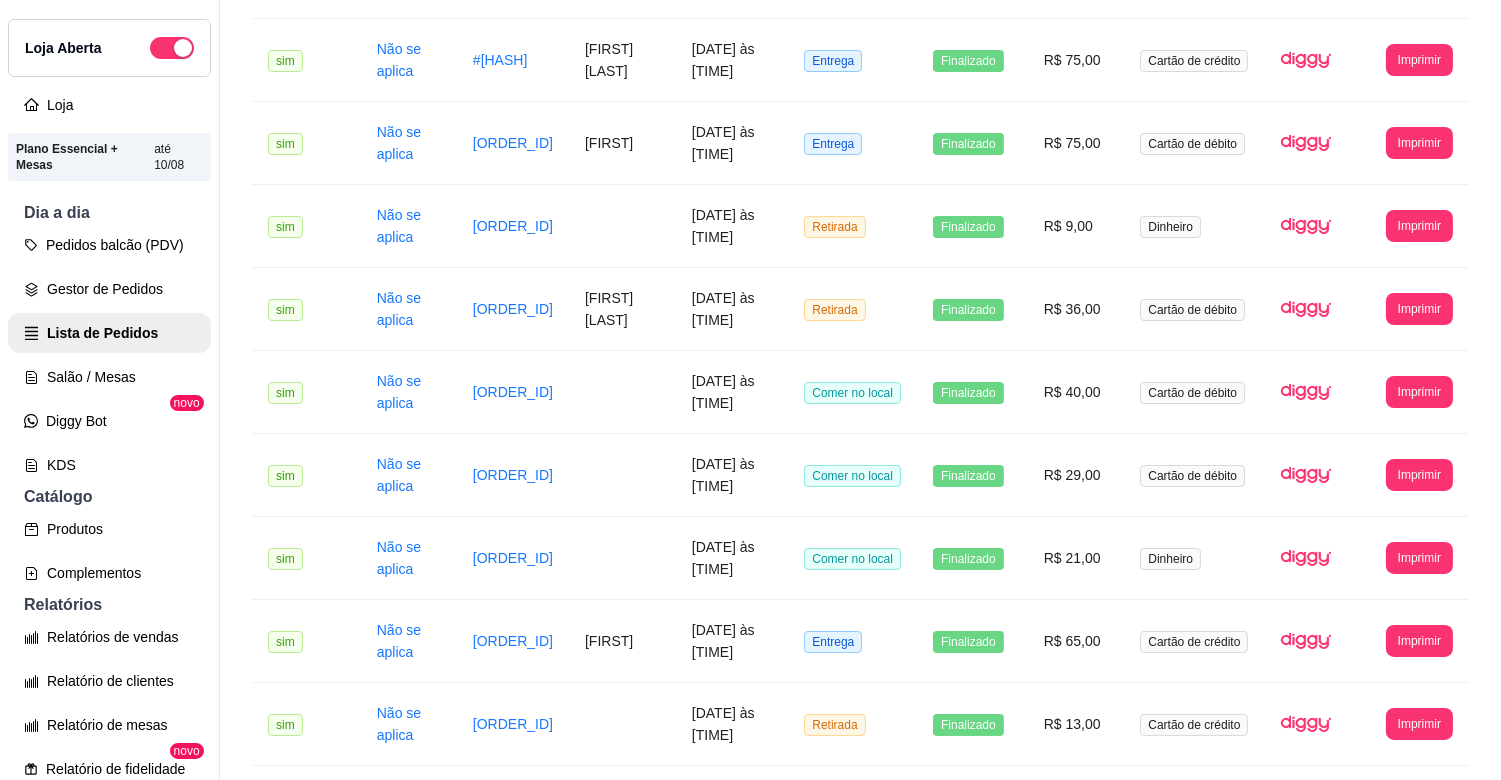 scroll, scrollTop: 646, scrollLeft: 0, axis: vertical 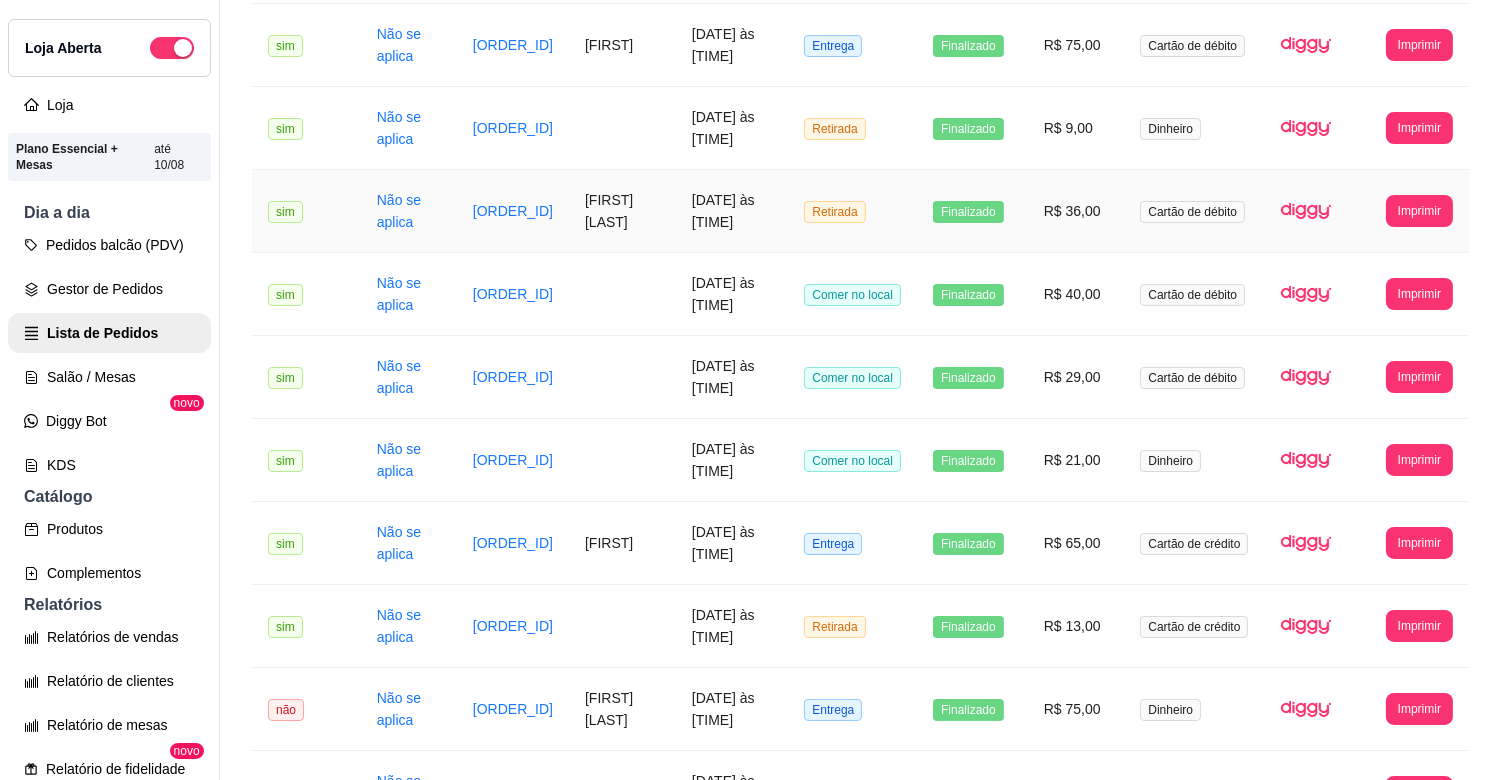 click on "[FIRST] [LAST]" at bounding box center (622, 211) 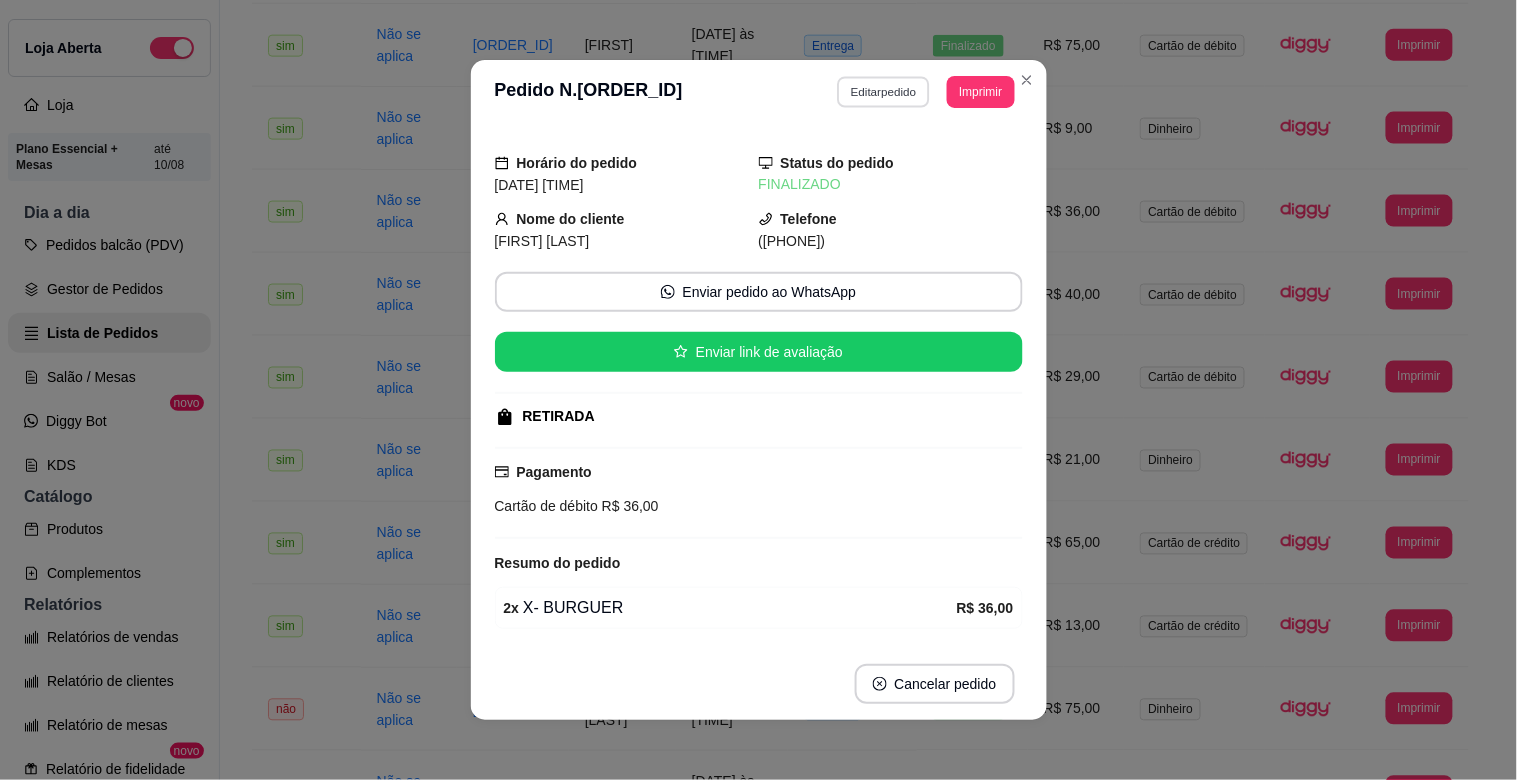 click on "Editar  pedido" at bounding box center (883, 91) 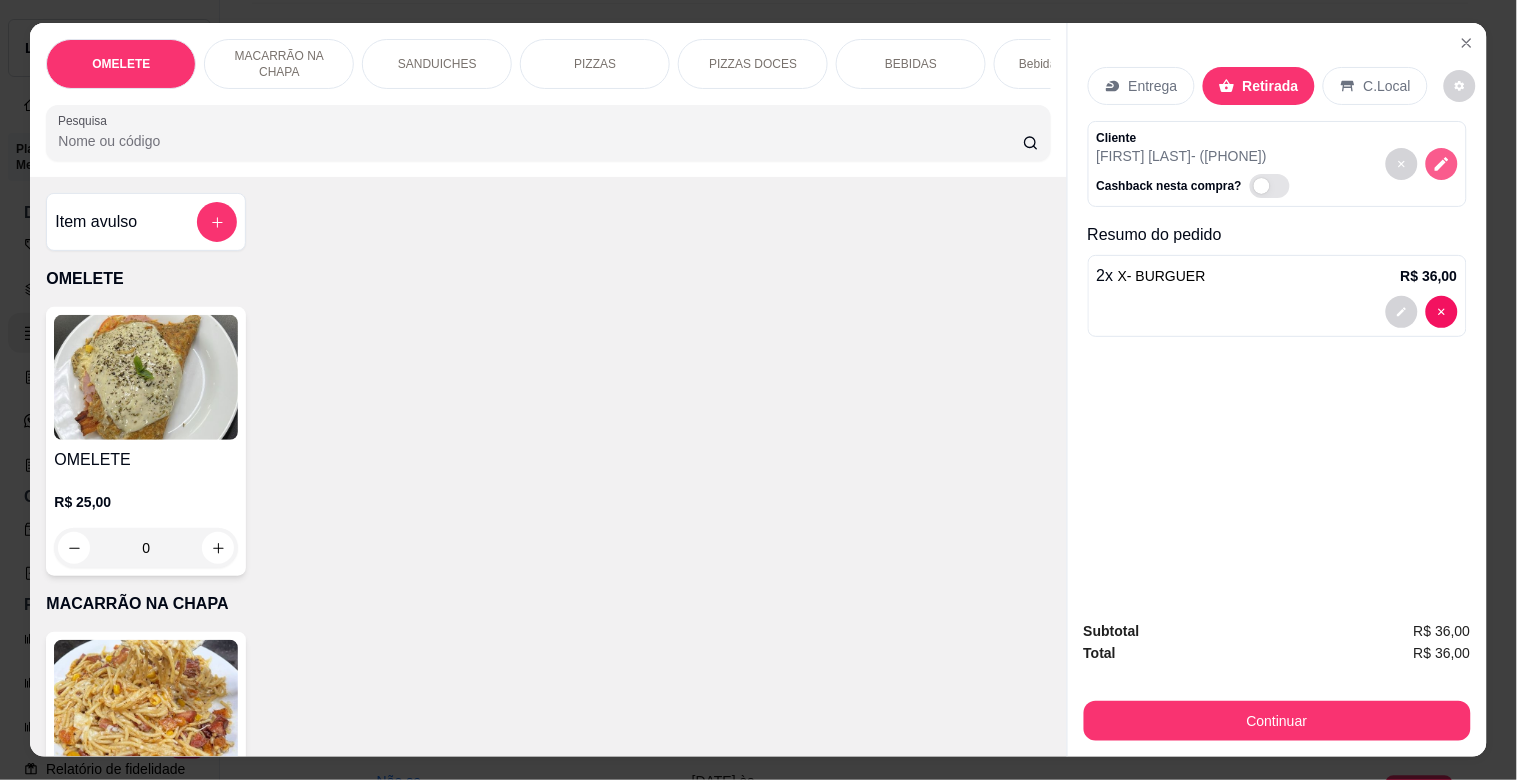 click 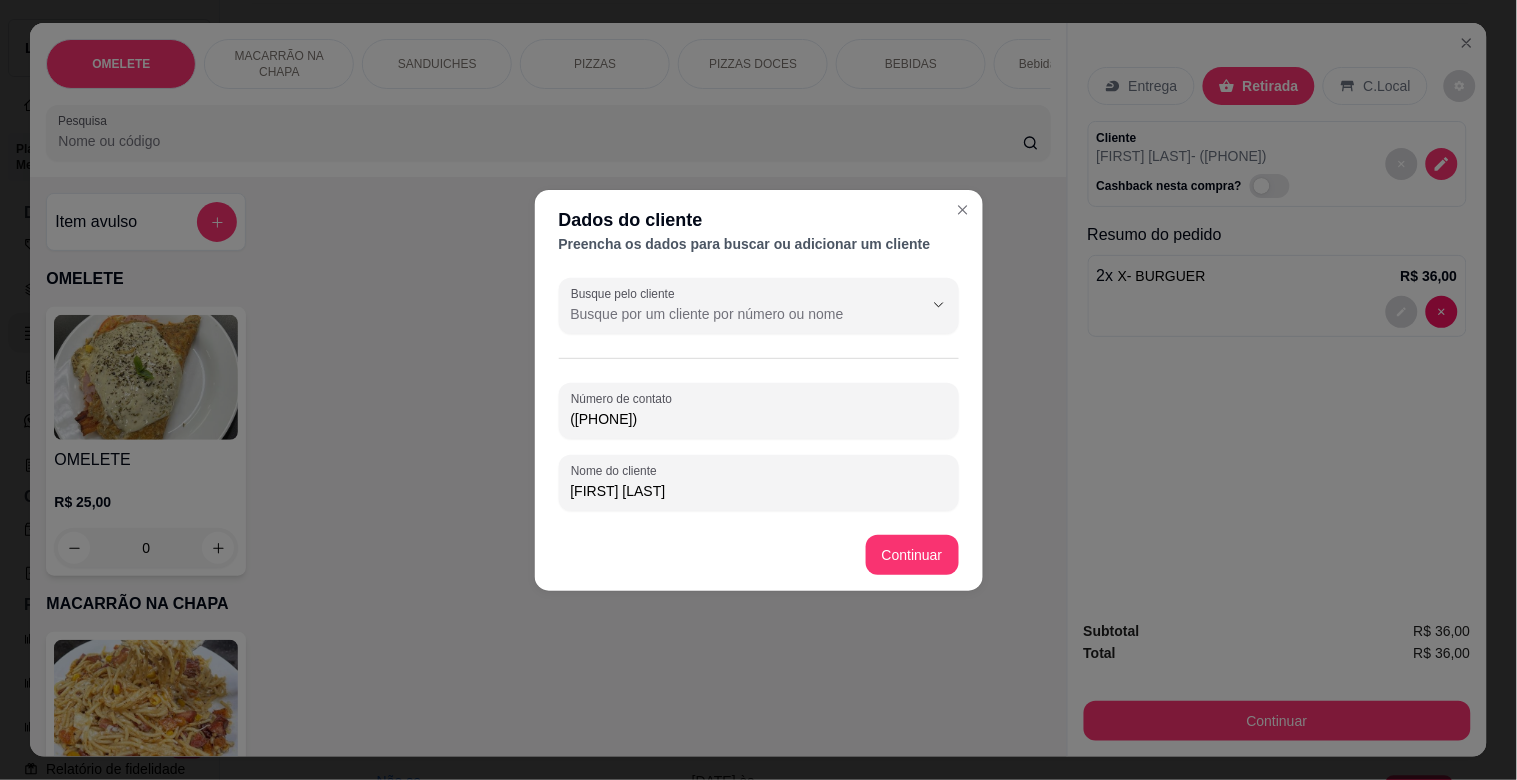 drag, startPoint x: 675, startPoint y: 411, endPoint x: 688, endPoint y: 411, distance: 13 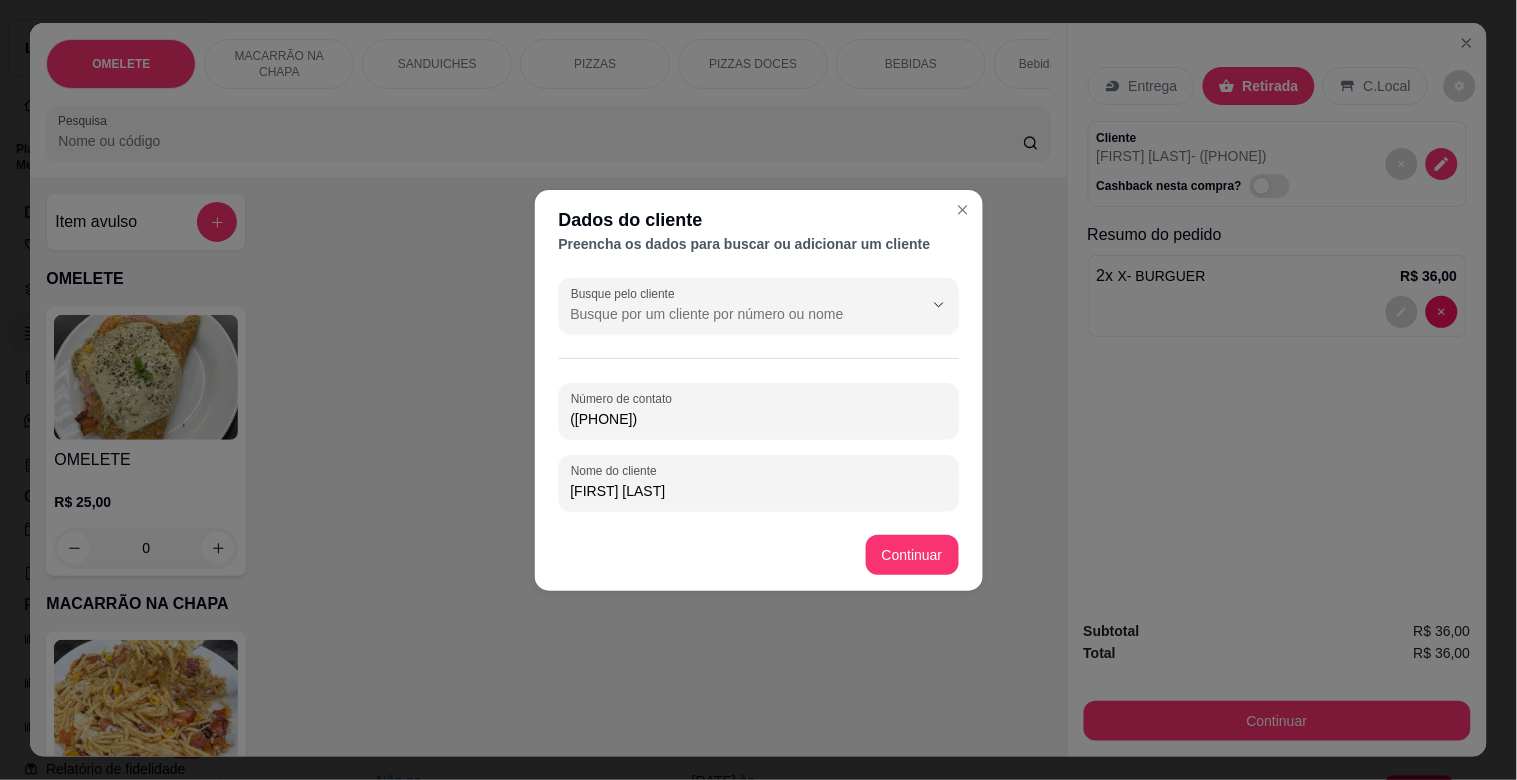 click on "([PHONE])" at bounding box center (759, 419) 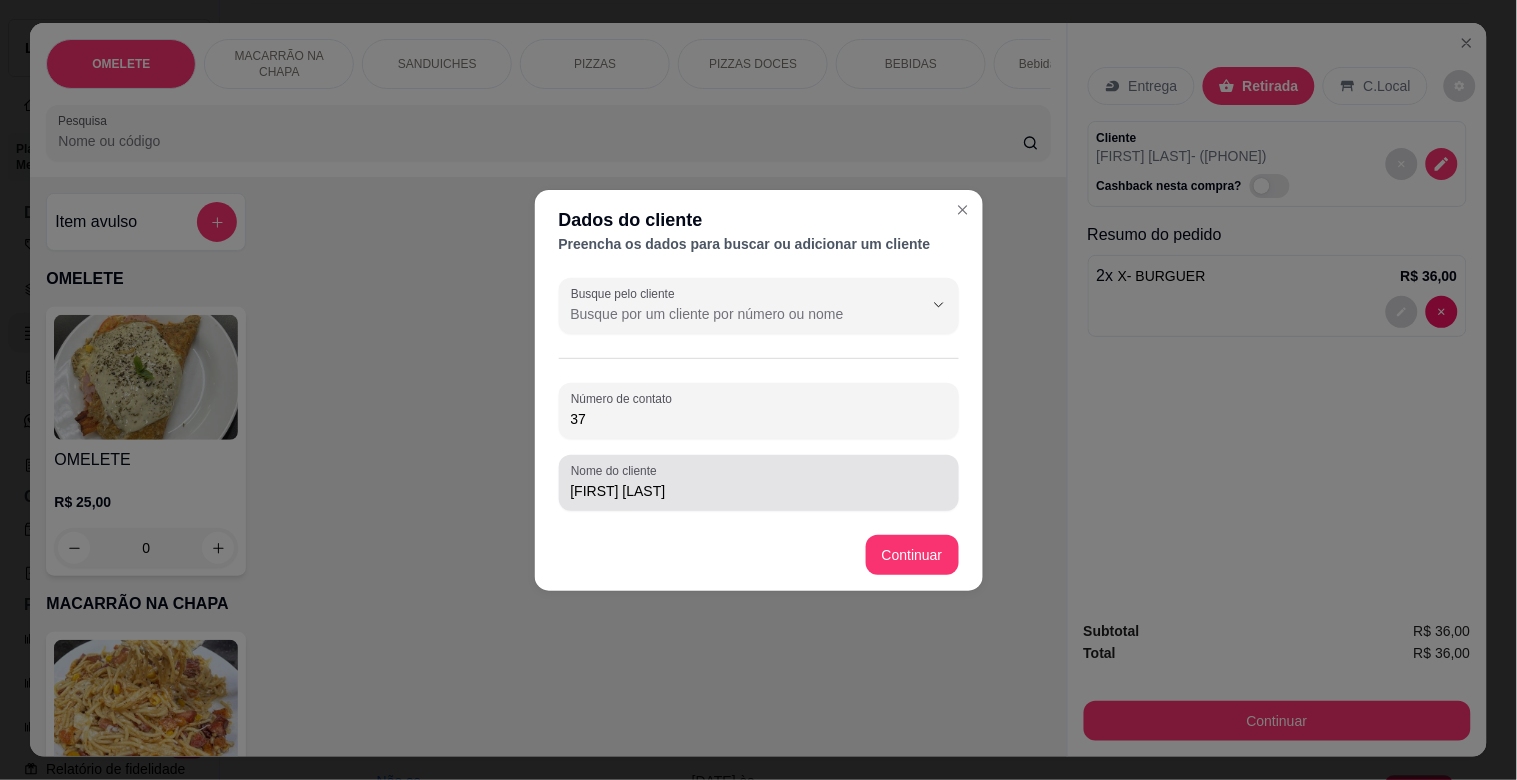 type on "3" 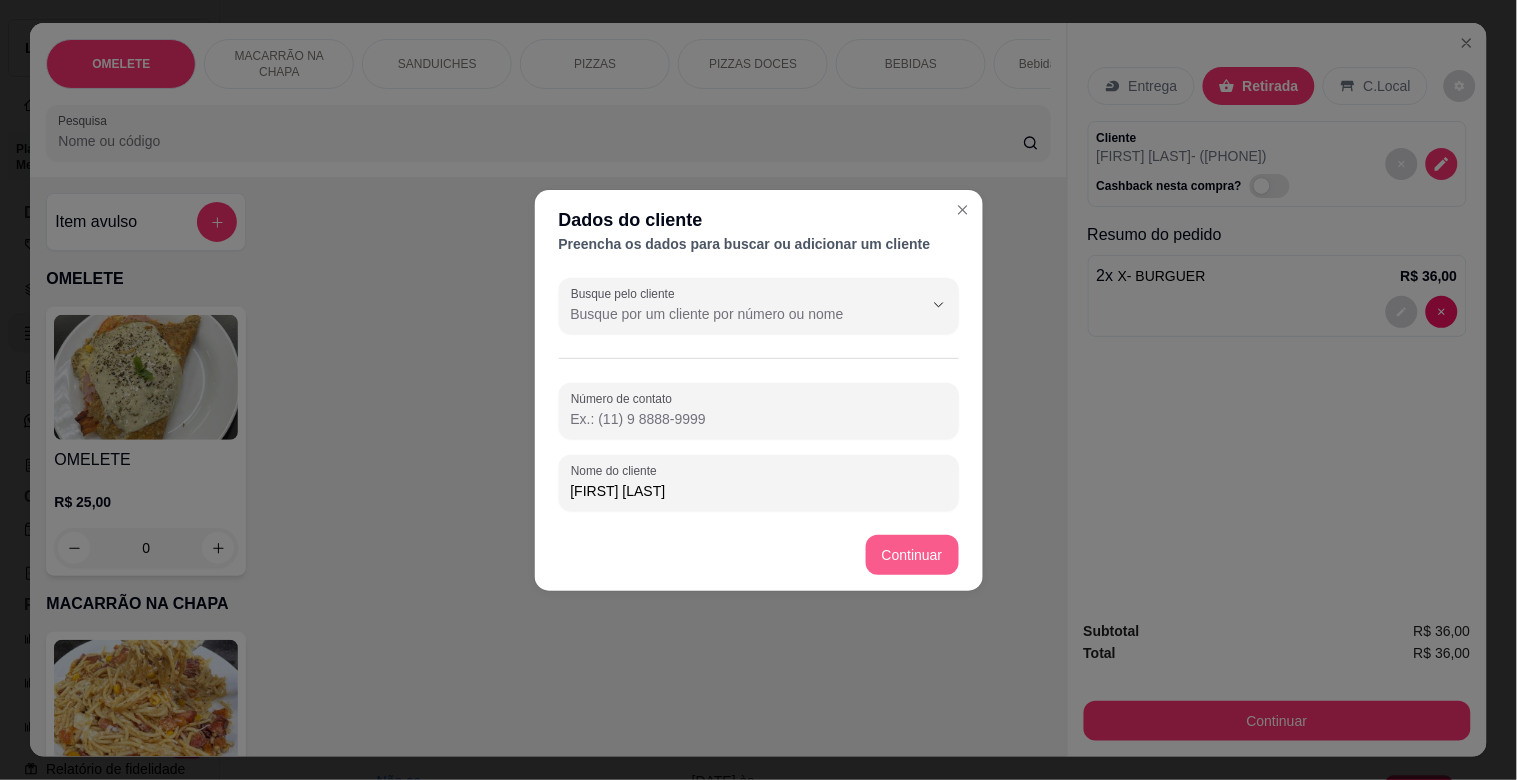 type 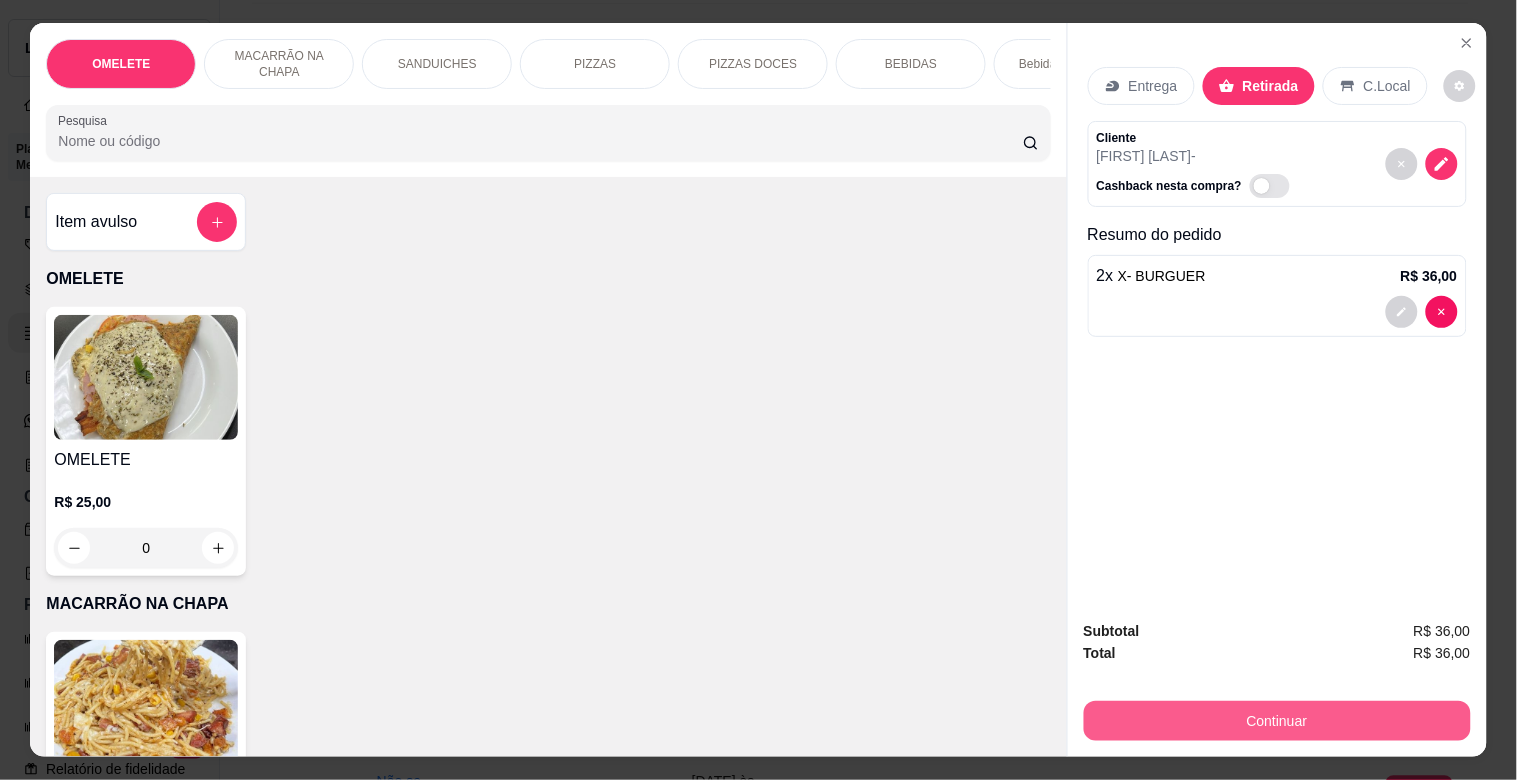 click on "Continuar" at bounding box center (1277, 721) 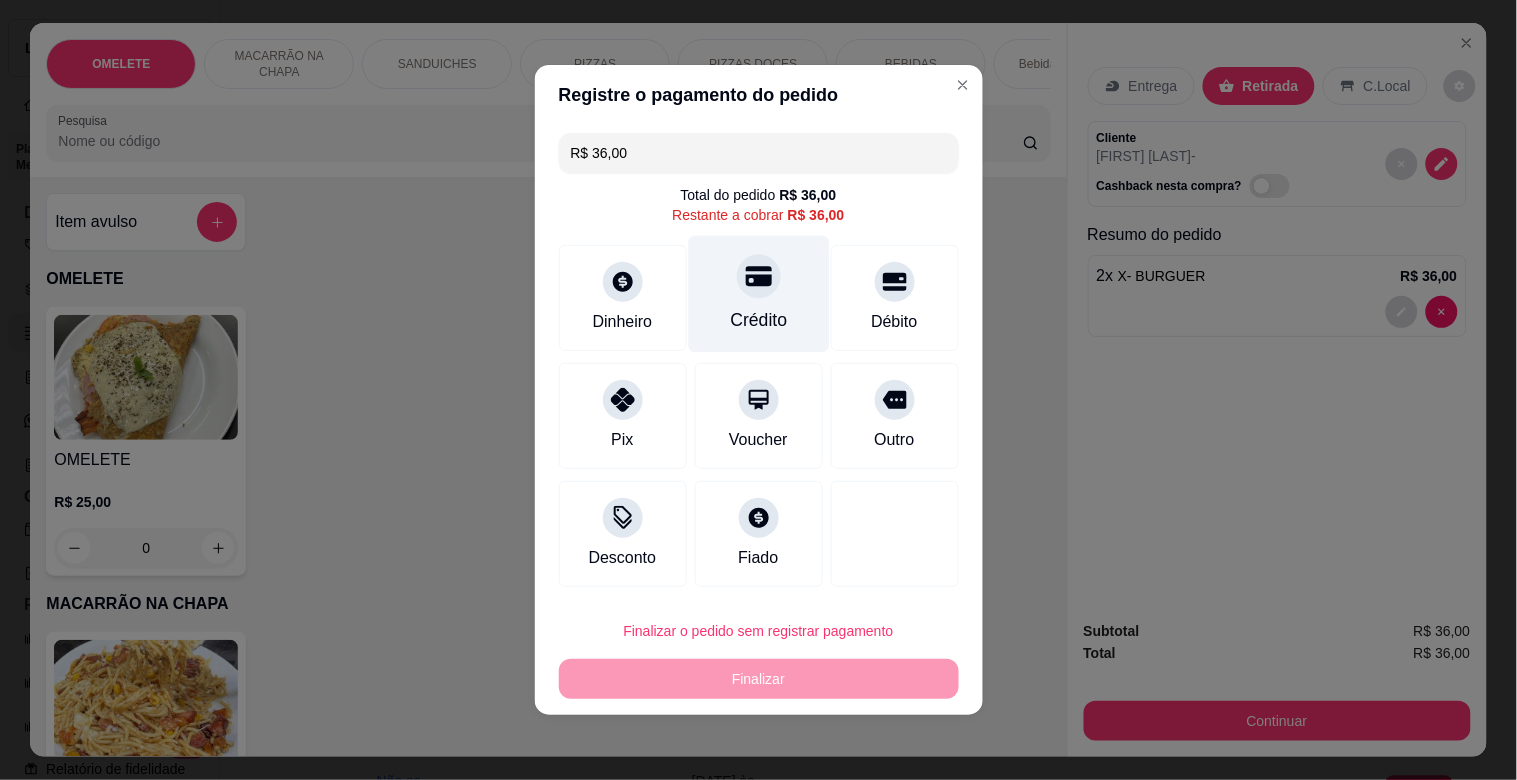 click on "Crédito" at bounding box center [758, 294] 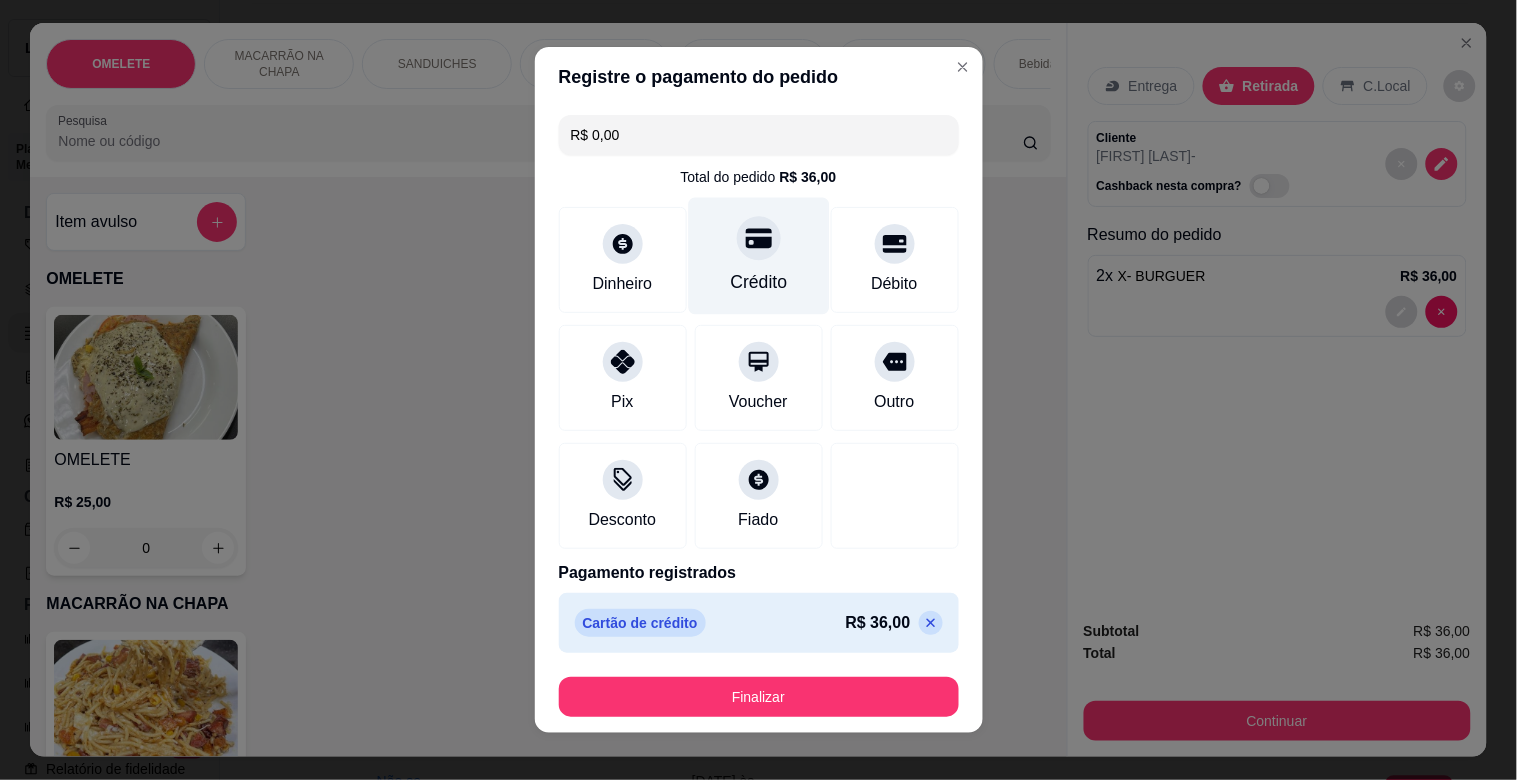 type on "R$ 0,00" 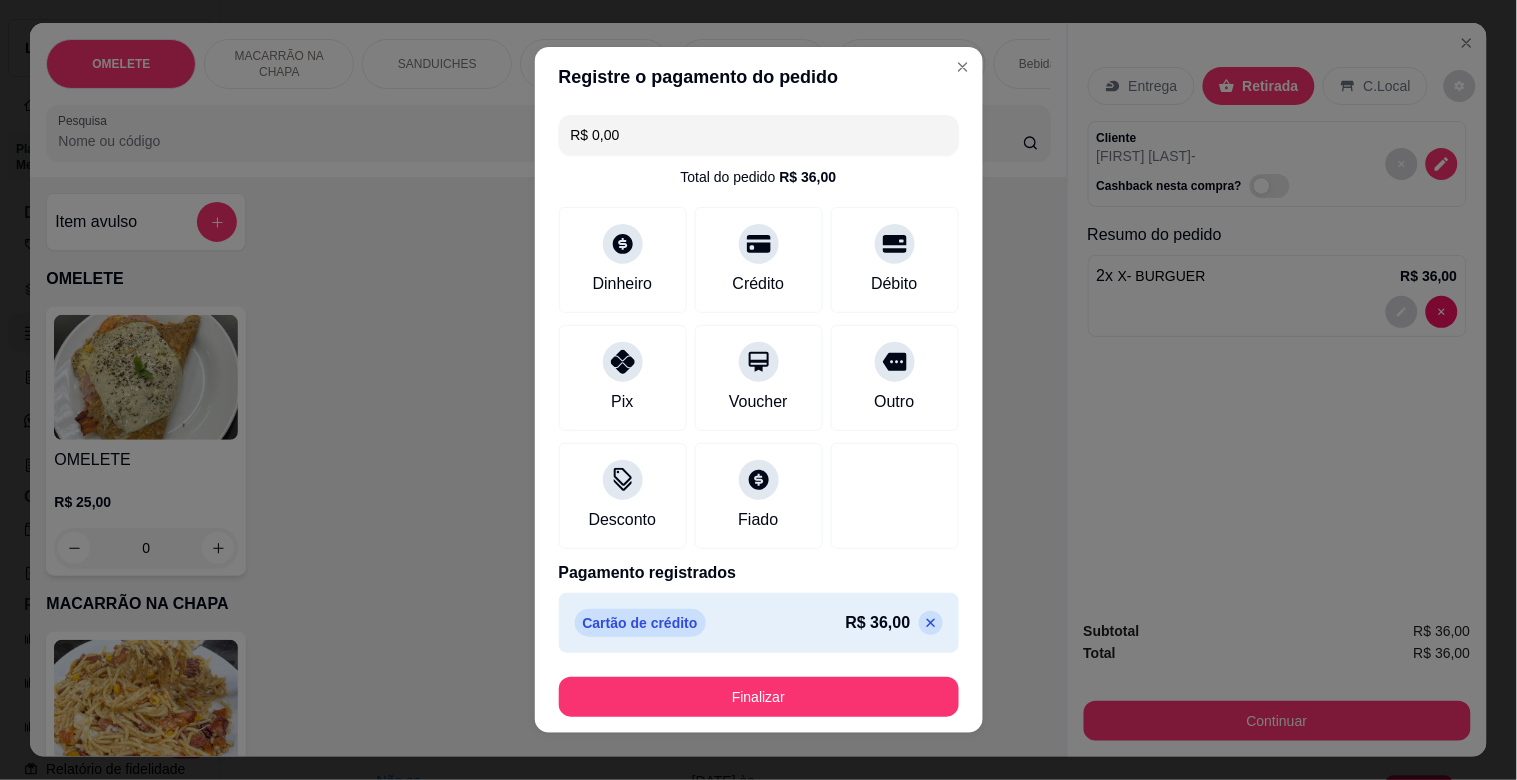 click on "Finalizar" at bounding box center (759, 697) 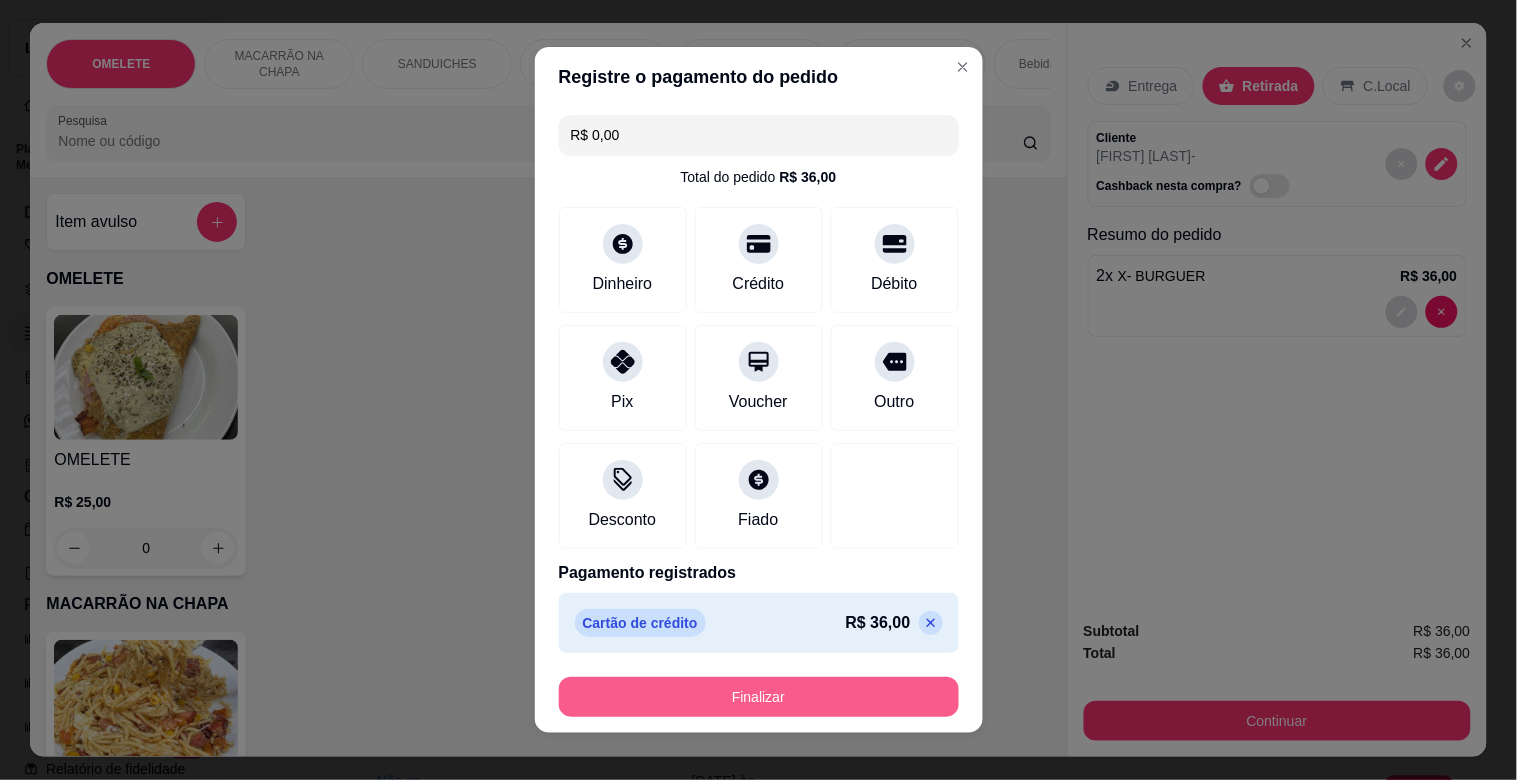 click on "Finalizar" at bounding box center (759, 697) 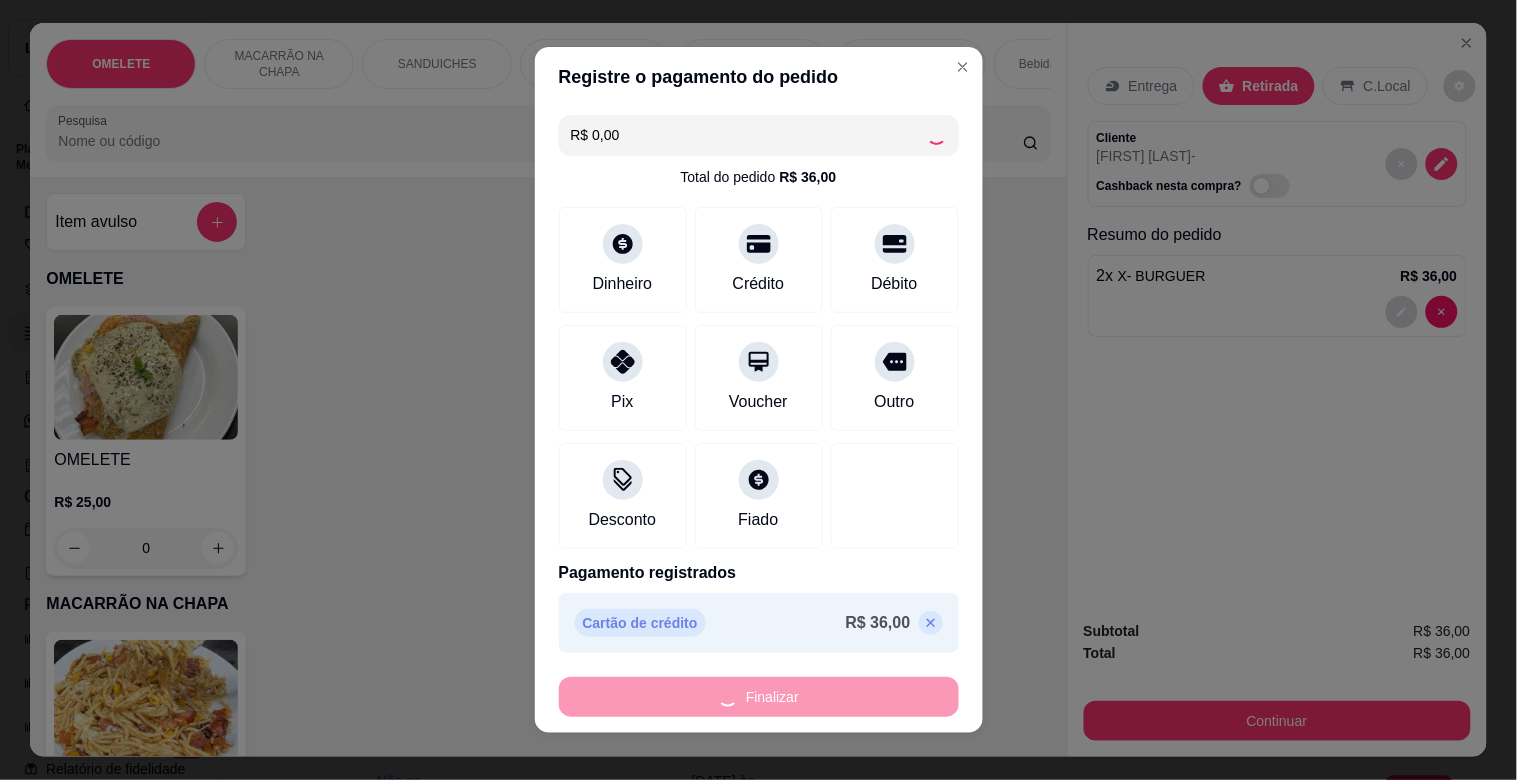 type on "0" 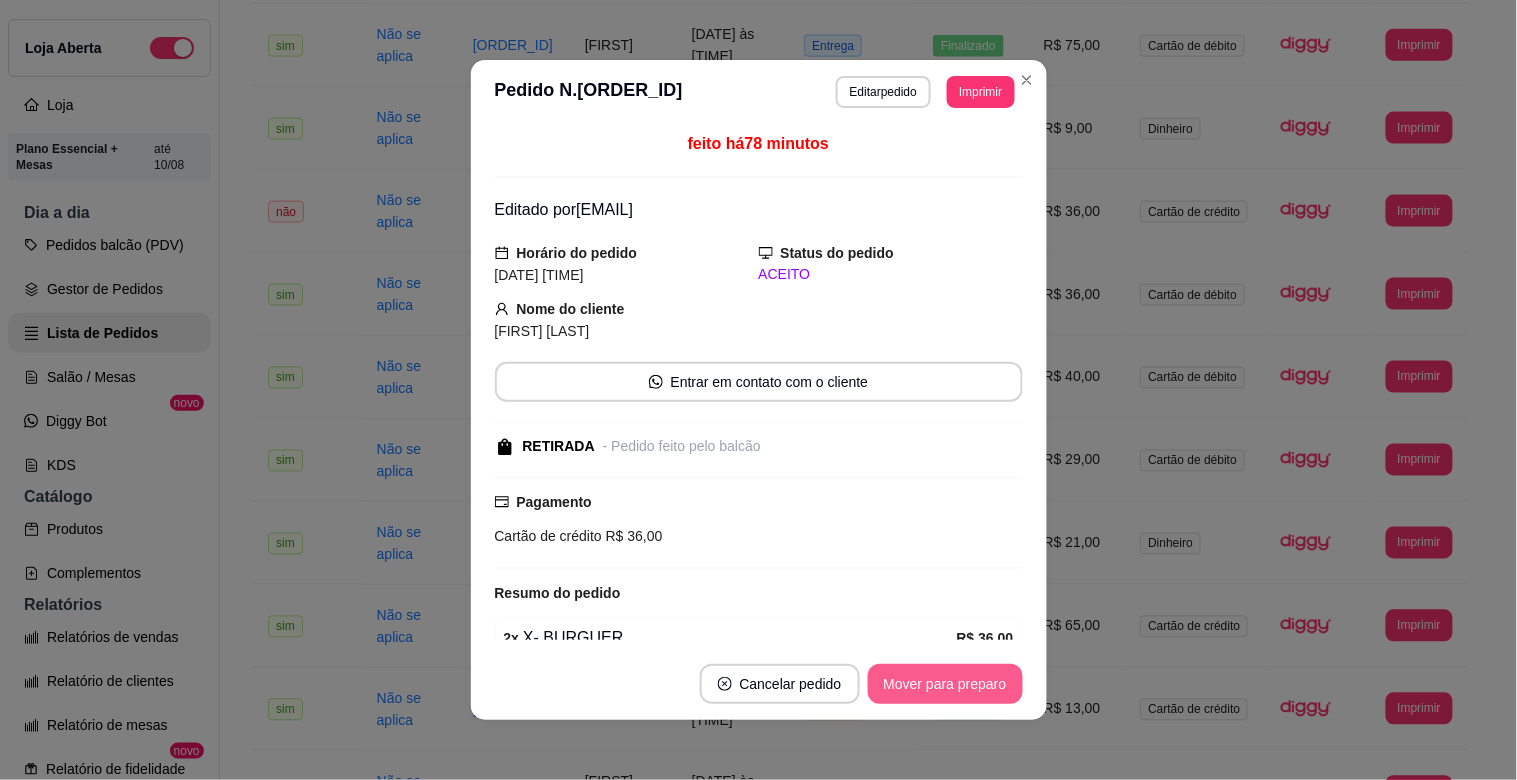 click on "Mover para preparo" at bounding box center (945, 684) 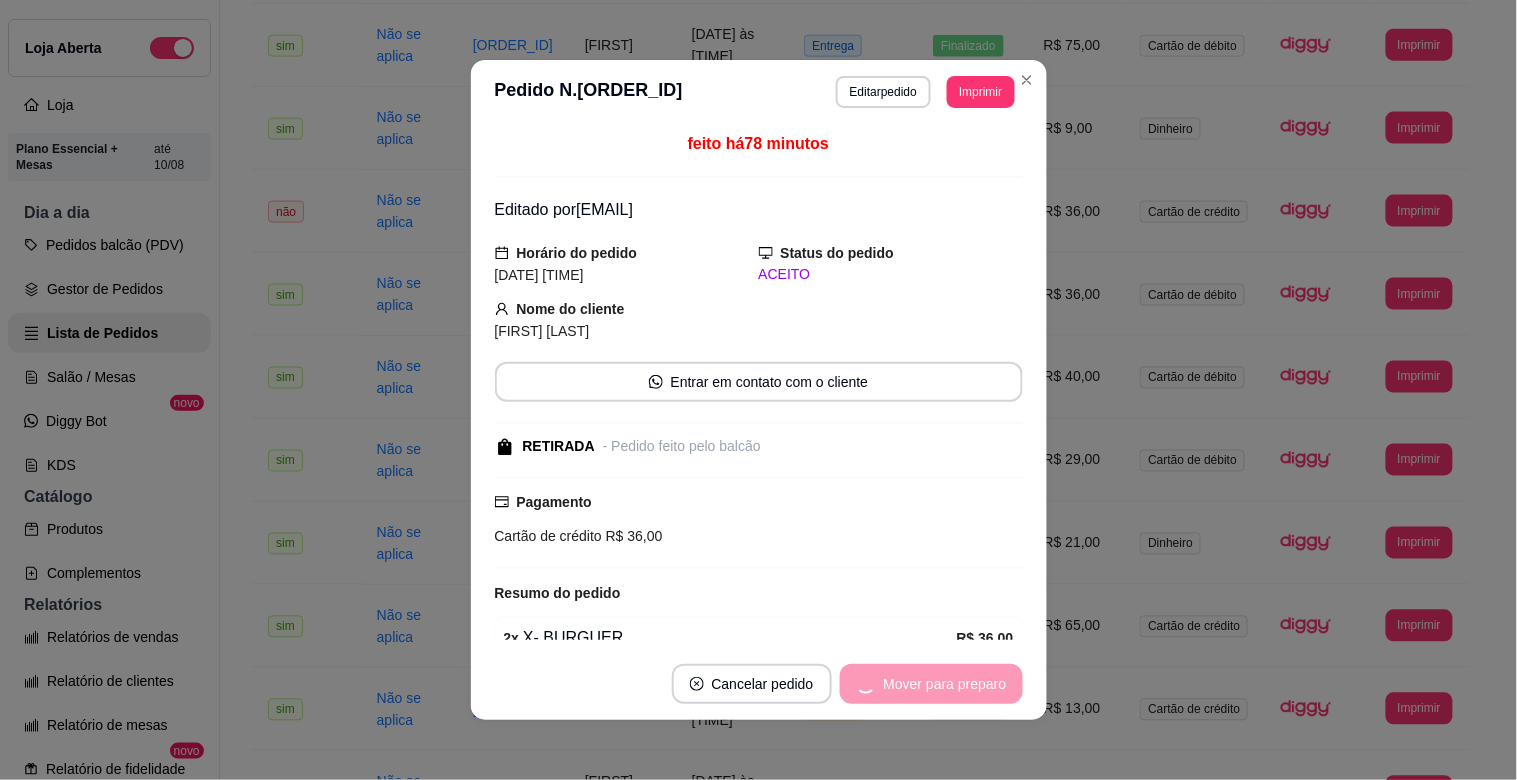 click on "Mover para preparo" at bounding box center [931, 684] 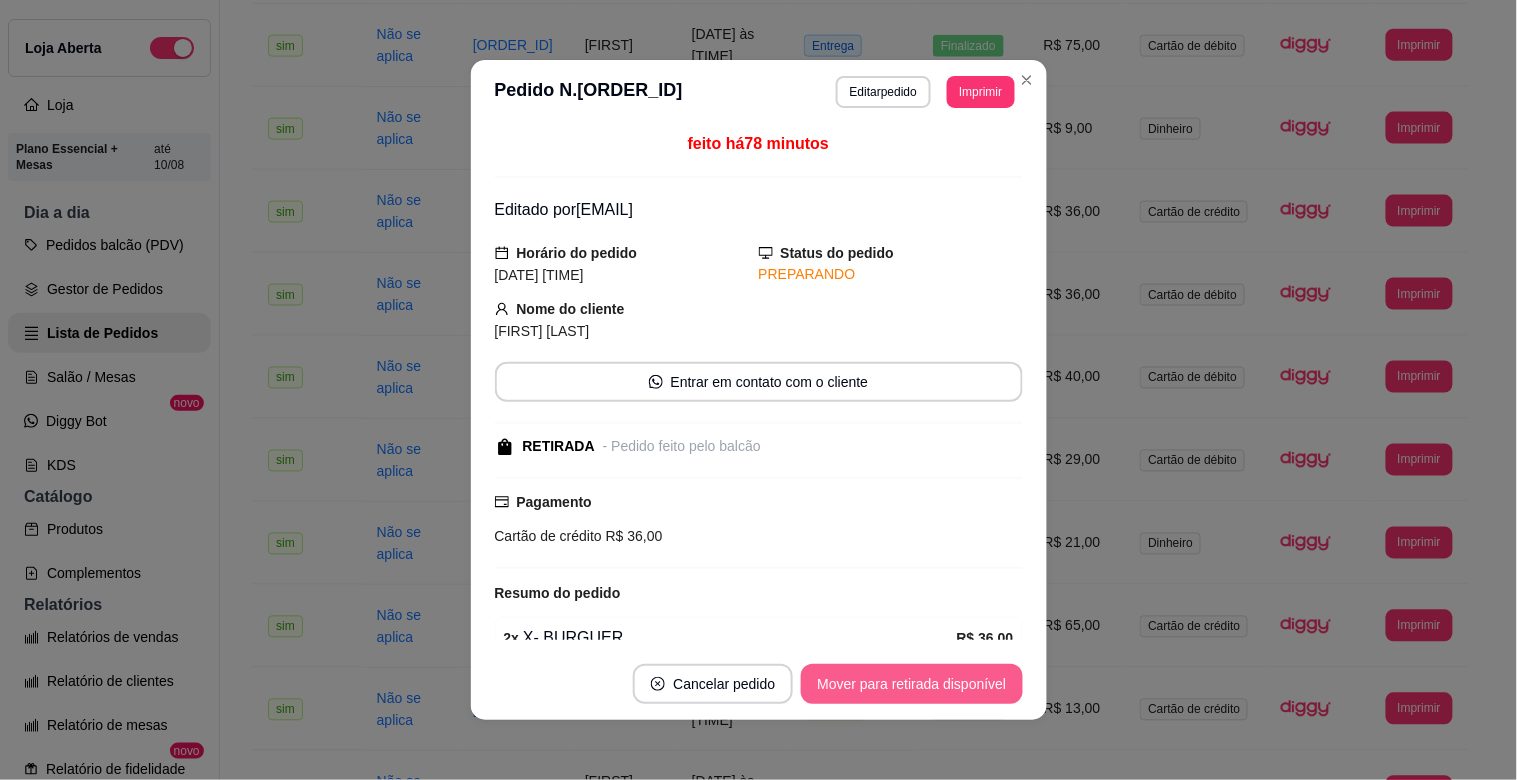 click on "Mover para retirada disponível" at bounding box center [911, 684] 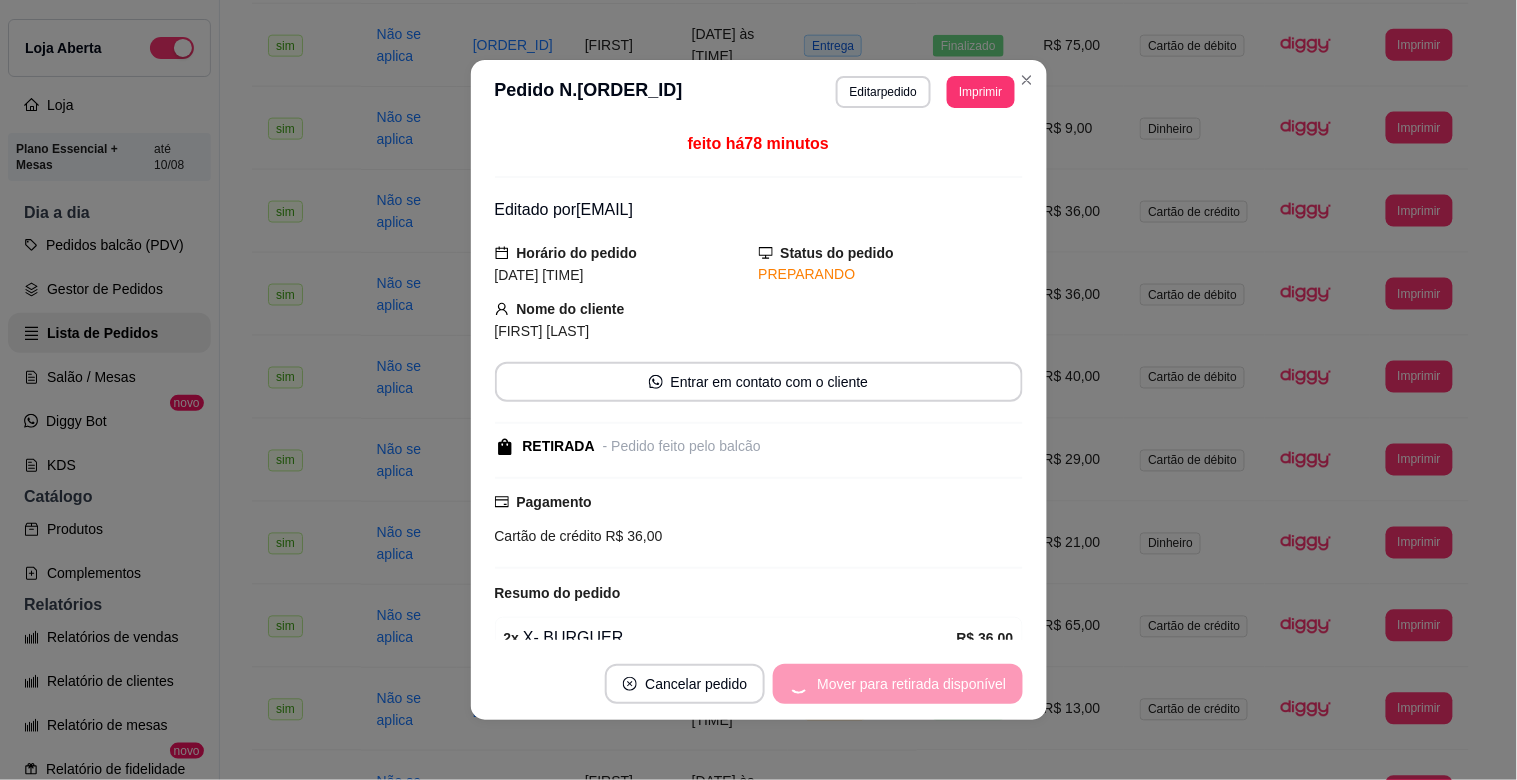 click on "Mover para retirada disponível" at bounding box center (897, 684) 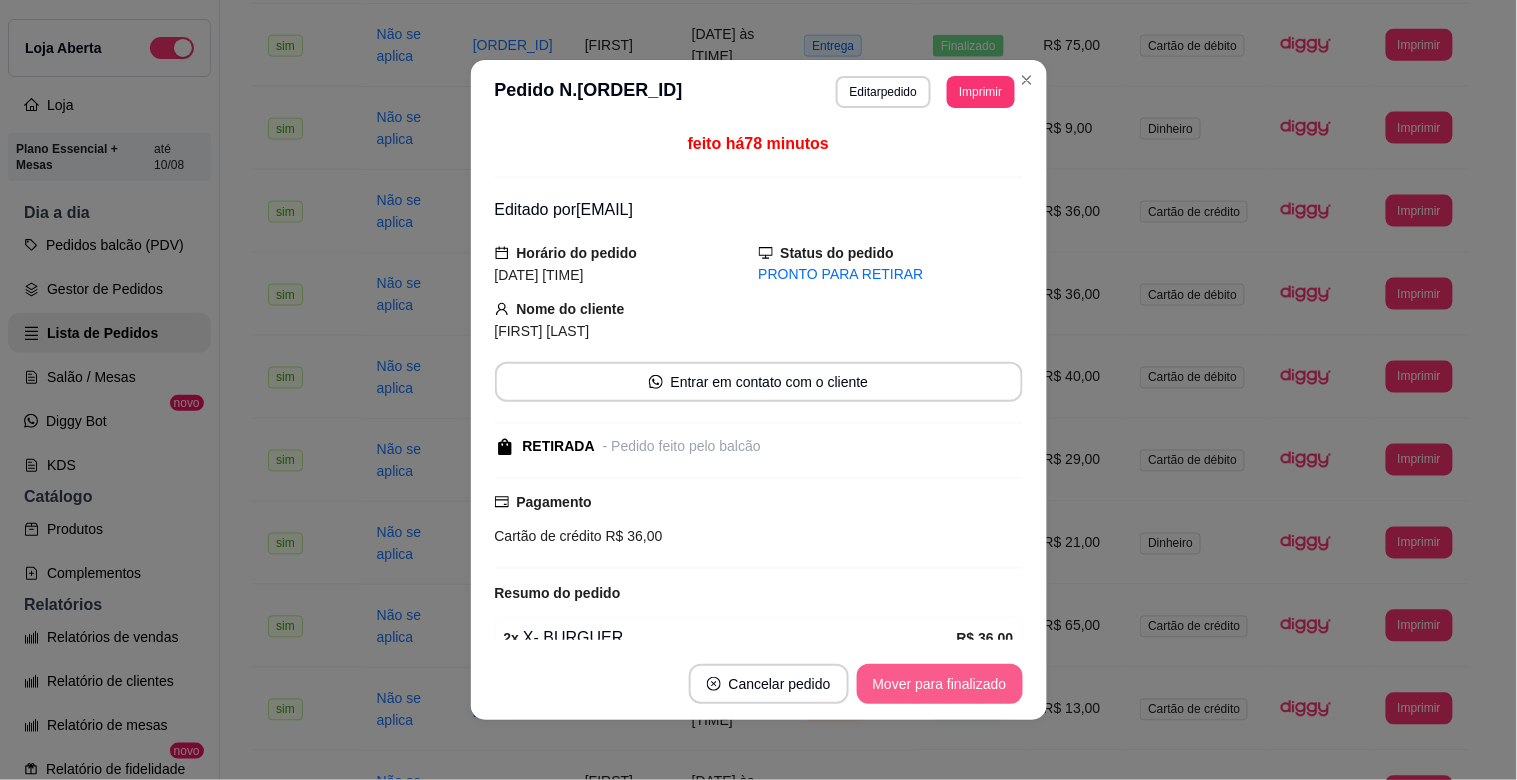 click on "Mover para finalizado" at bounding box center [940, 684] 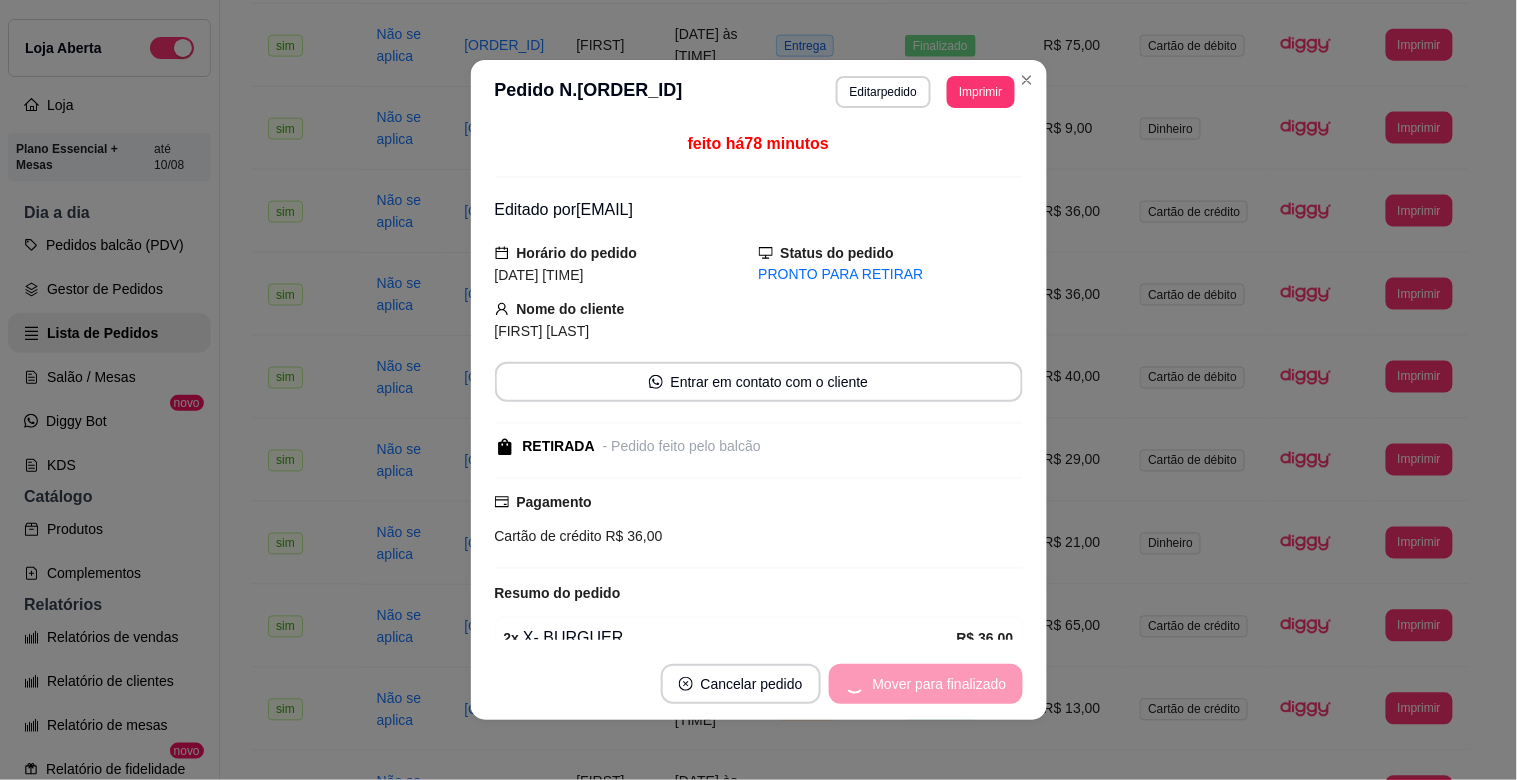 click on "Mover para finalizado" at bounding box center (926, 684) 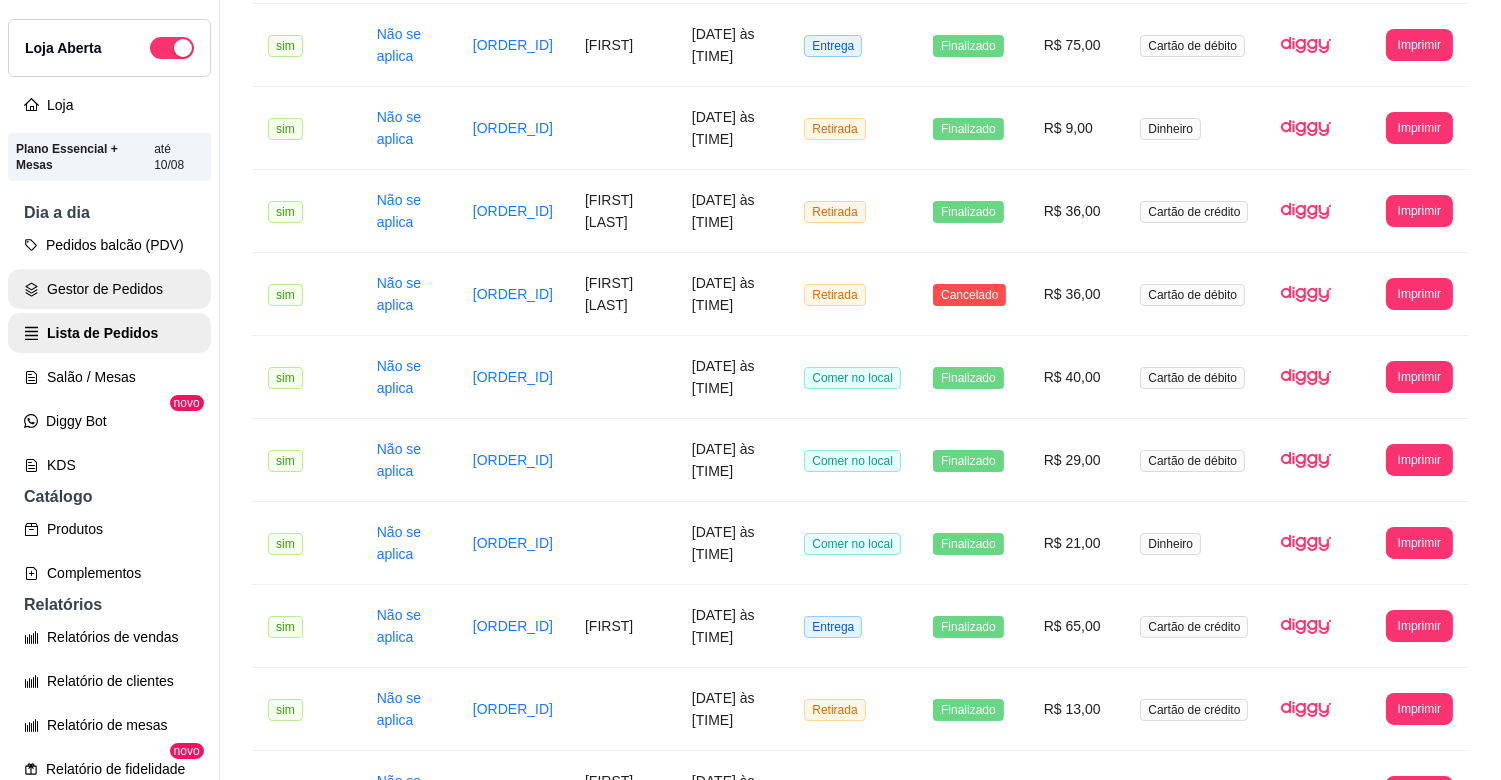 click on "Gestor de Pedidos" at bounding box center (109, 289) 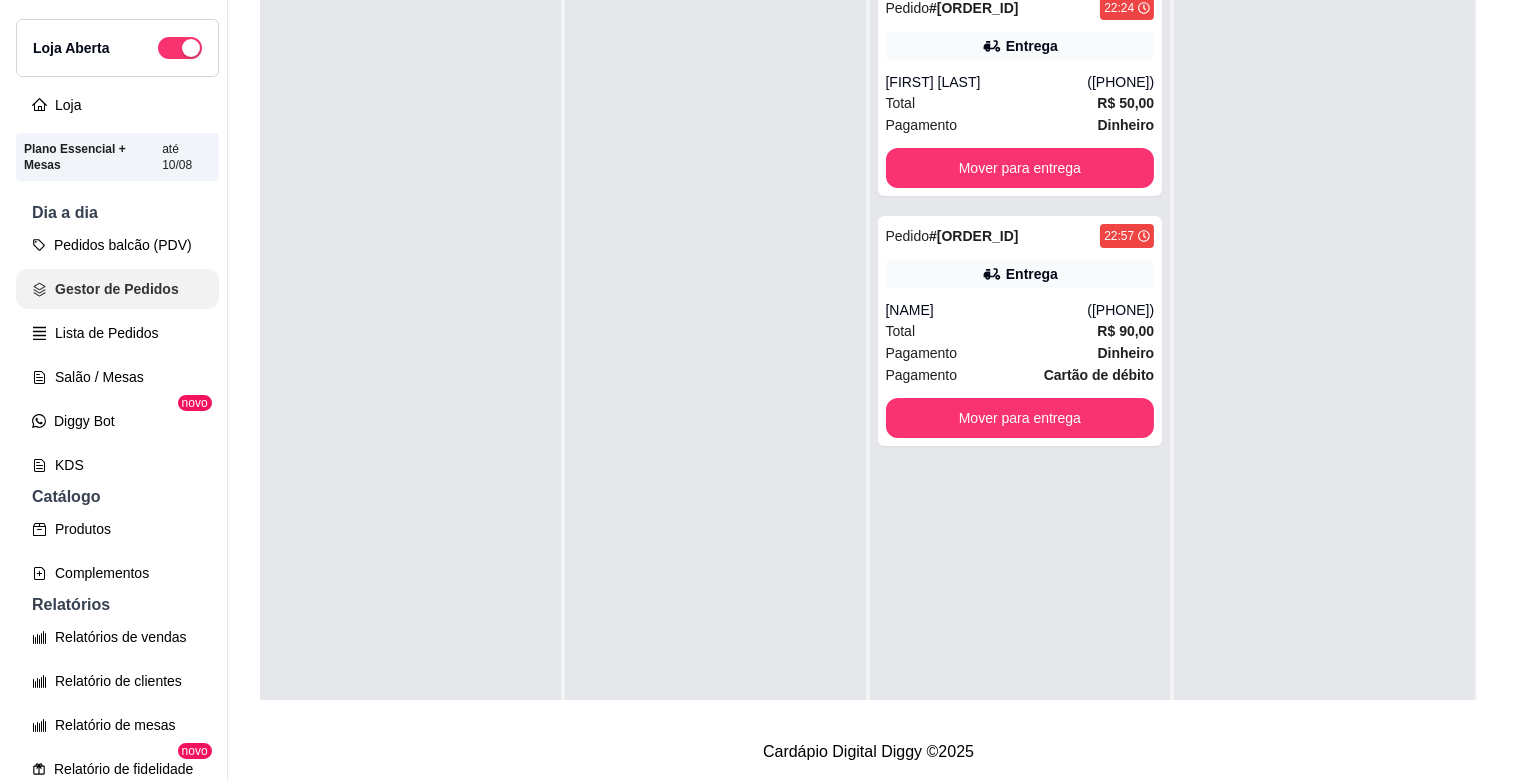 scroll, scrollTop: 0, scrollLeft: 0, axis: both 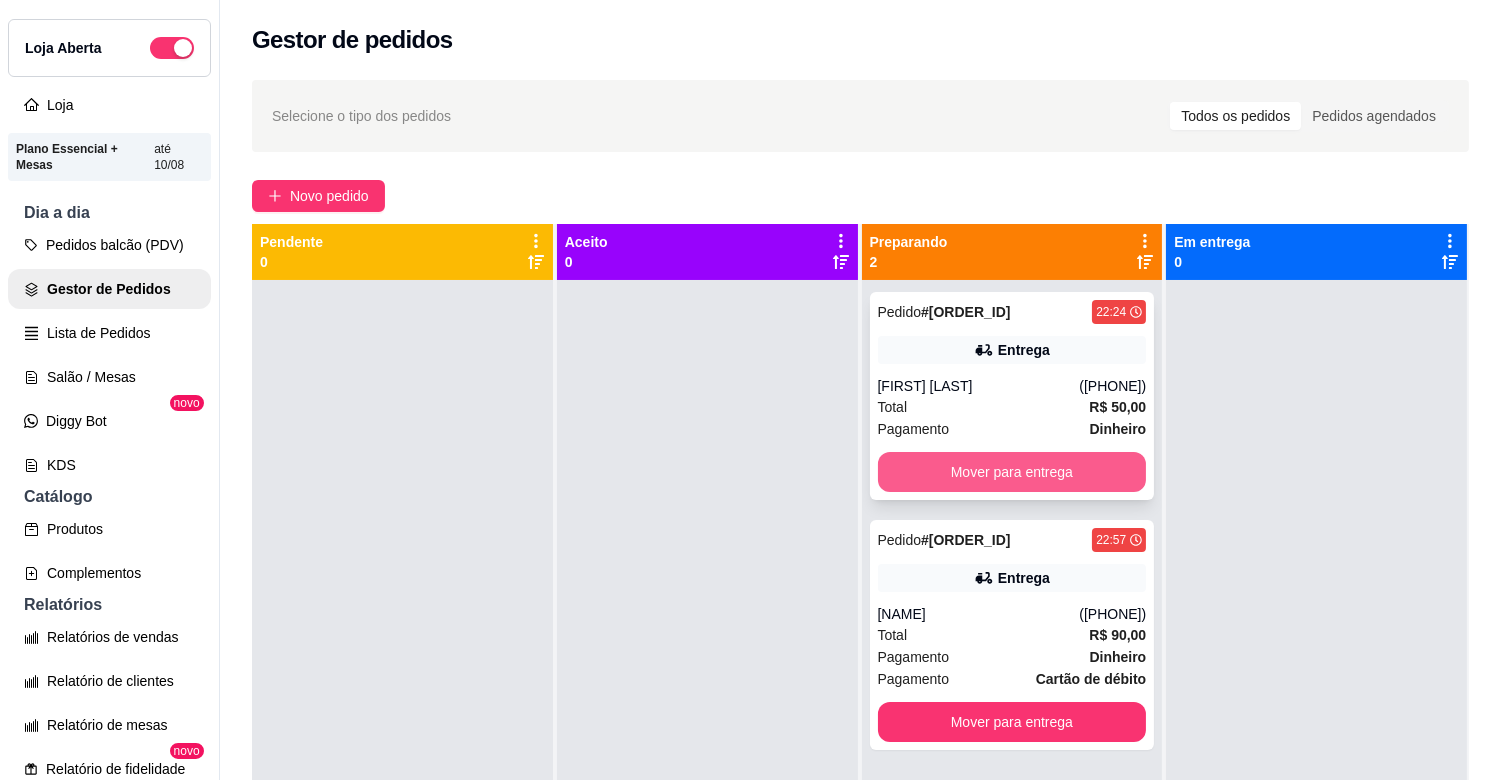 click on "Mover para entrega" at bounding box center (1012, 472) 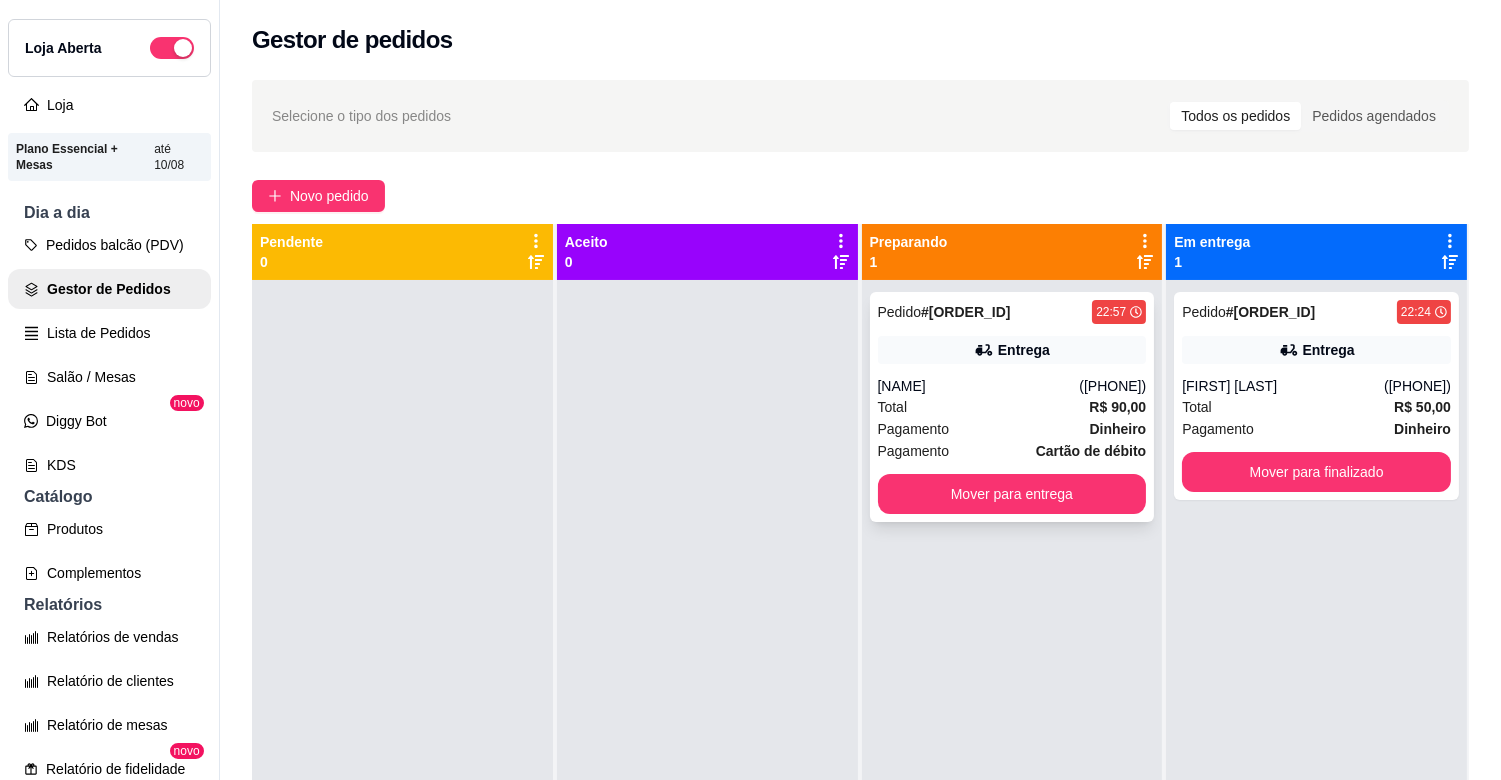 click on "Pedido  #[HASH] [TIME] Entrega [NAME] ([DDD]) [PHONE] Total R$ 90,00 Pagamento Dinheiro Pagamento Cartão de débito Mover para entrega" at bounding box center [1012, 407] 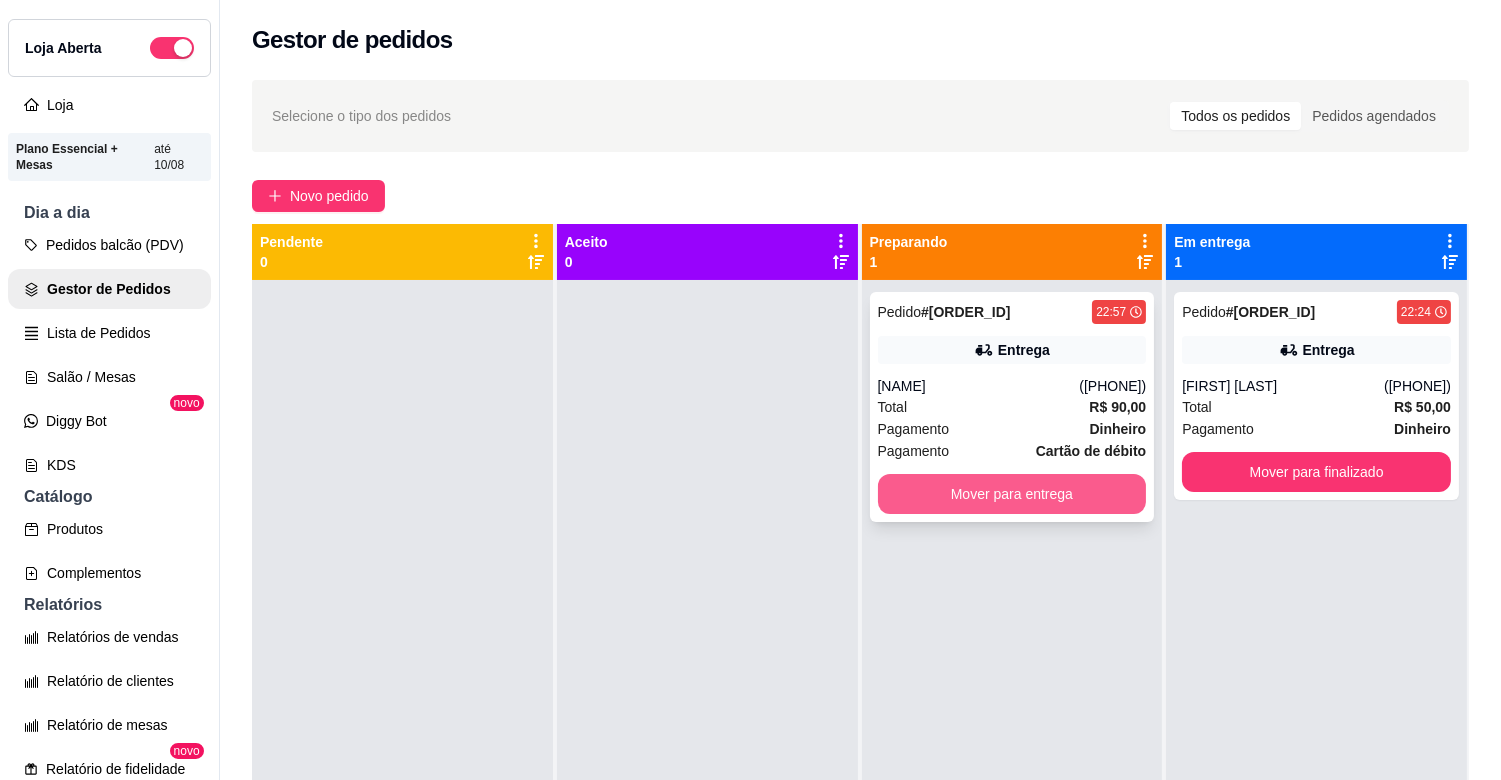 click on "Mover para entrega" at bounding box center (1012, 494) 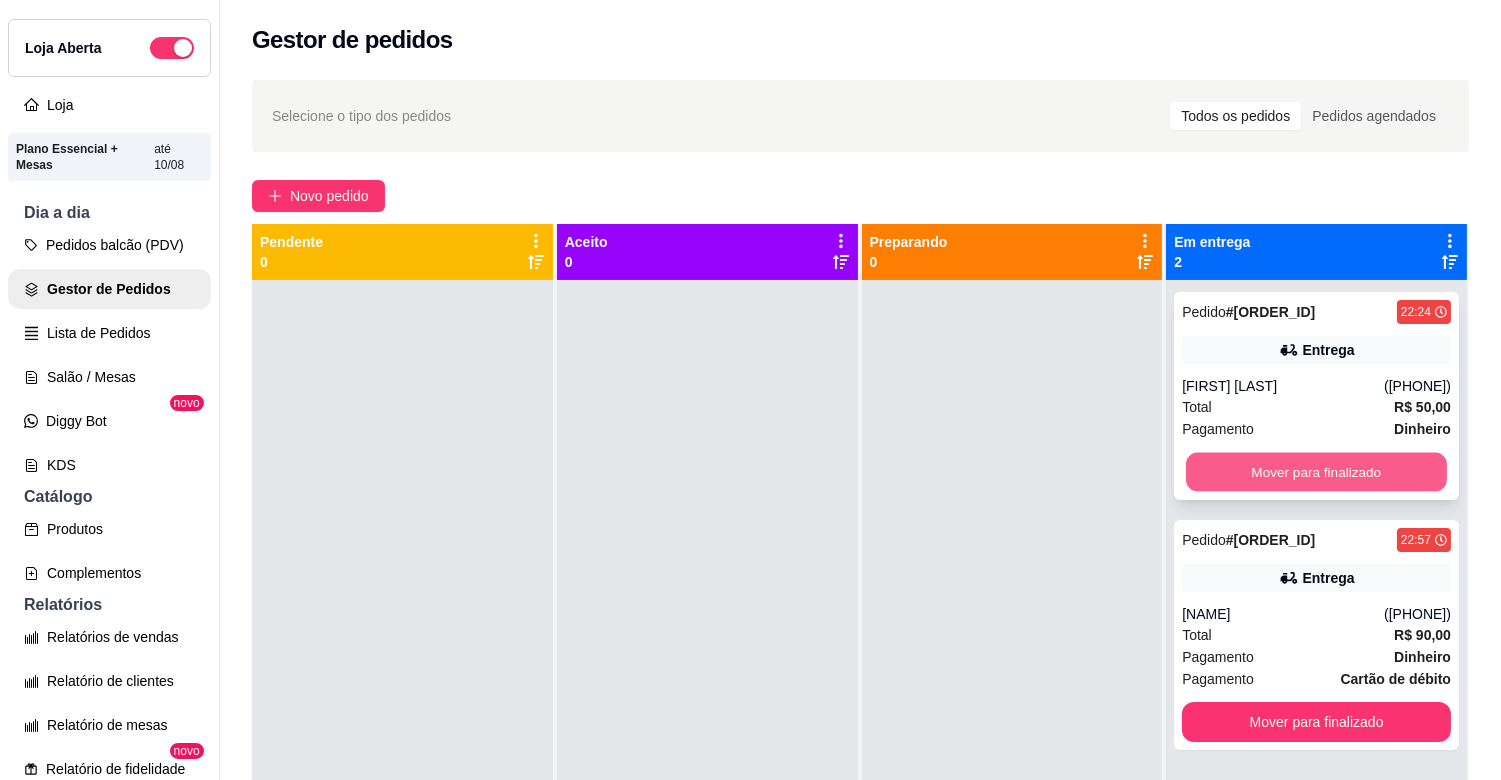 click on "Mover para finalizado" at bounding box center (1316, 472) 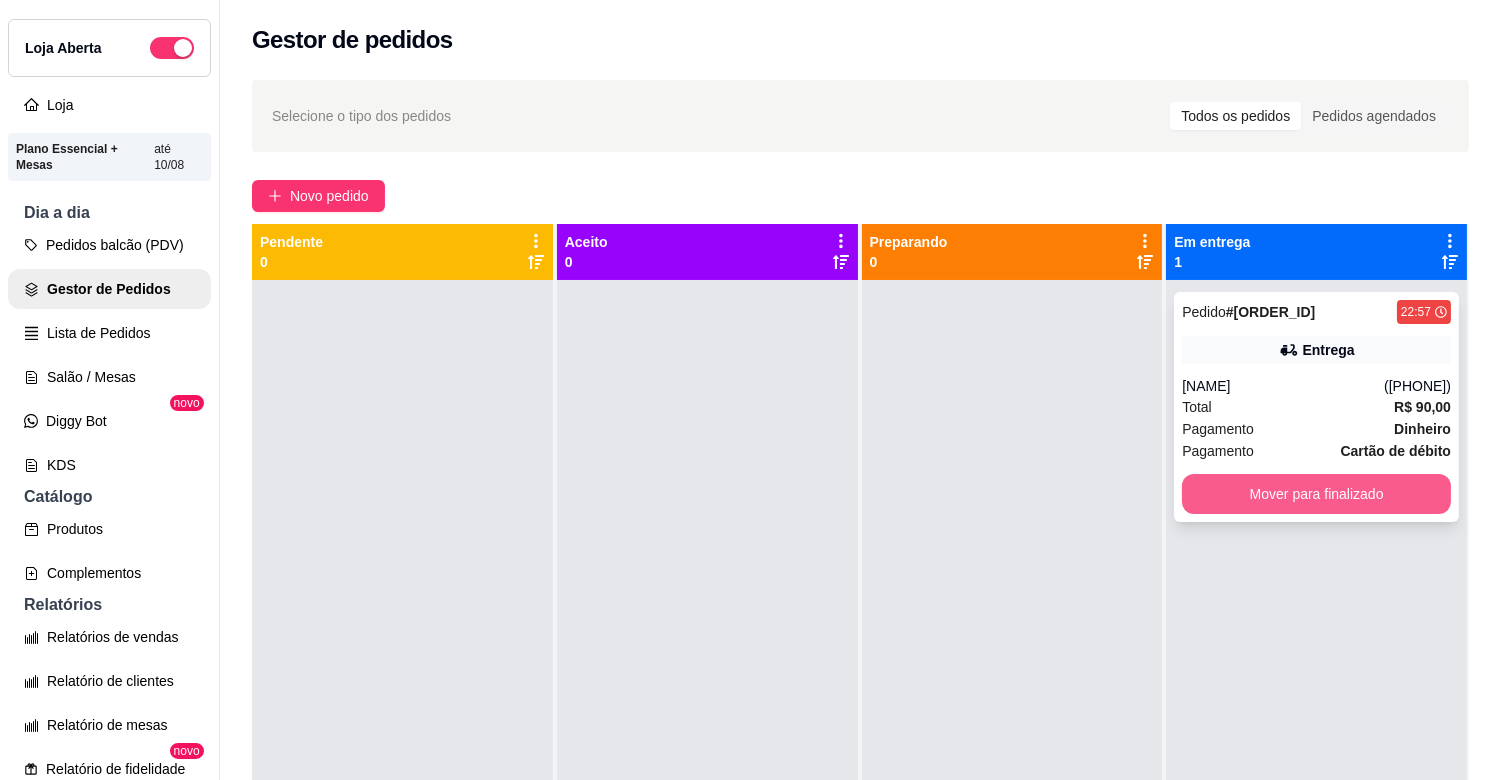click on "Mover para finalizado" at bounding box center (1316, 494) 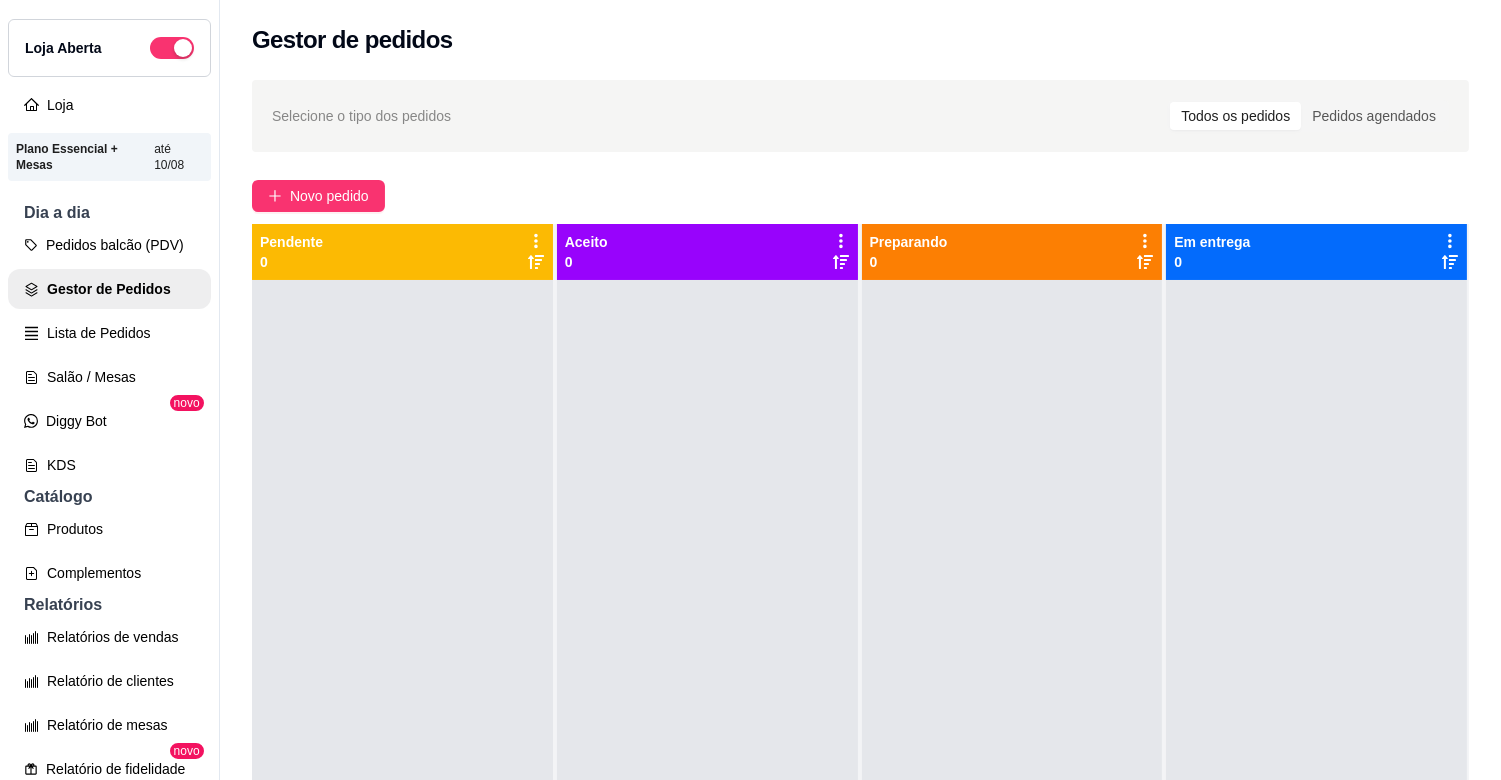 click at bounding box center [707, 670] 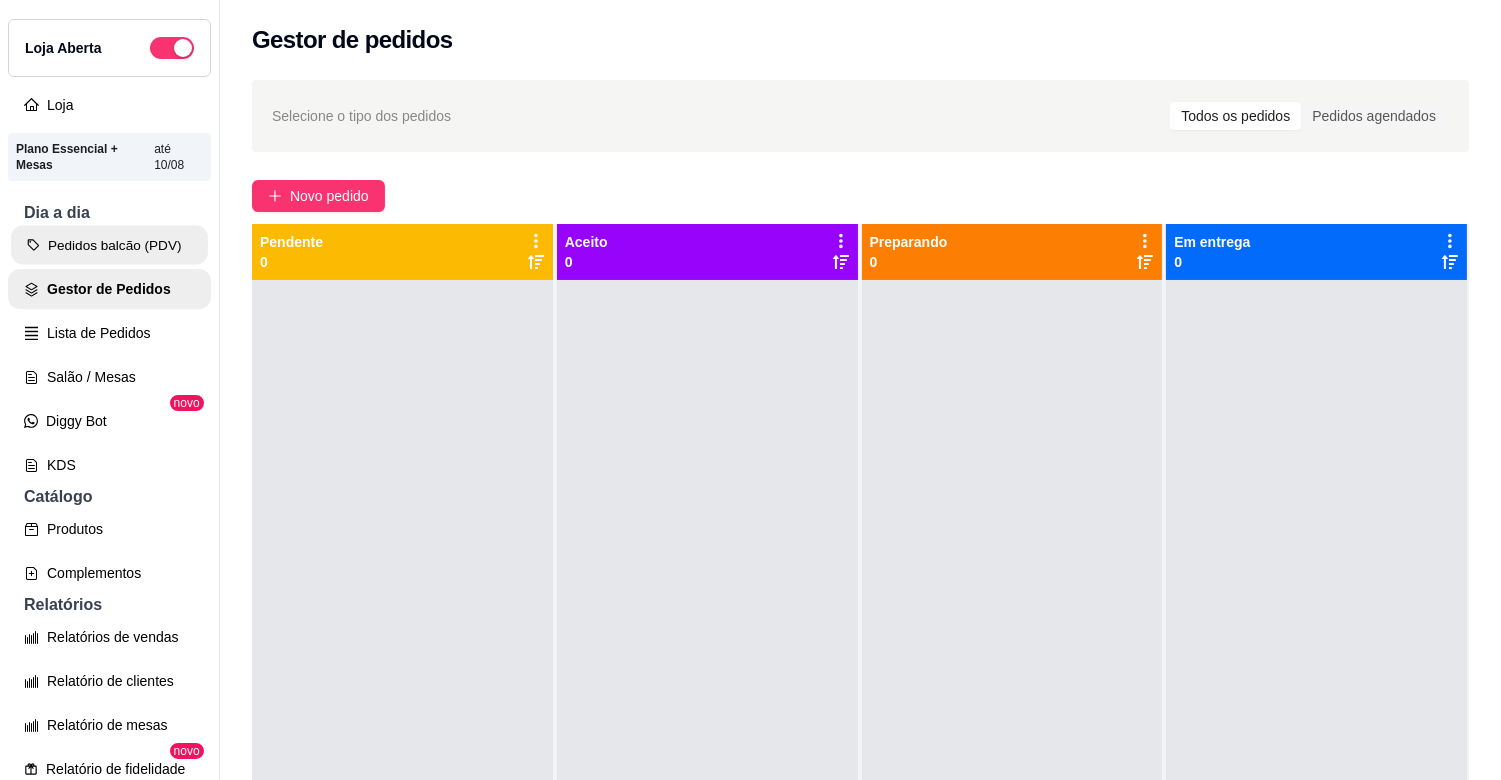 click on "Pedidos balcão (PDV)" at bounding box center [109, 245] 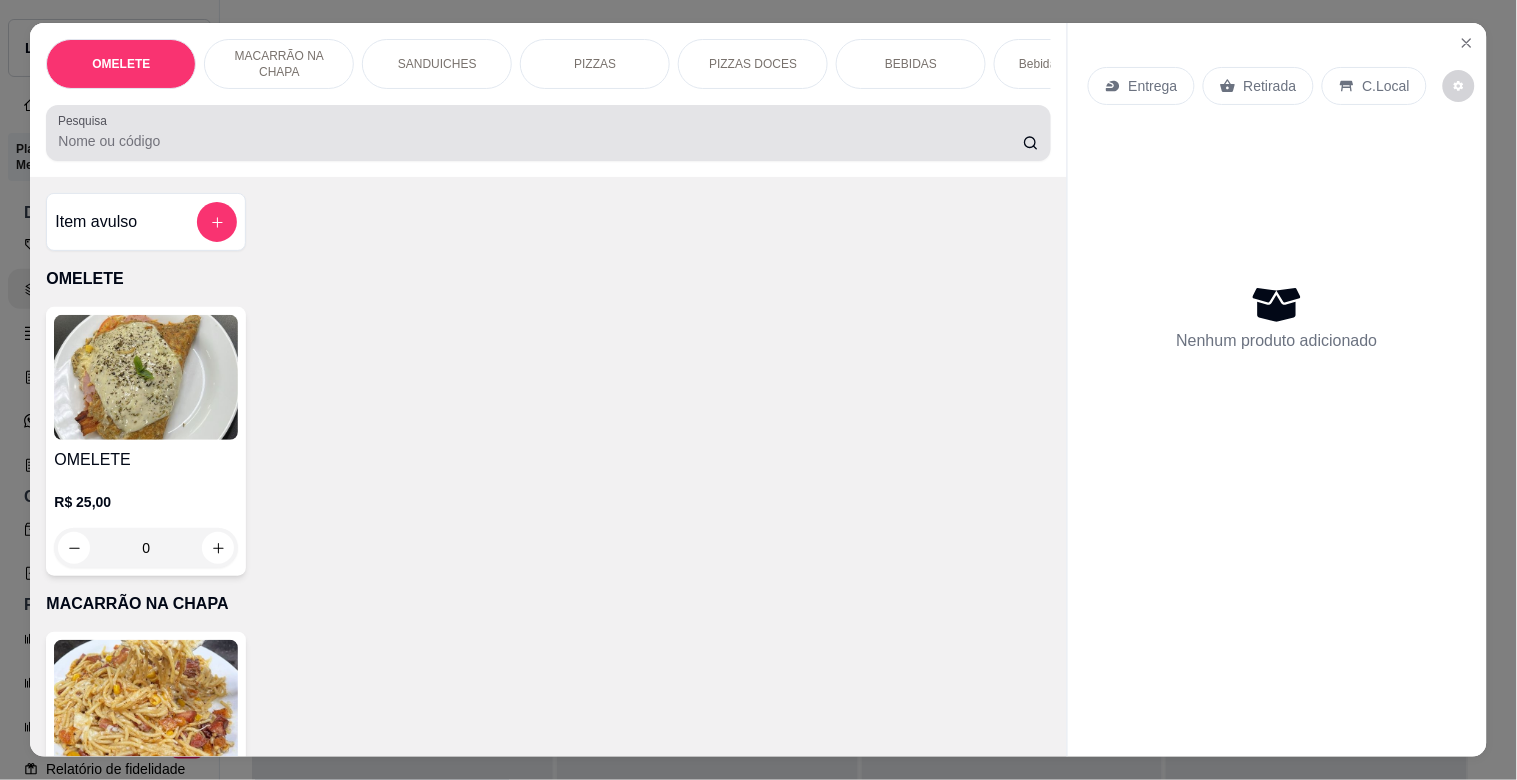 click on "Pesquisa" at bounding box center (540, 141) 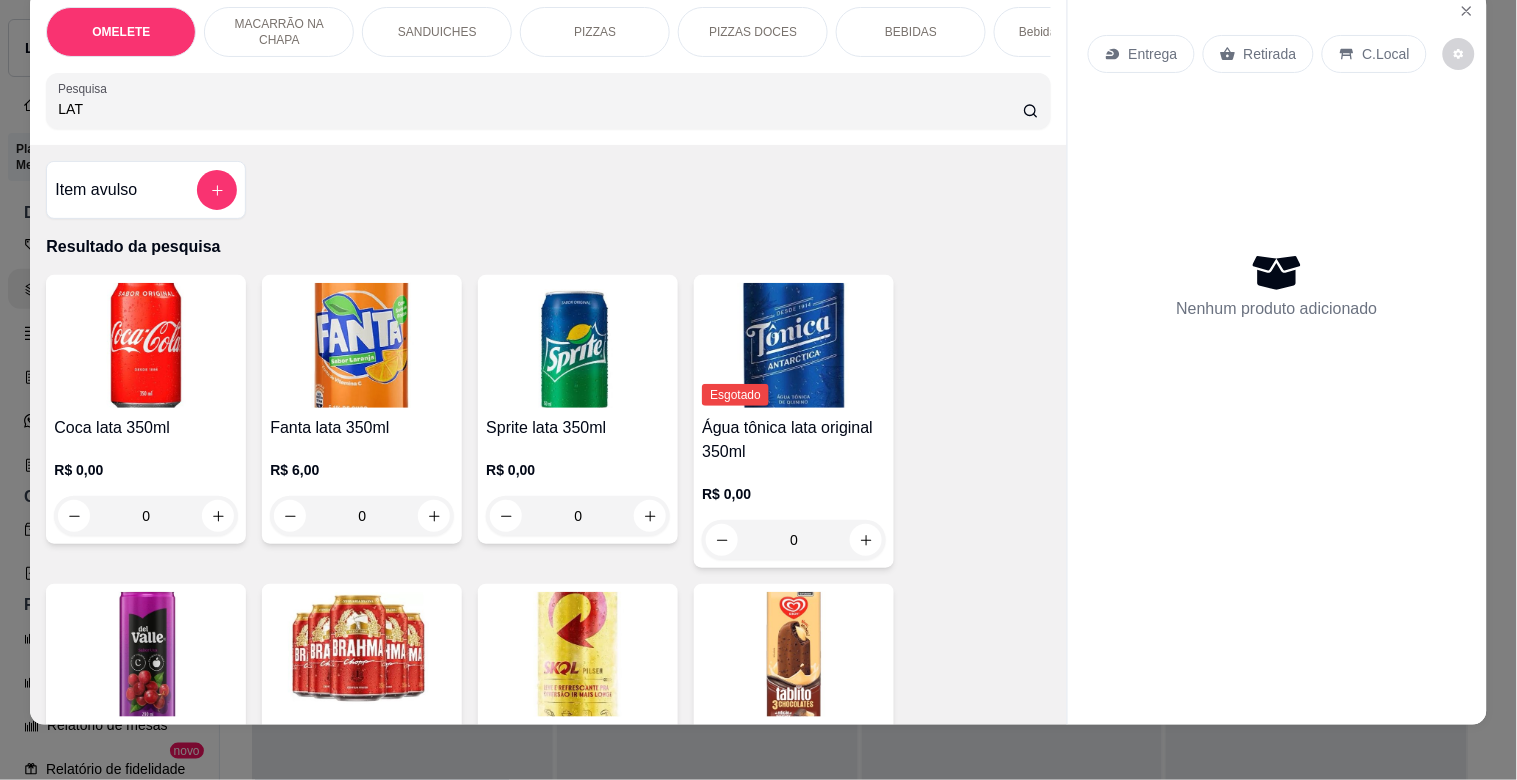 scroll, scrollTop: 48, scrollLeft: 0, axis: vertical 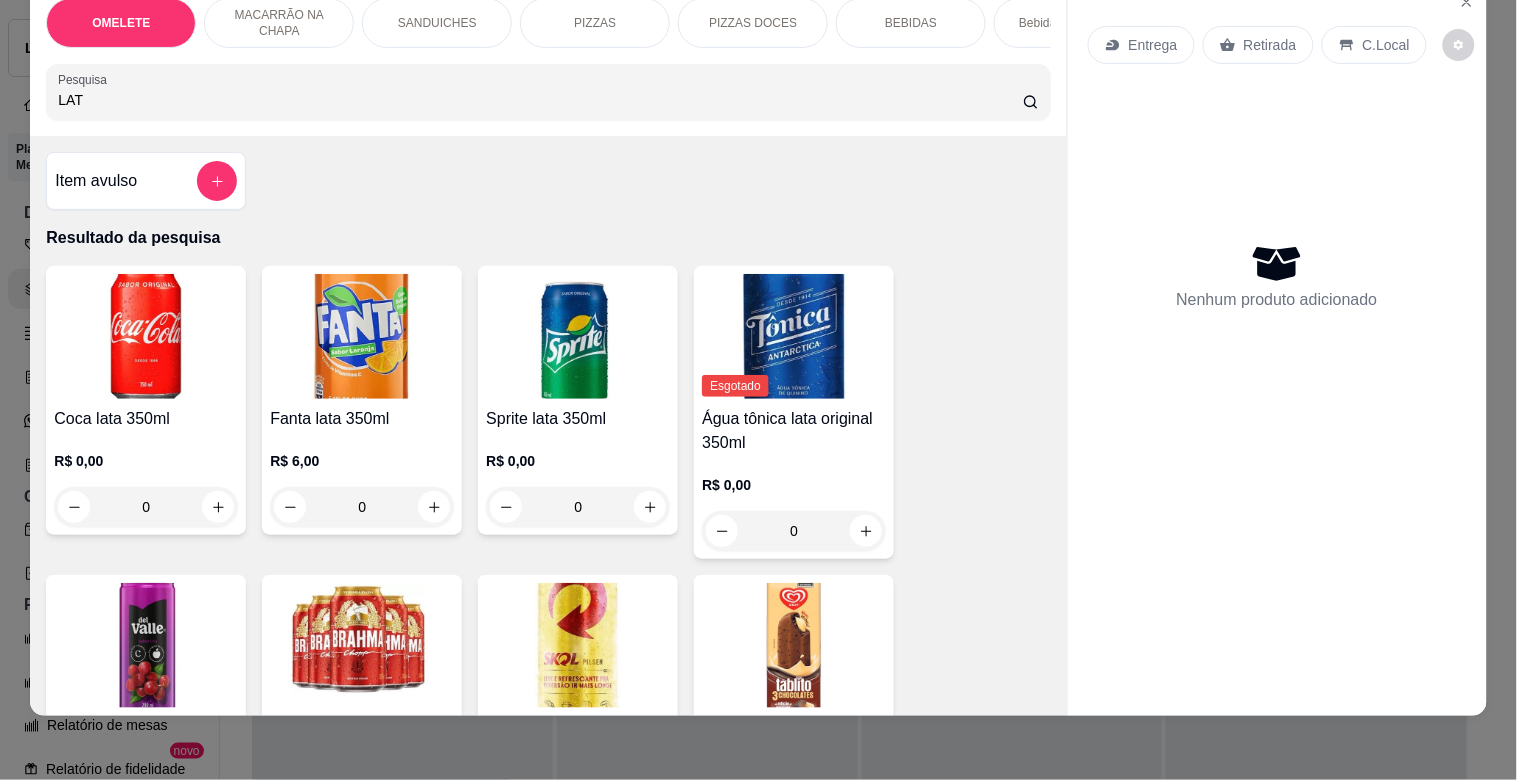 type on "LAT" 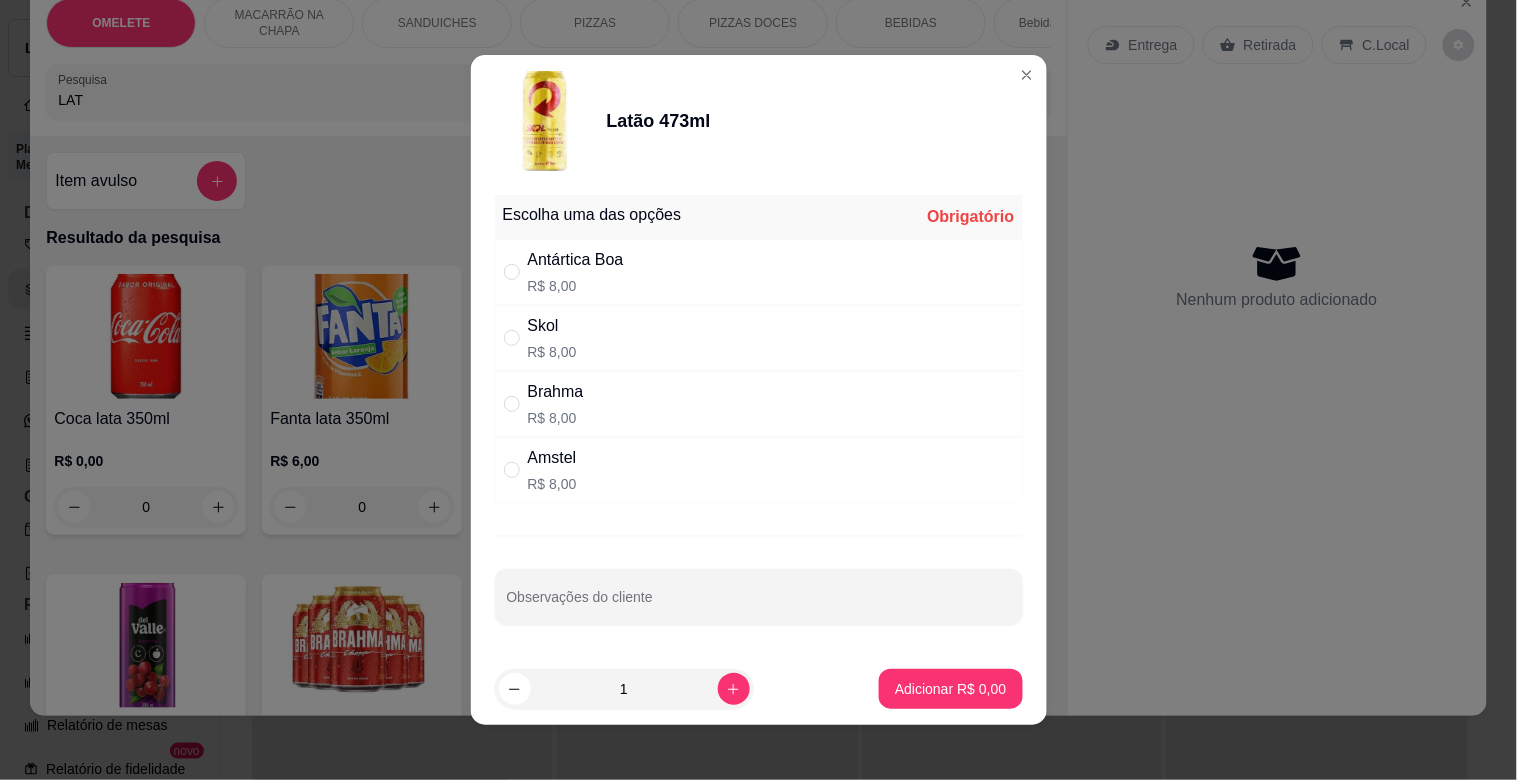click on "R$ 8,00" at bounding box center (576, 286) 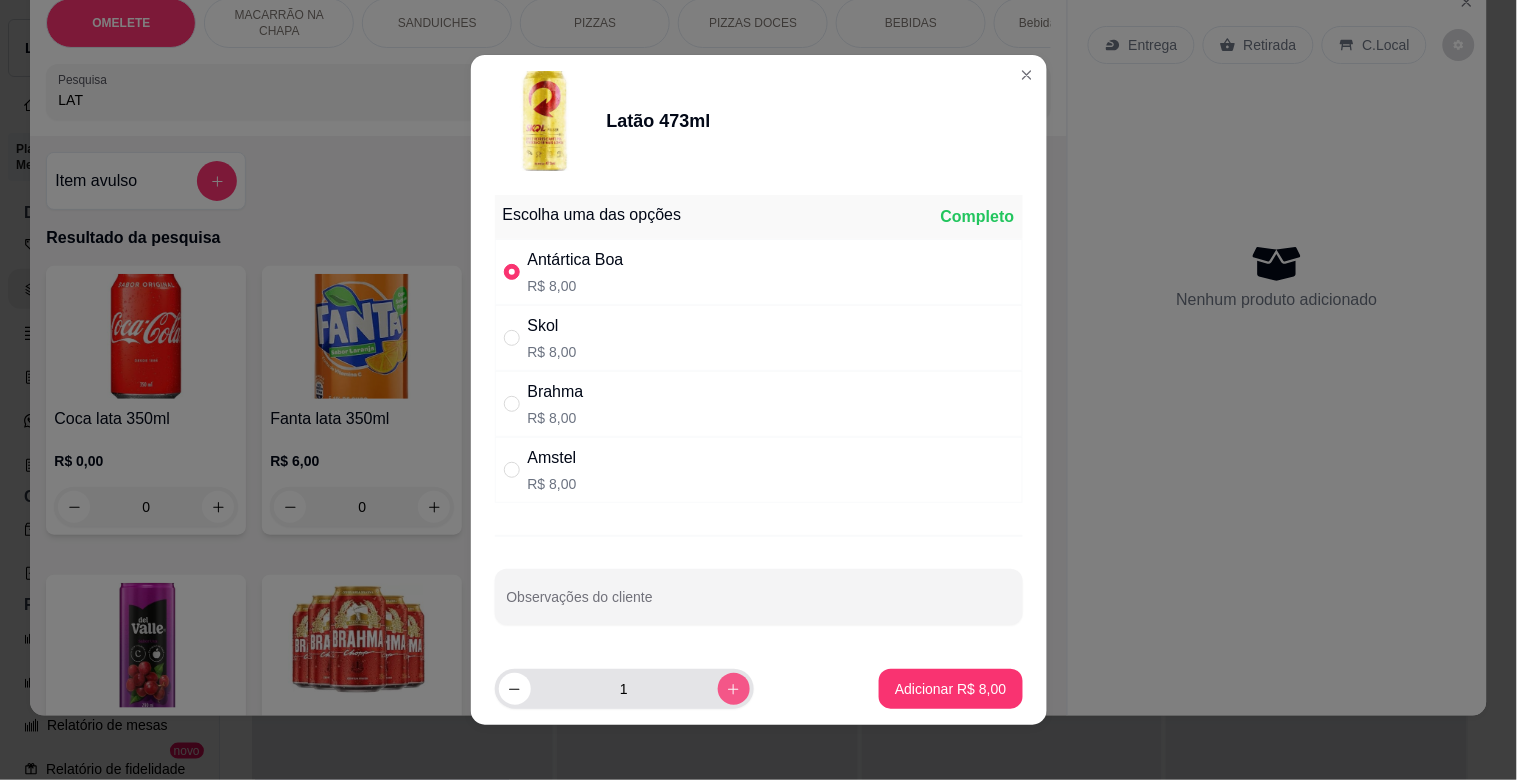 click 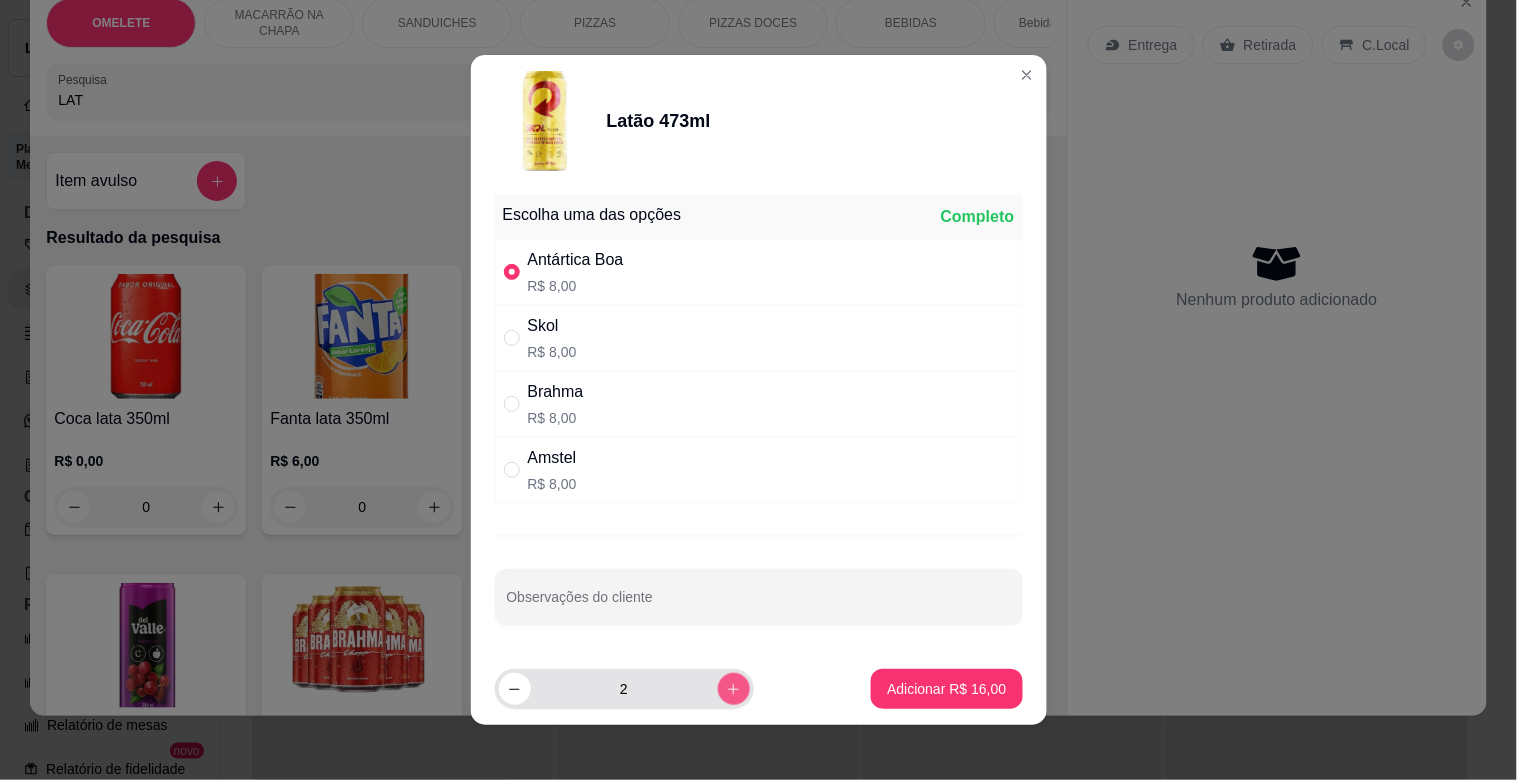 click 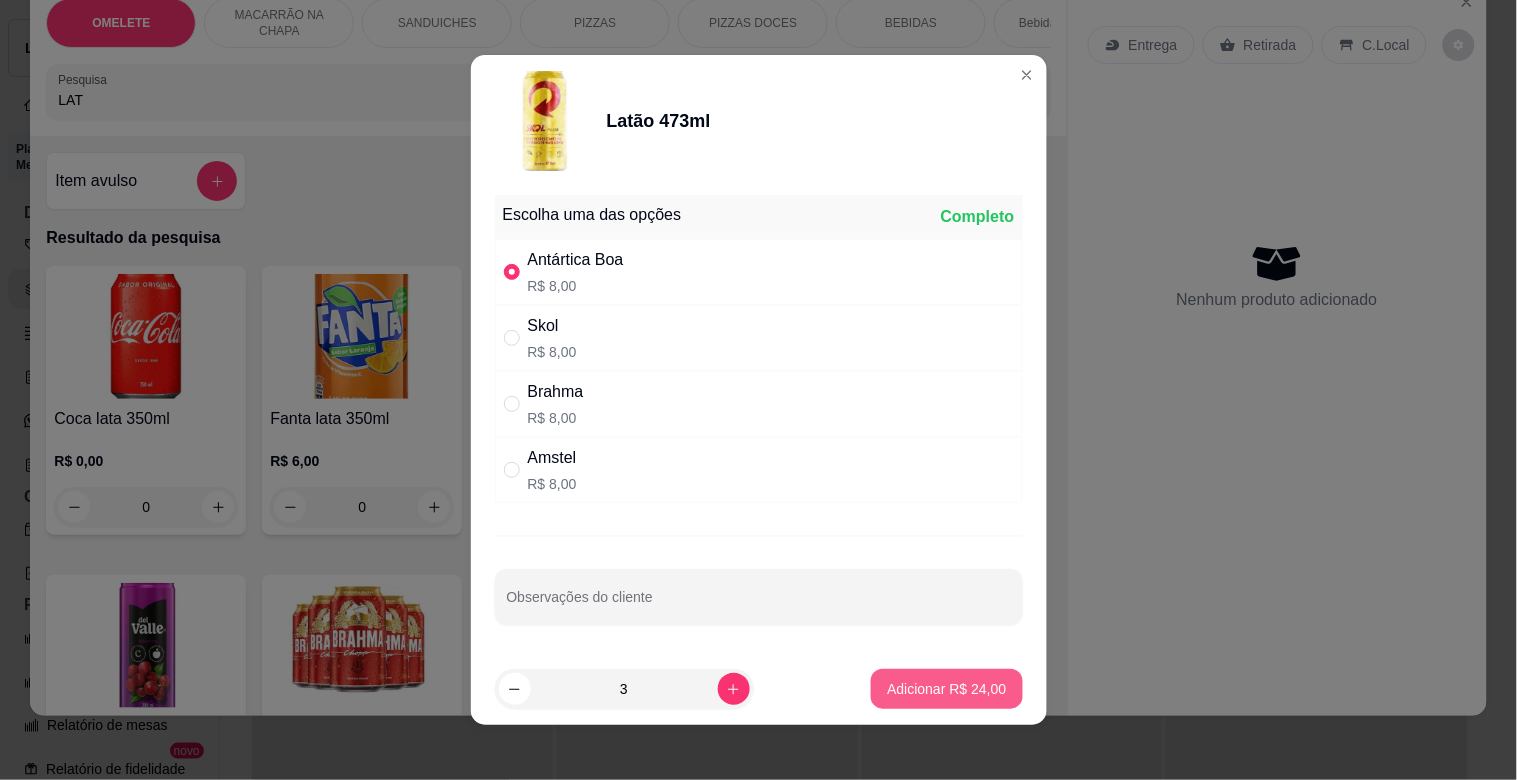 click on "Adicionar   R$ 24,00" at bounding box center (946, 689) 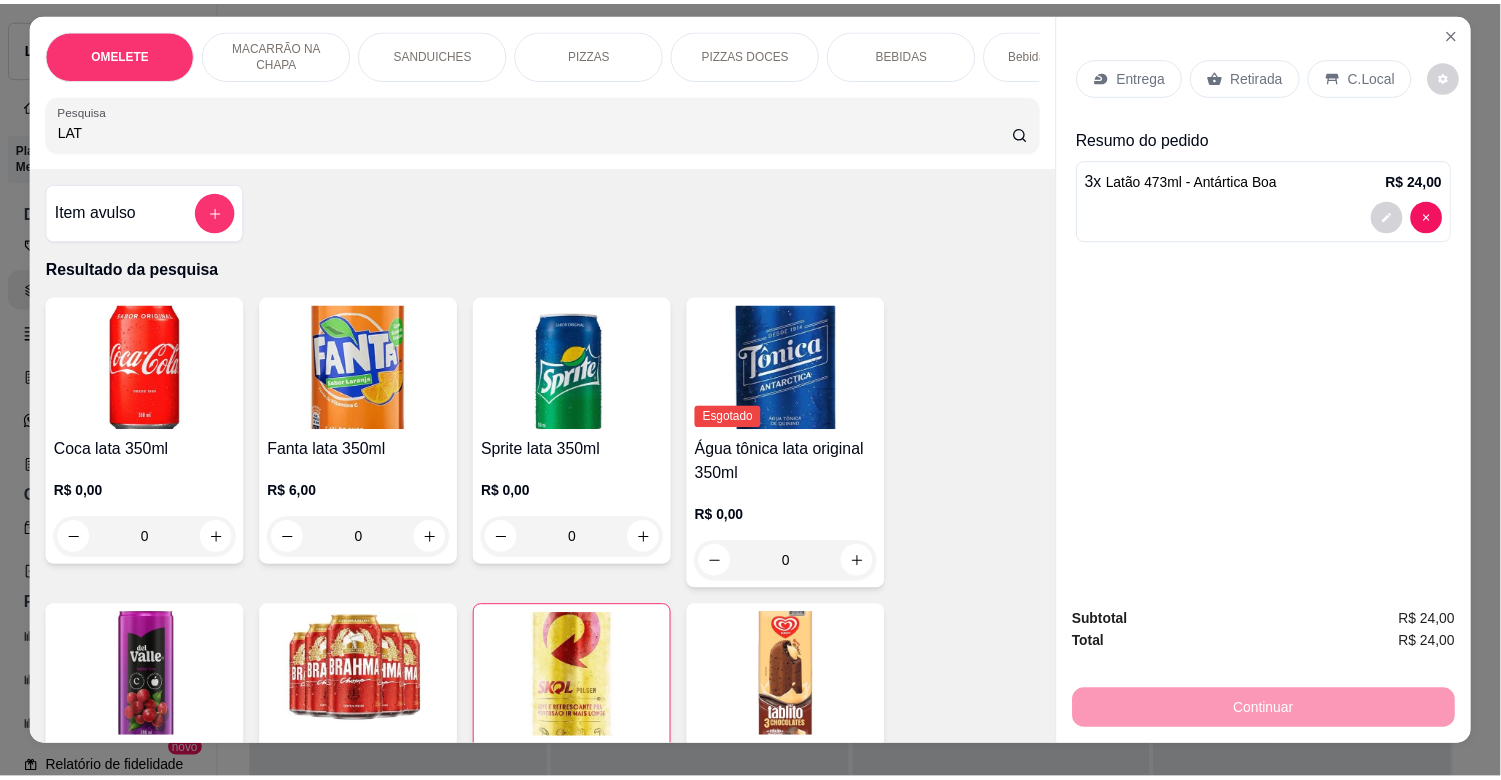 scroll, scrollTop: 0, scrollLeft: 0, axis: both 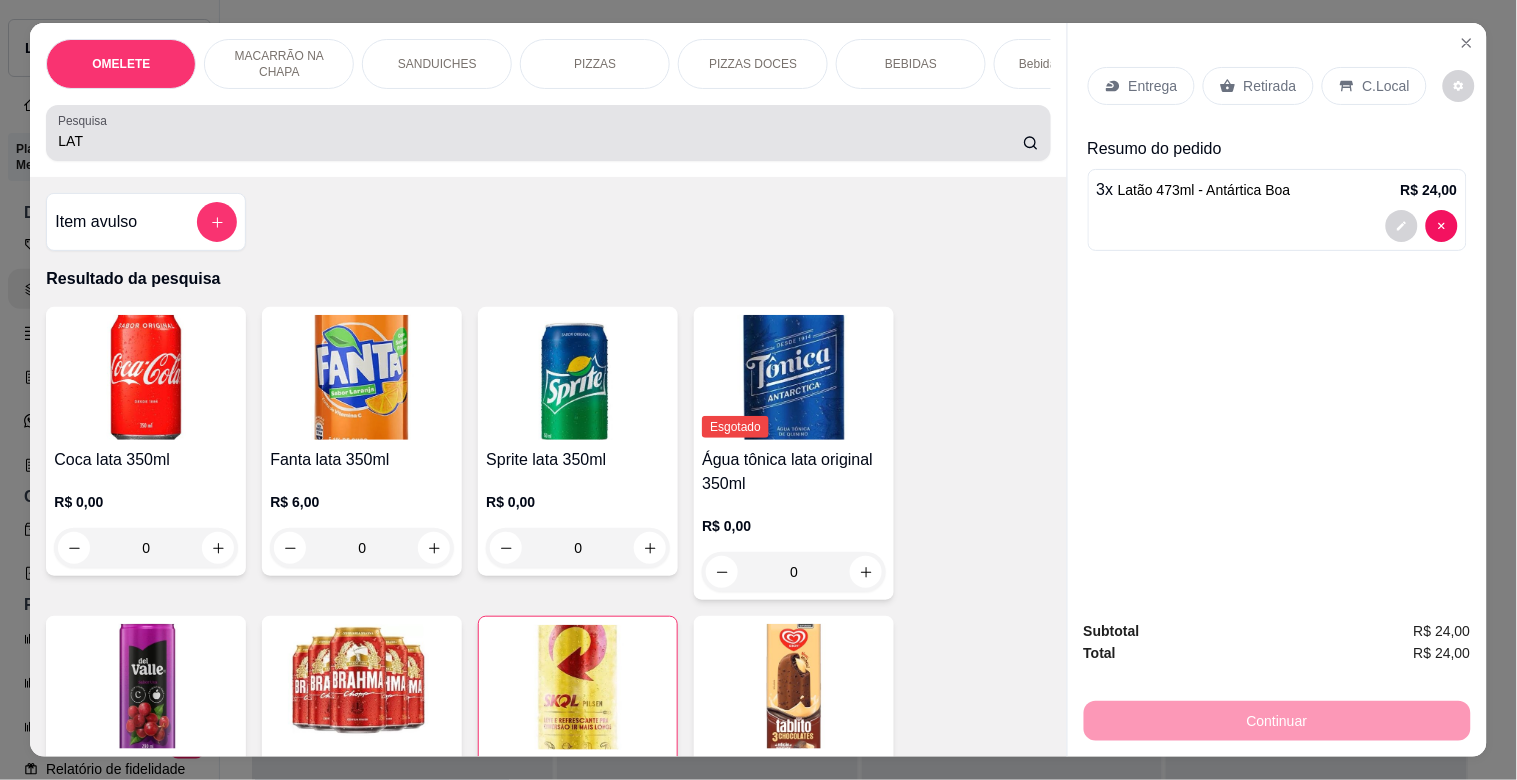 click on "LAT" at bounding box center [540, 141] 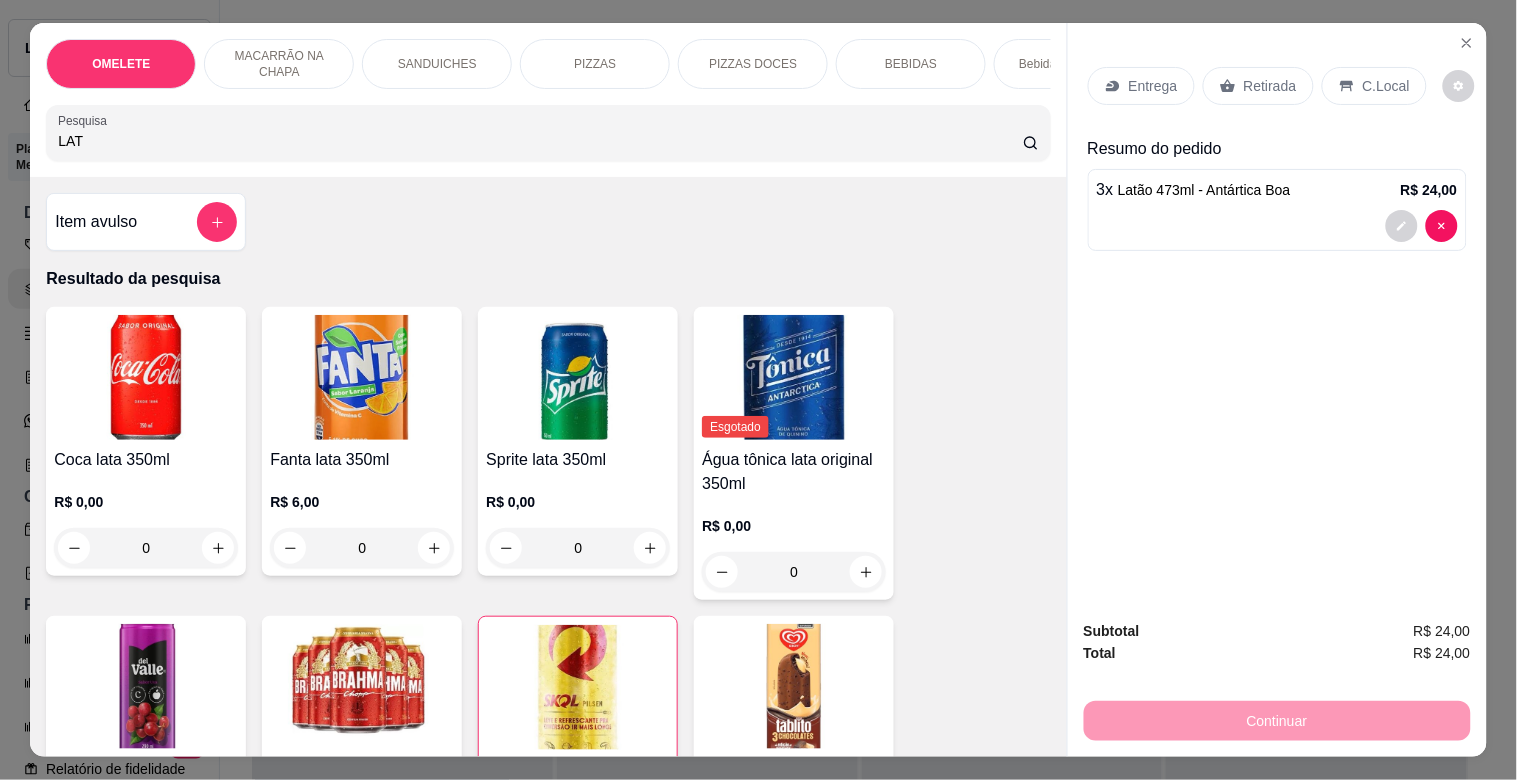 click on "LAT" at bounding box center (540, 141) 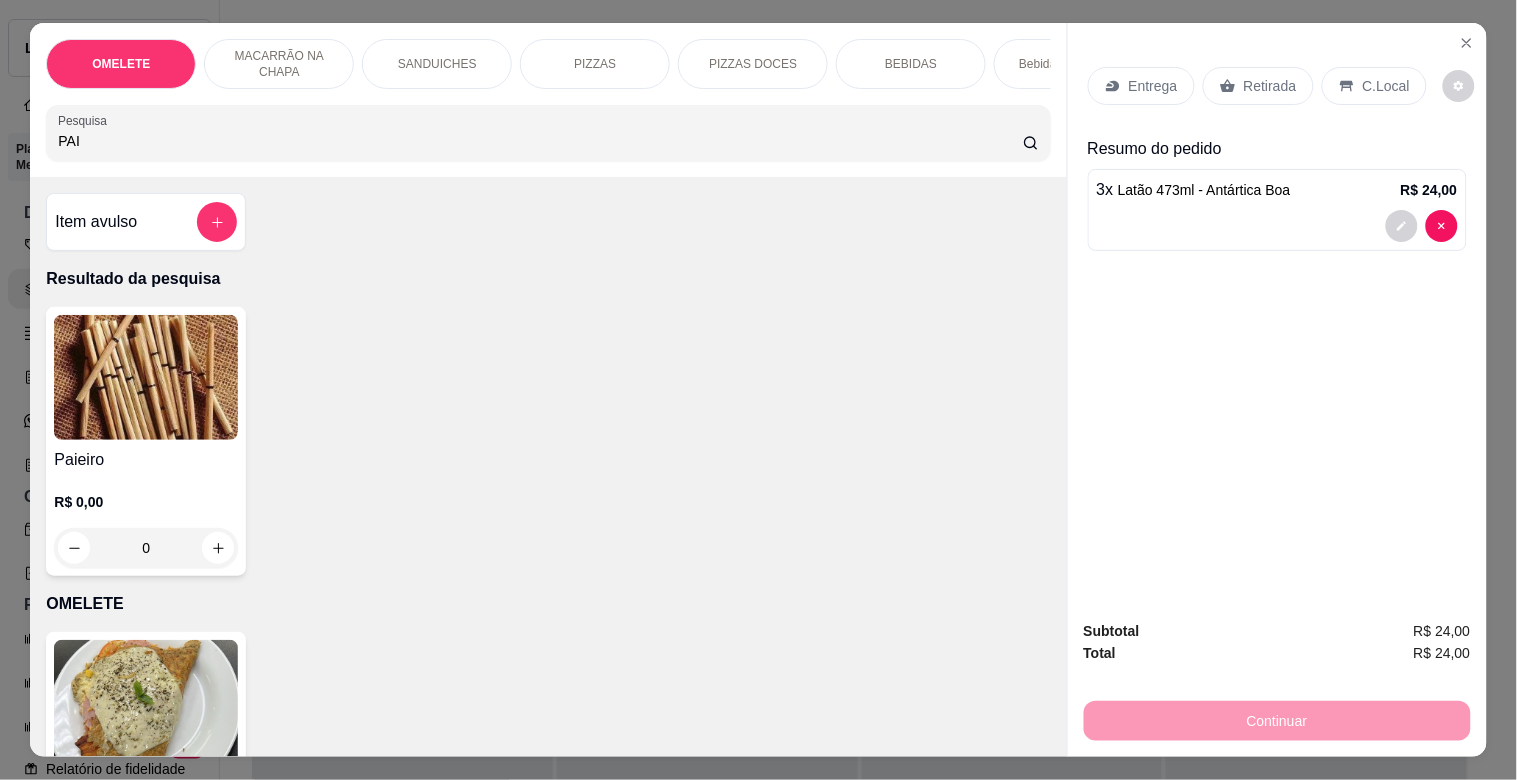type on "PAI" 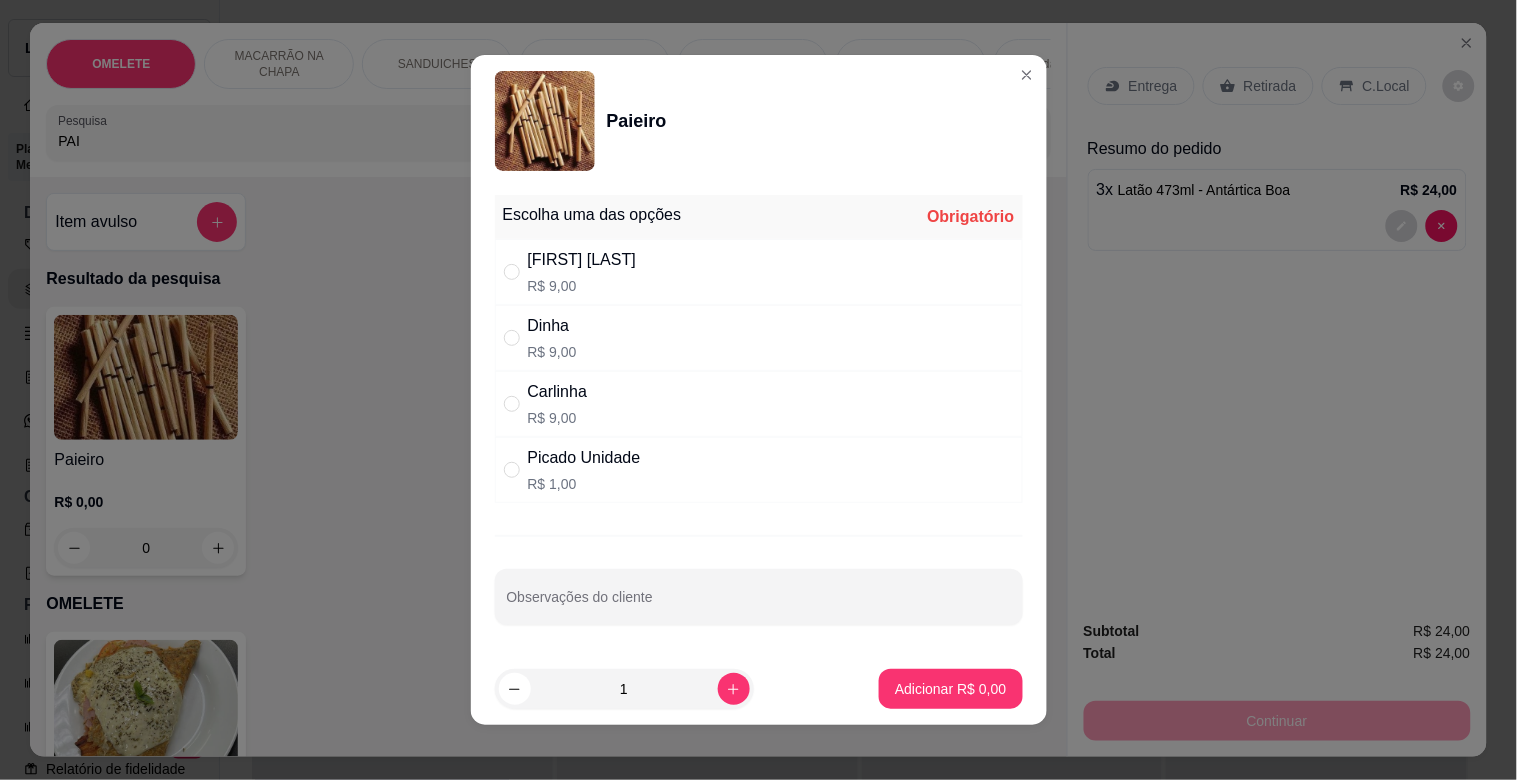 drag, startPoint x: 690, startPoint y: 351, endPoint x: 711, endPoint y: 365, distance: 25.23886 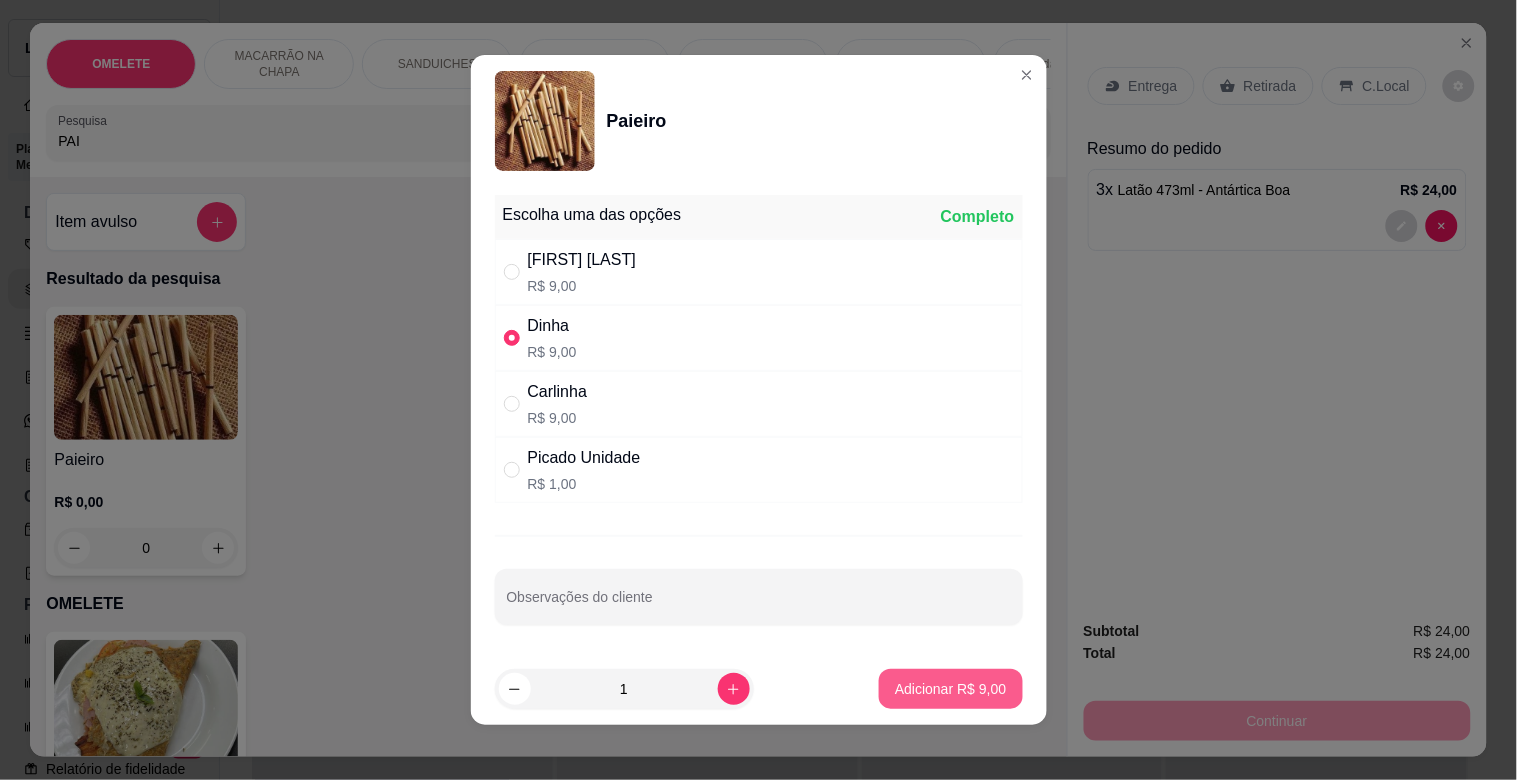click on "Adicionar   R$ 9,00" at bounding box center (950, 689) 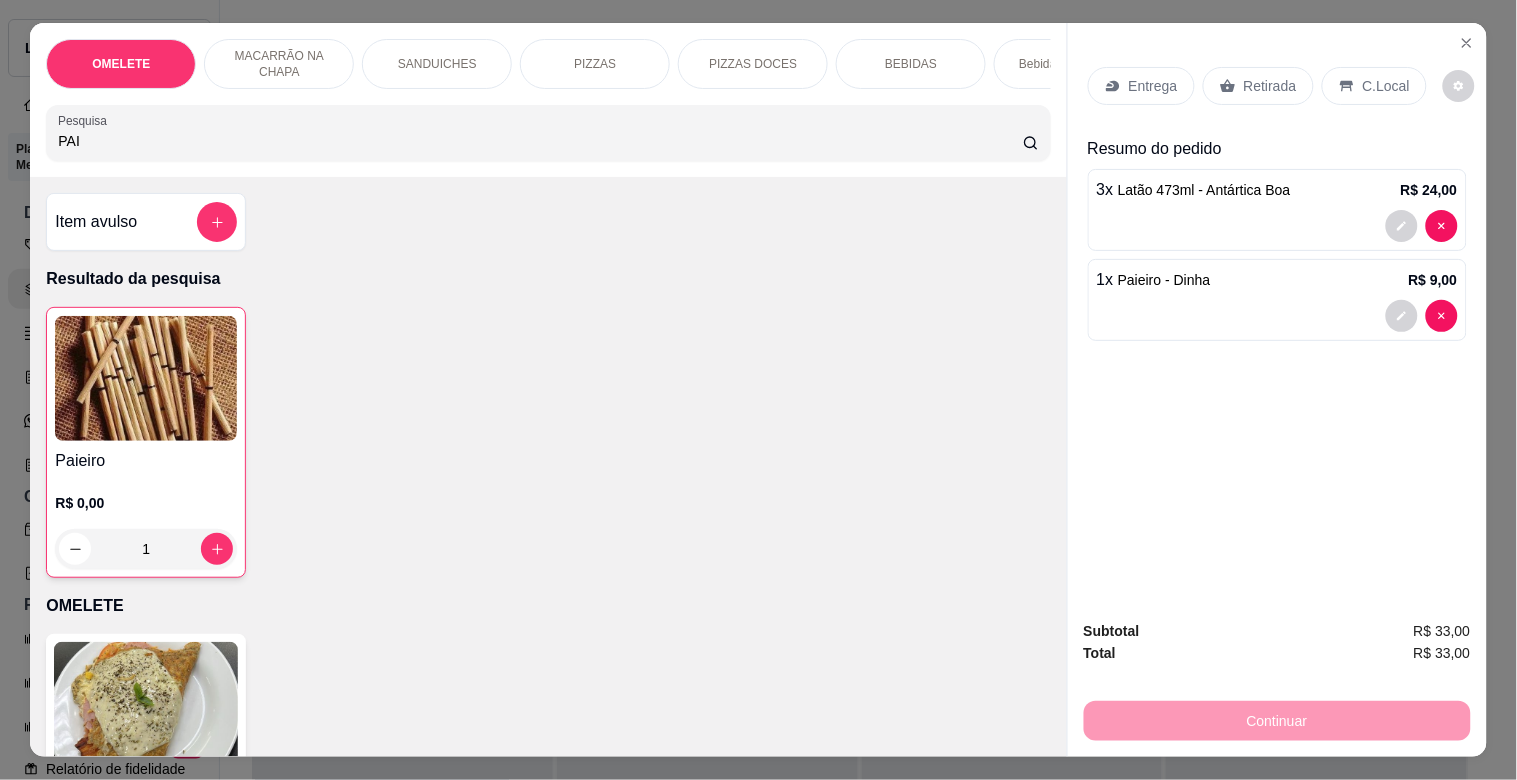 drag, startPoint x: 1254, startPoint y: 72, endPoint x: 1295, endPoint y: 185, distance: 120.20815 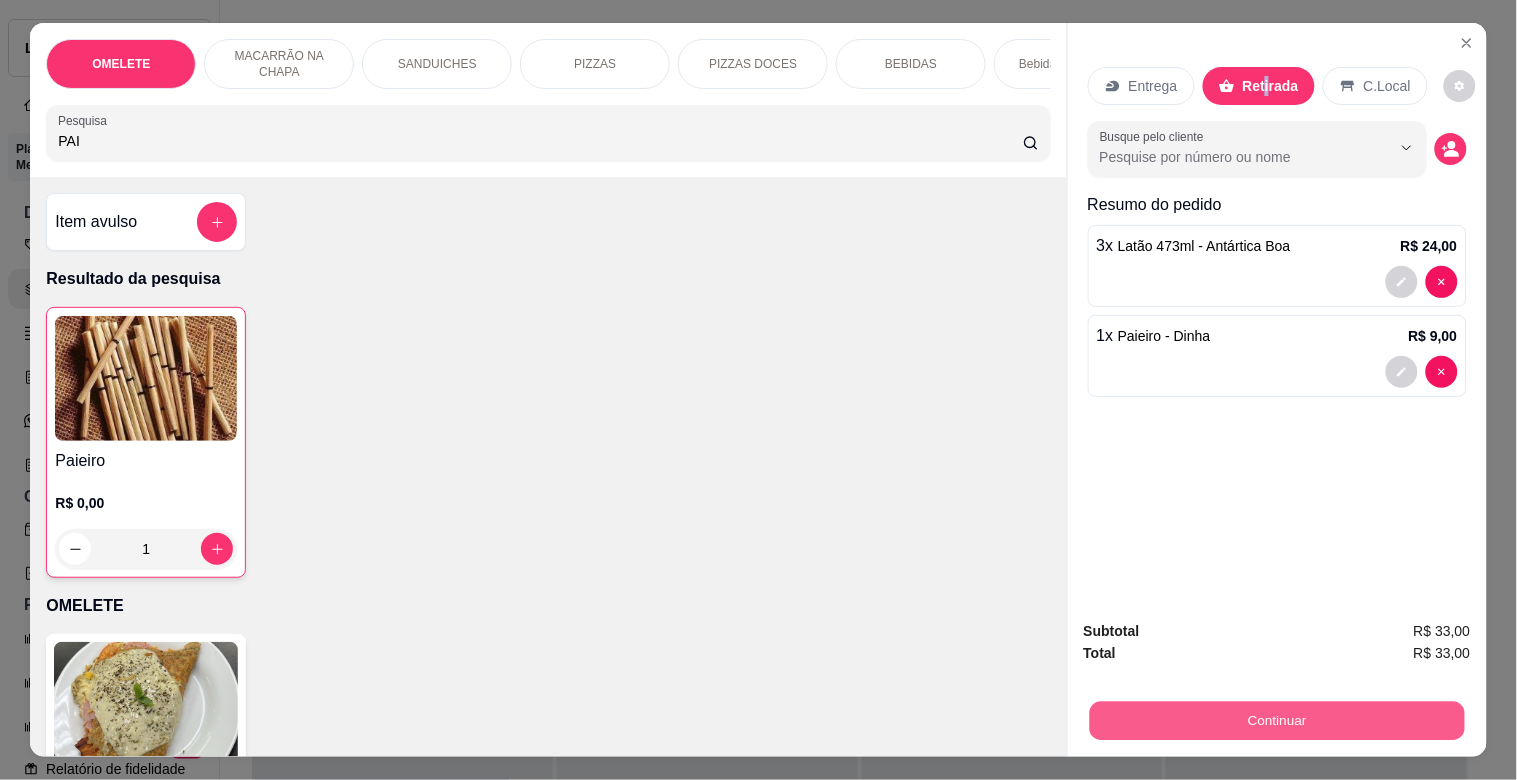 click on "Continuar" at bounding box center (1276, 720) 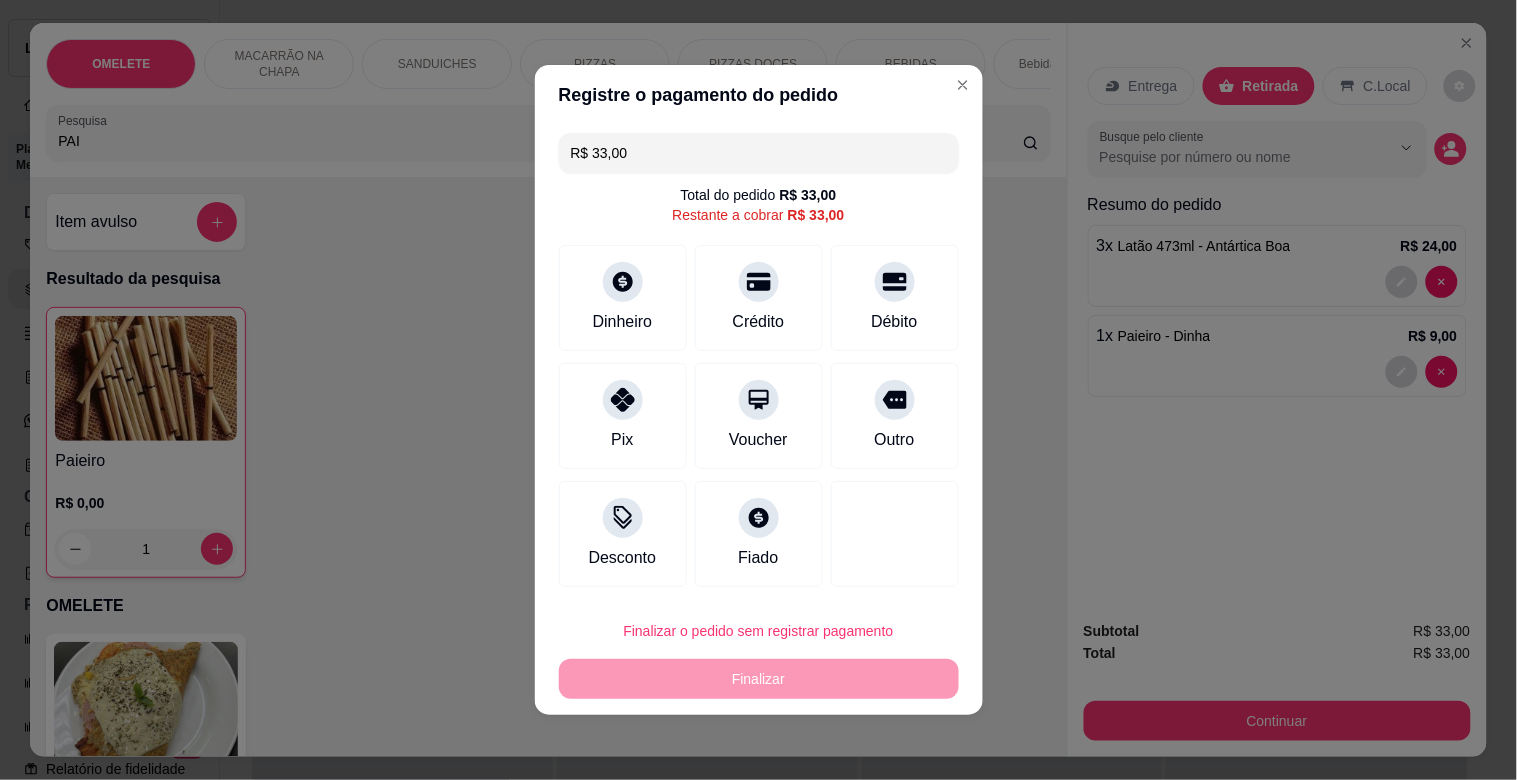 drag, startPoint x: 905, startPoint y: 306, endPoint x: 945, endPoint y: 477, distance: 175.61606 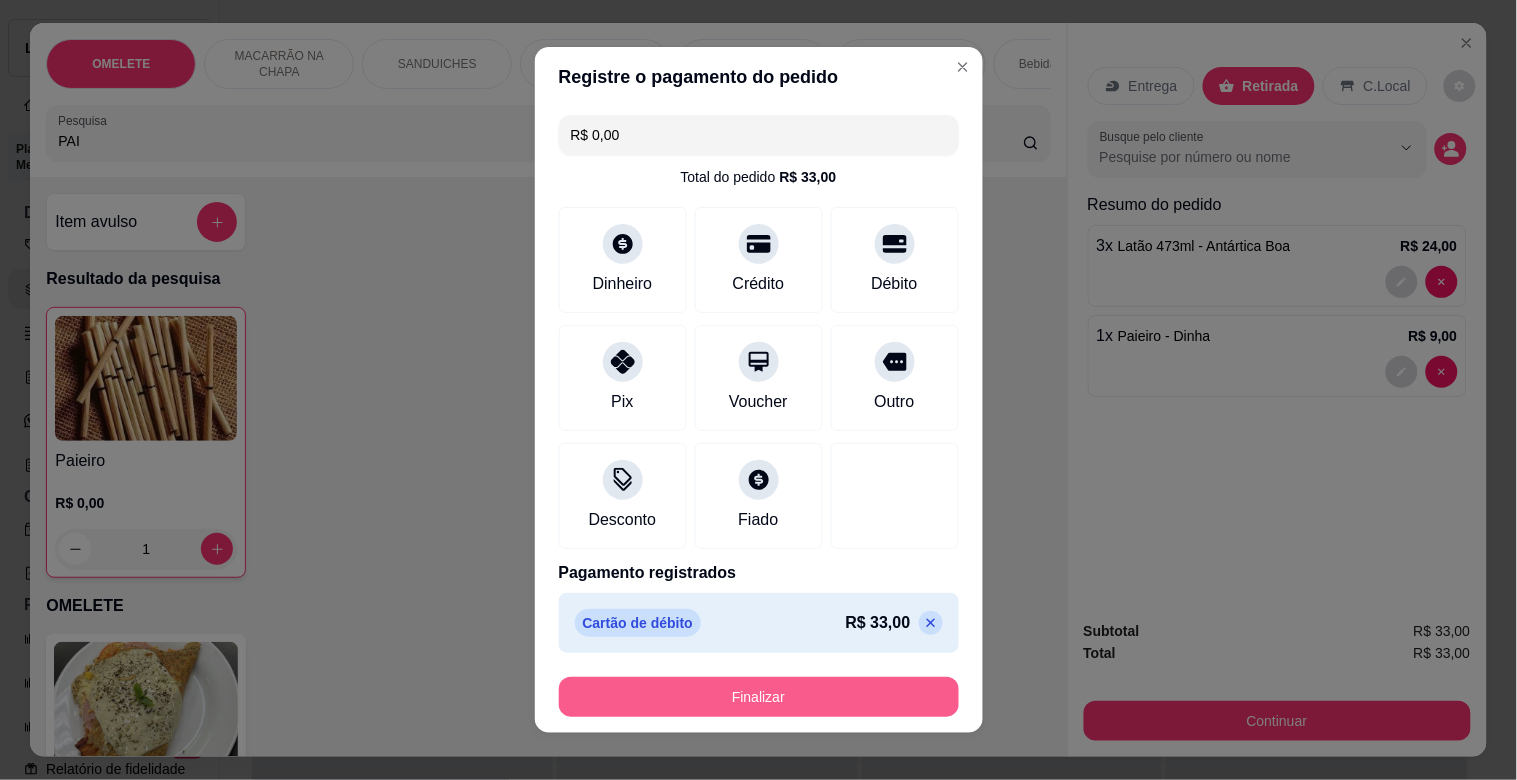 click on "Finalizar" at bounding box center [759, 697] 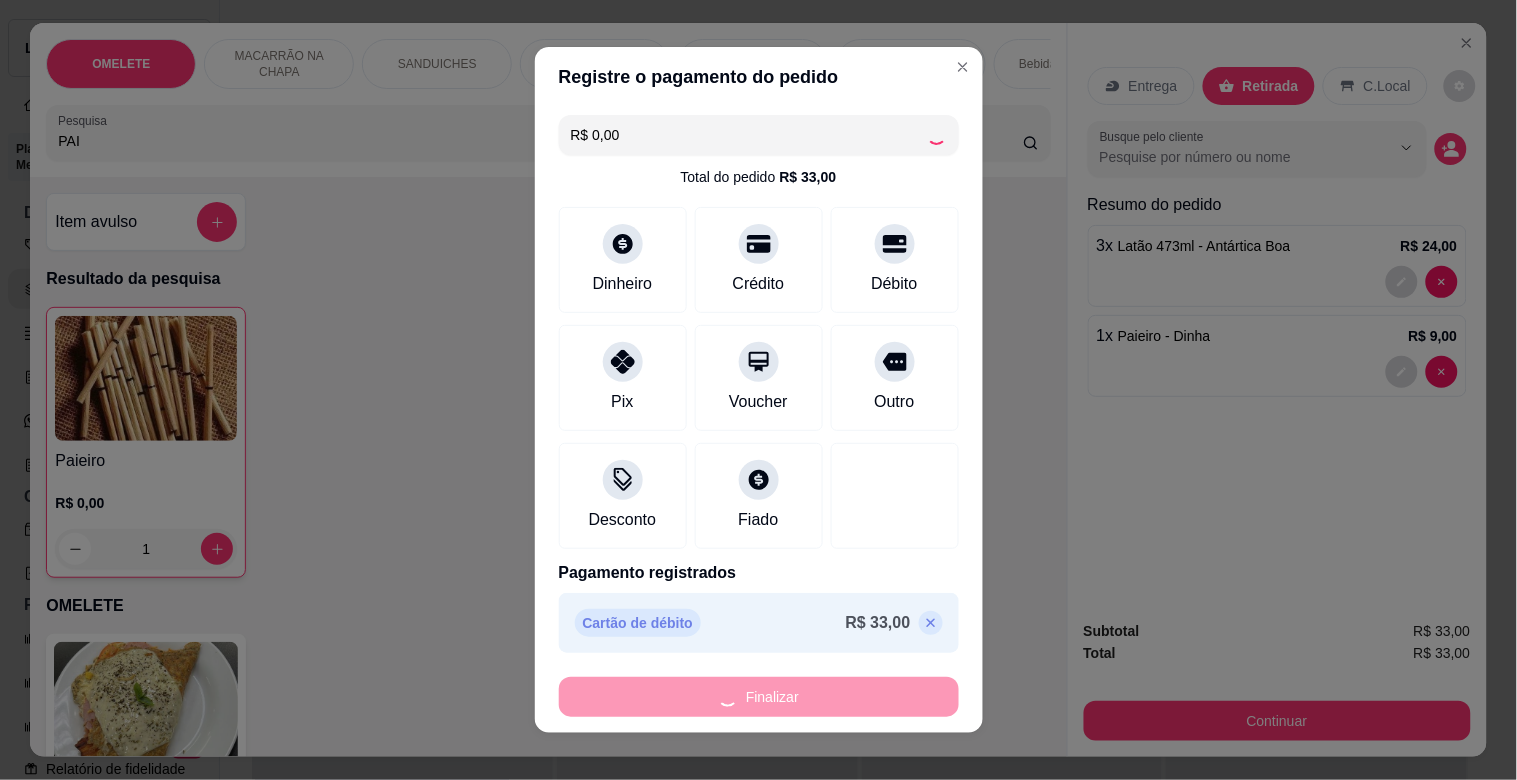 type on "0" 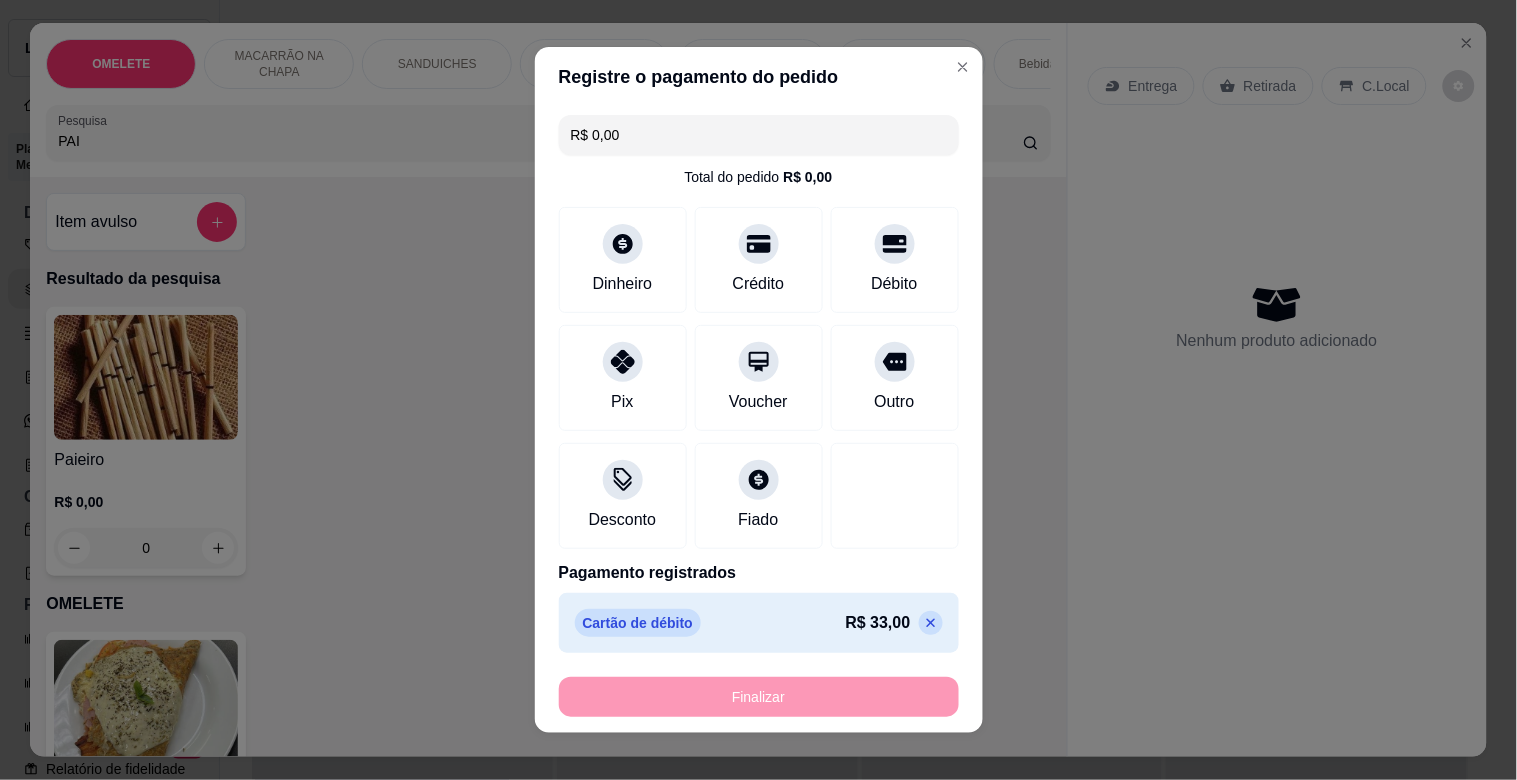 type on "-R$ 33,00" 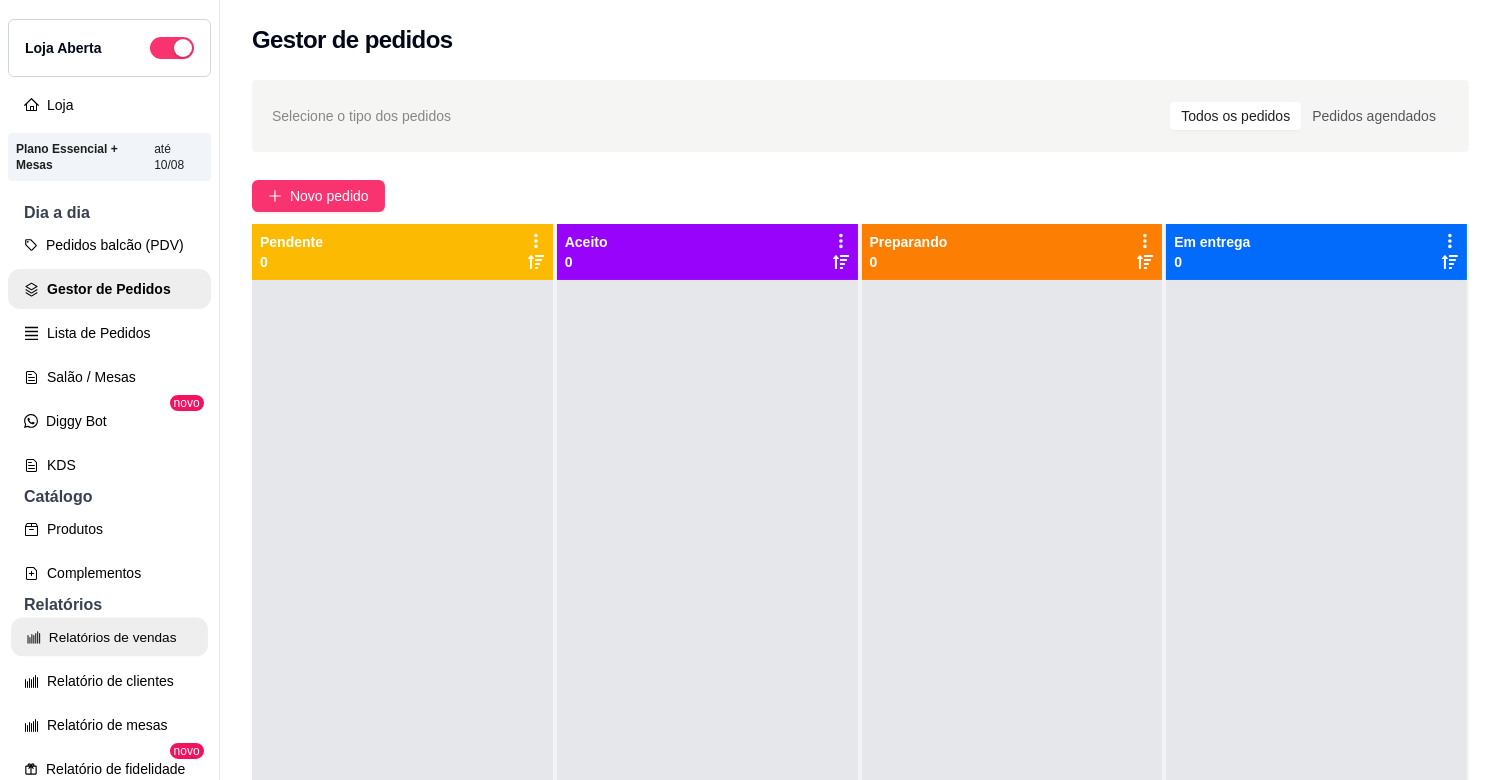click on "Relatórios de vendas" at bounding box center (109, 637) 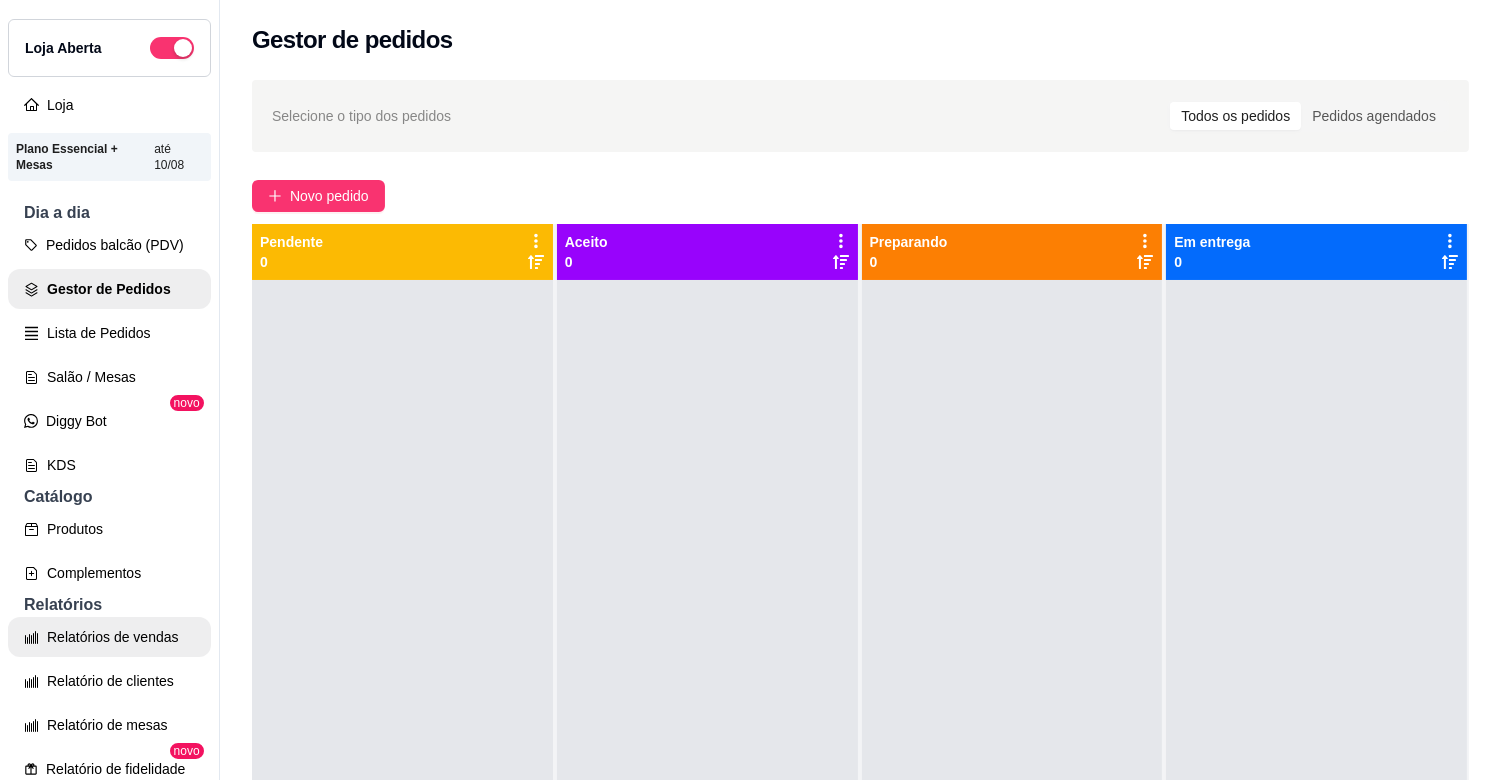 select on "ALL" 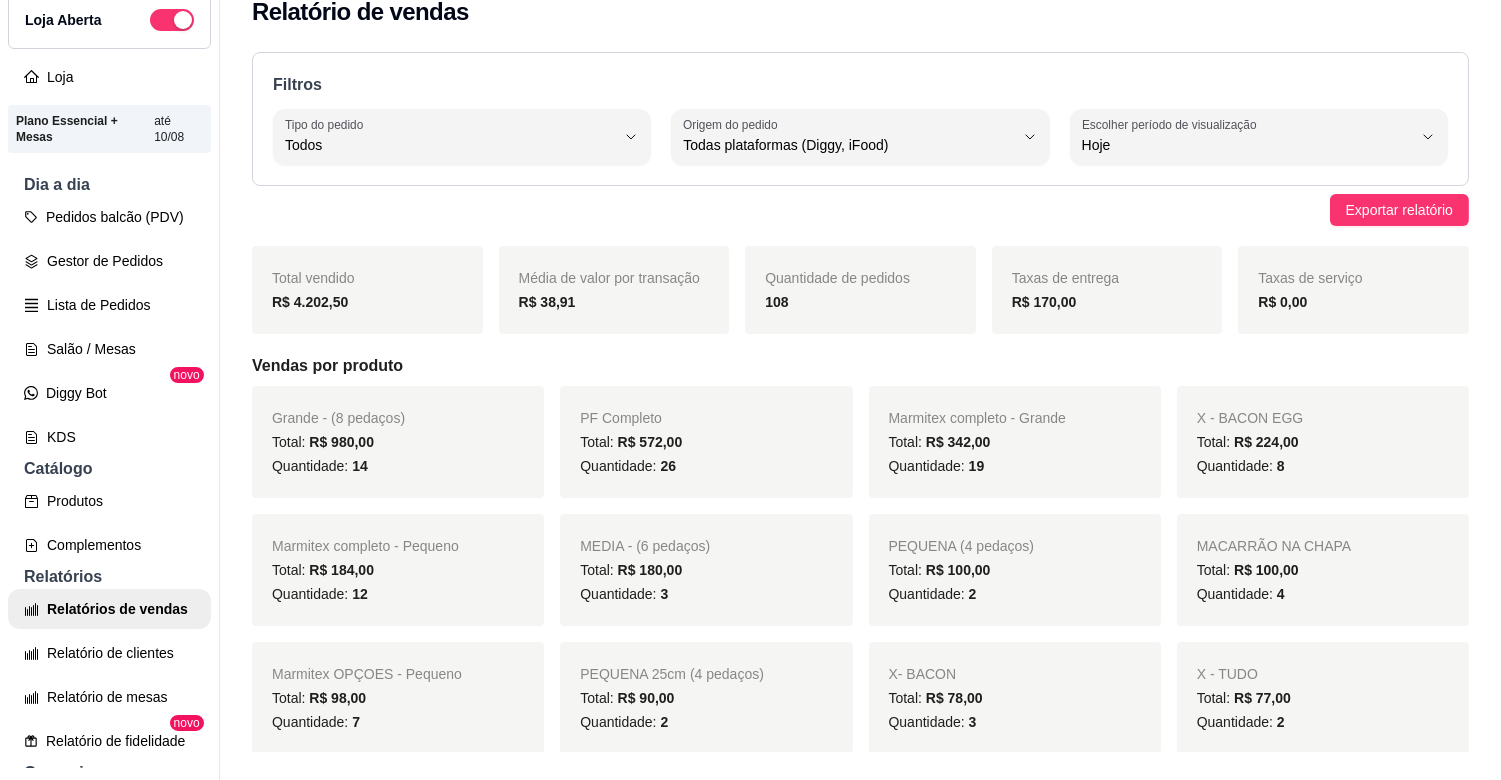 scroll, scrollTop: 32, scrollLeft: 0, axis: vertical 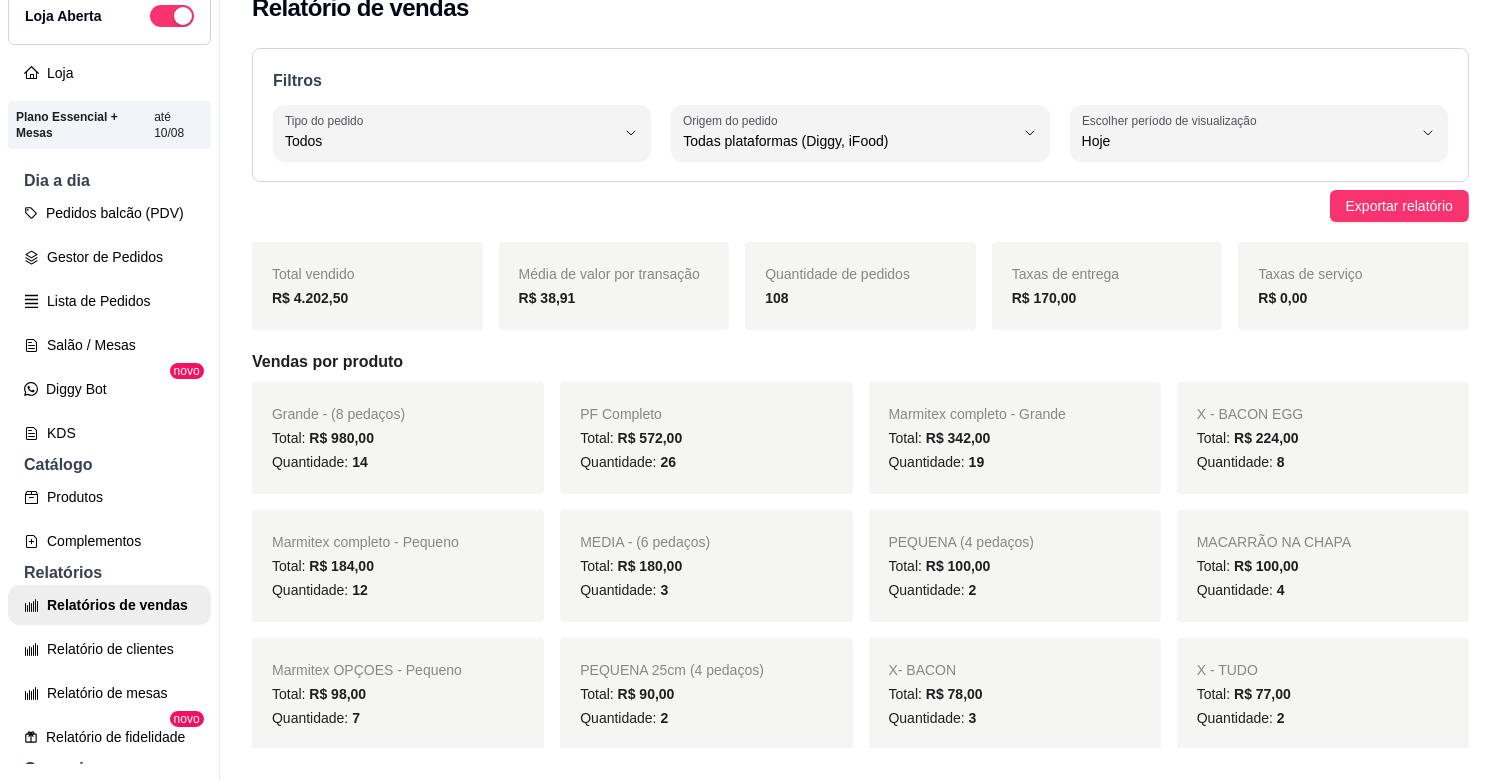 drag, startPoint x: 797, startPoint y: 626, endPoint x: 834, endPoint y: 627, distance: 37.01351 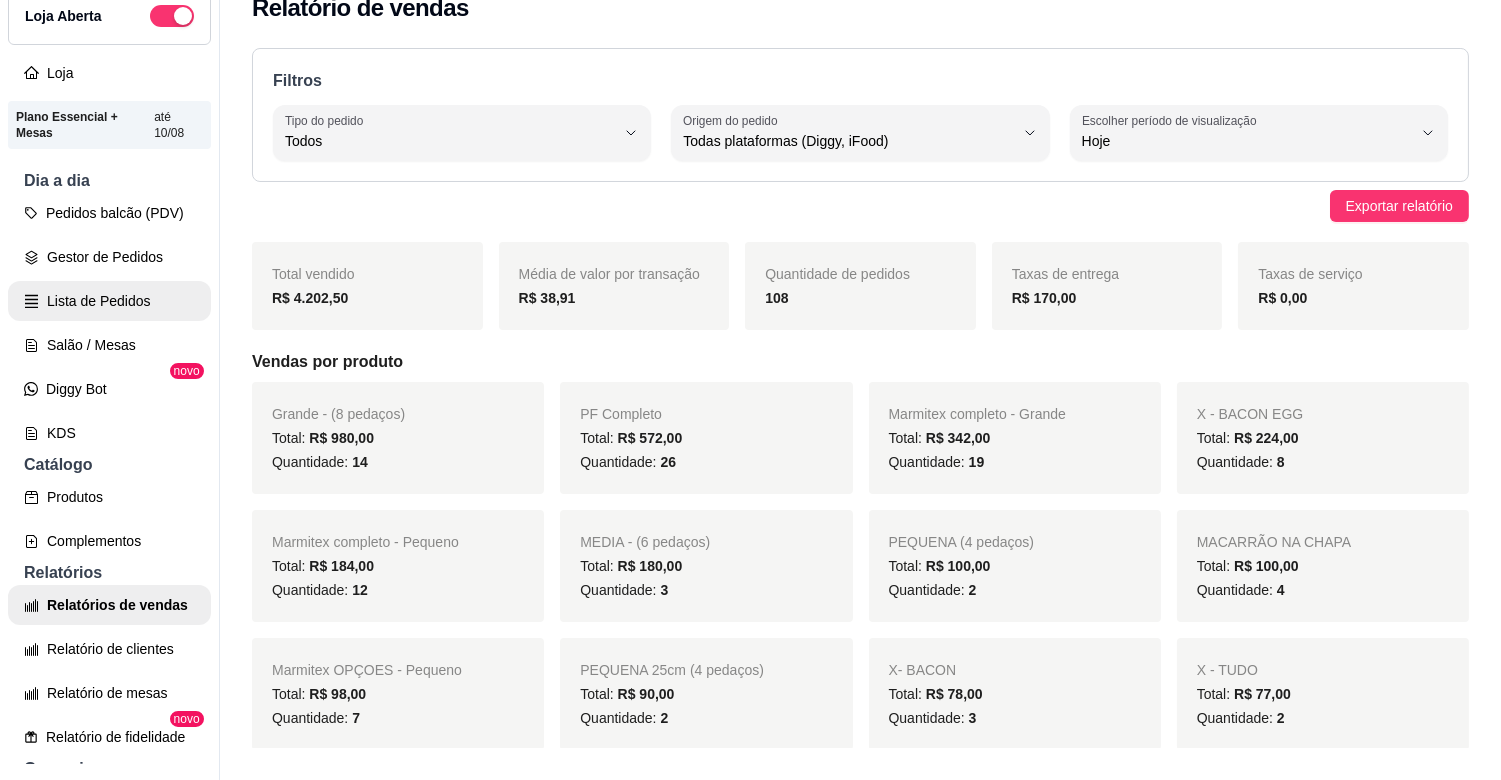 click on "Lista de Pedidos" at bounding box center (109, 301) 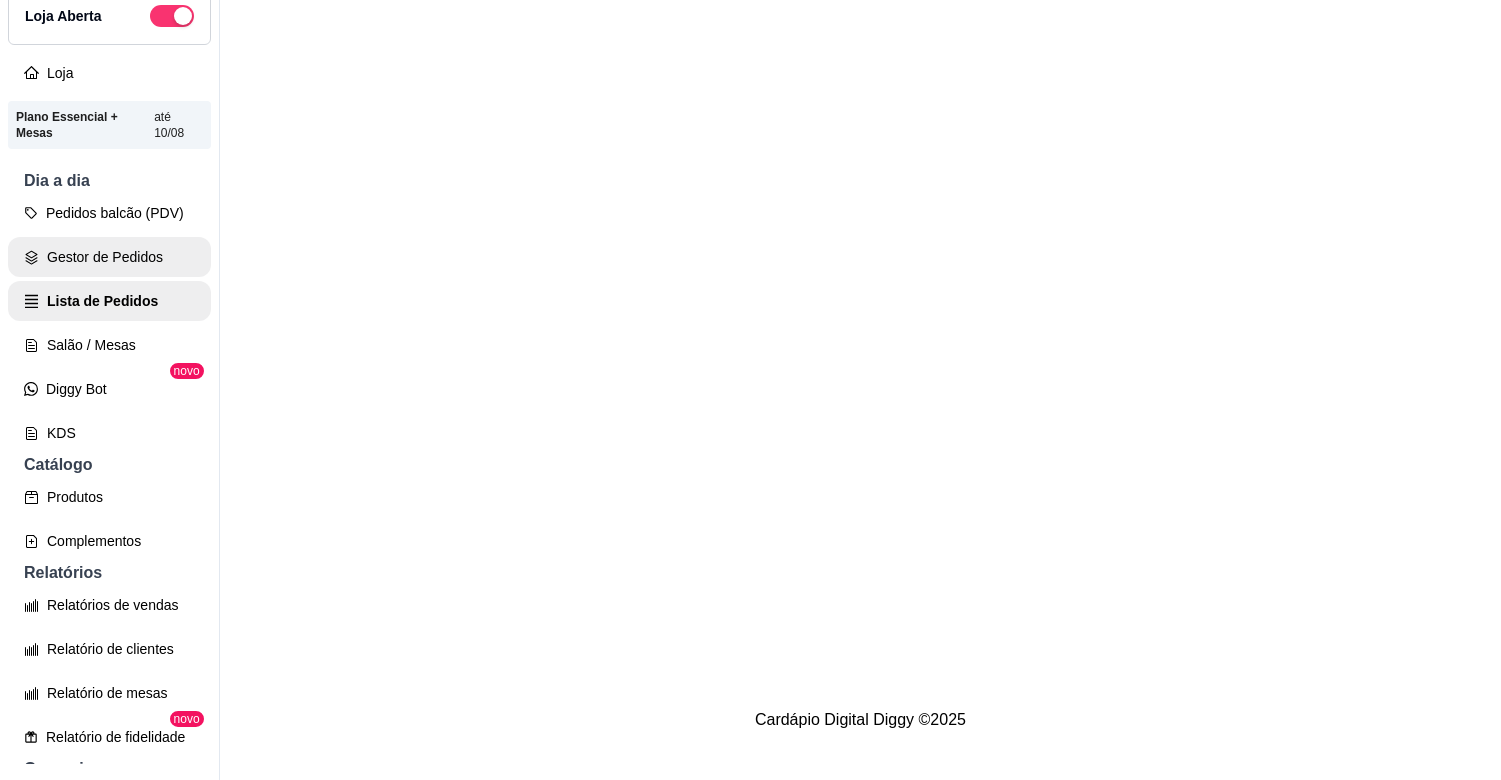 scroll, scrollTop: 0, scrollLeft: 0, axis: both 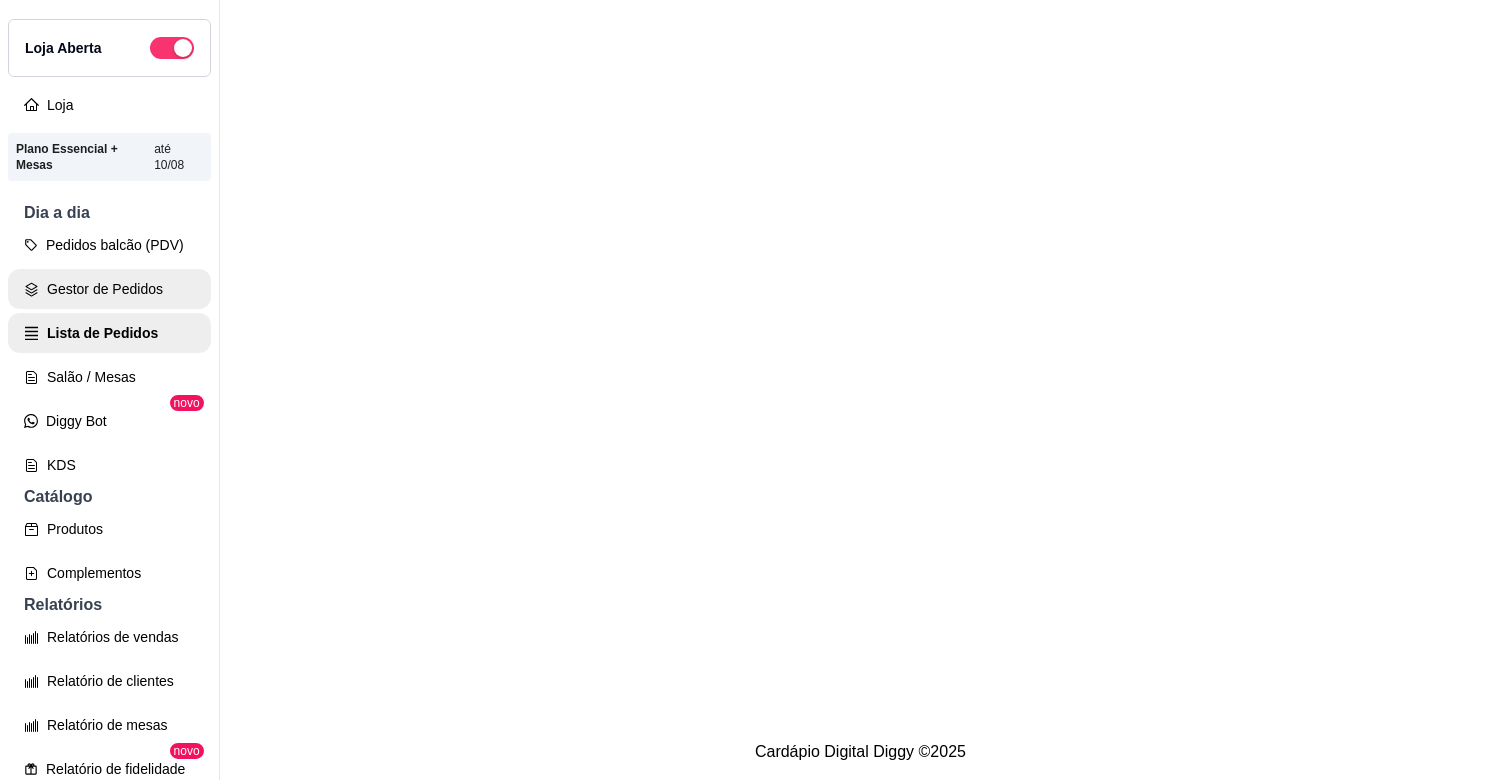 click on "Gestor de Pedidos" at bounding box center (109, 289) 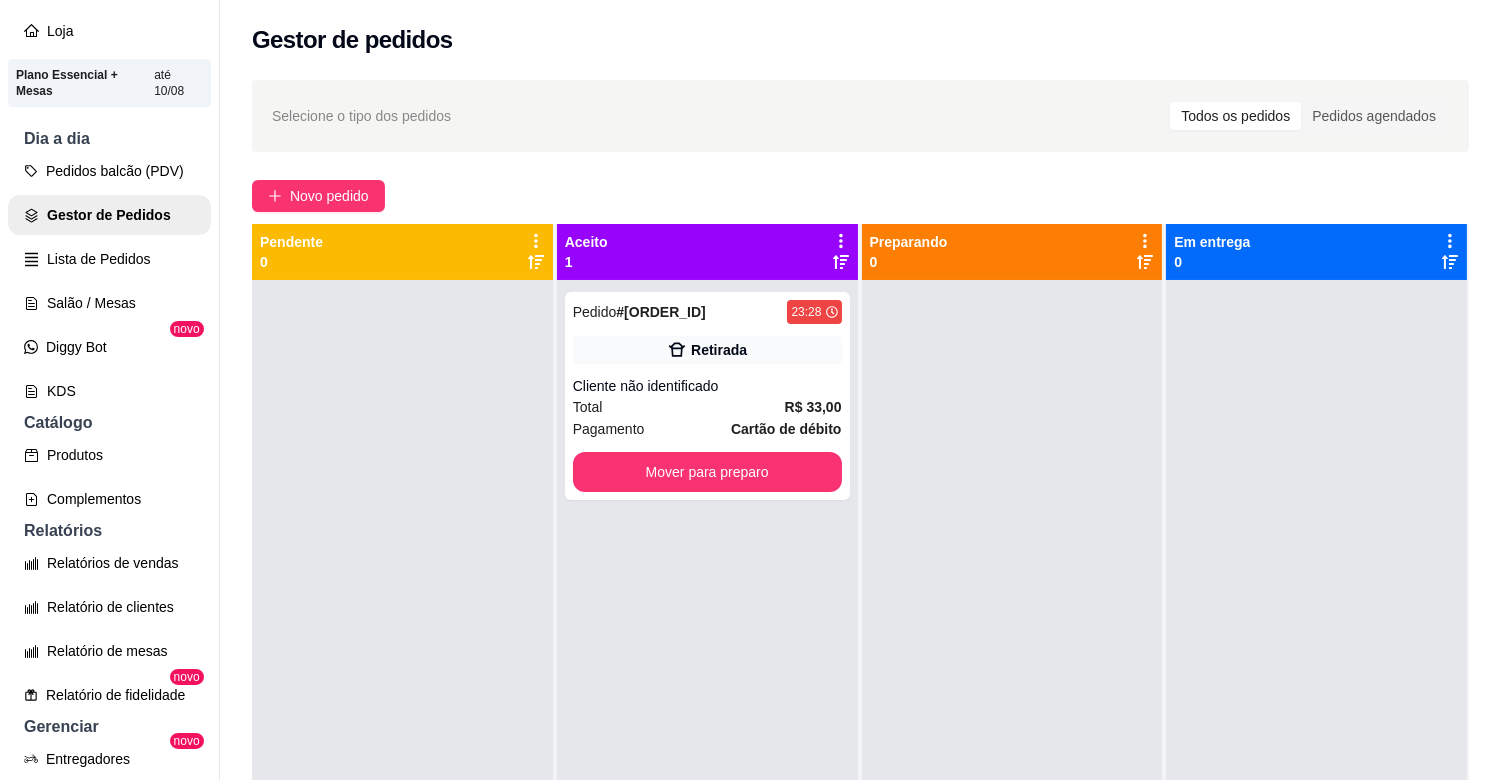 scroll, scrollTop: 168, scrollLeft: 0, axis: vertical 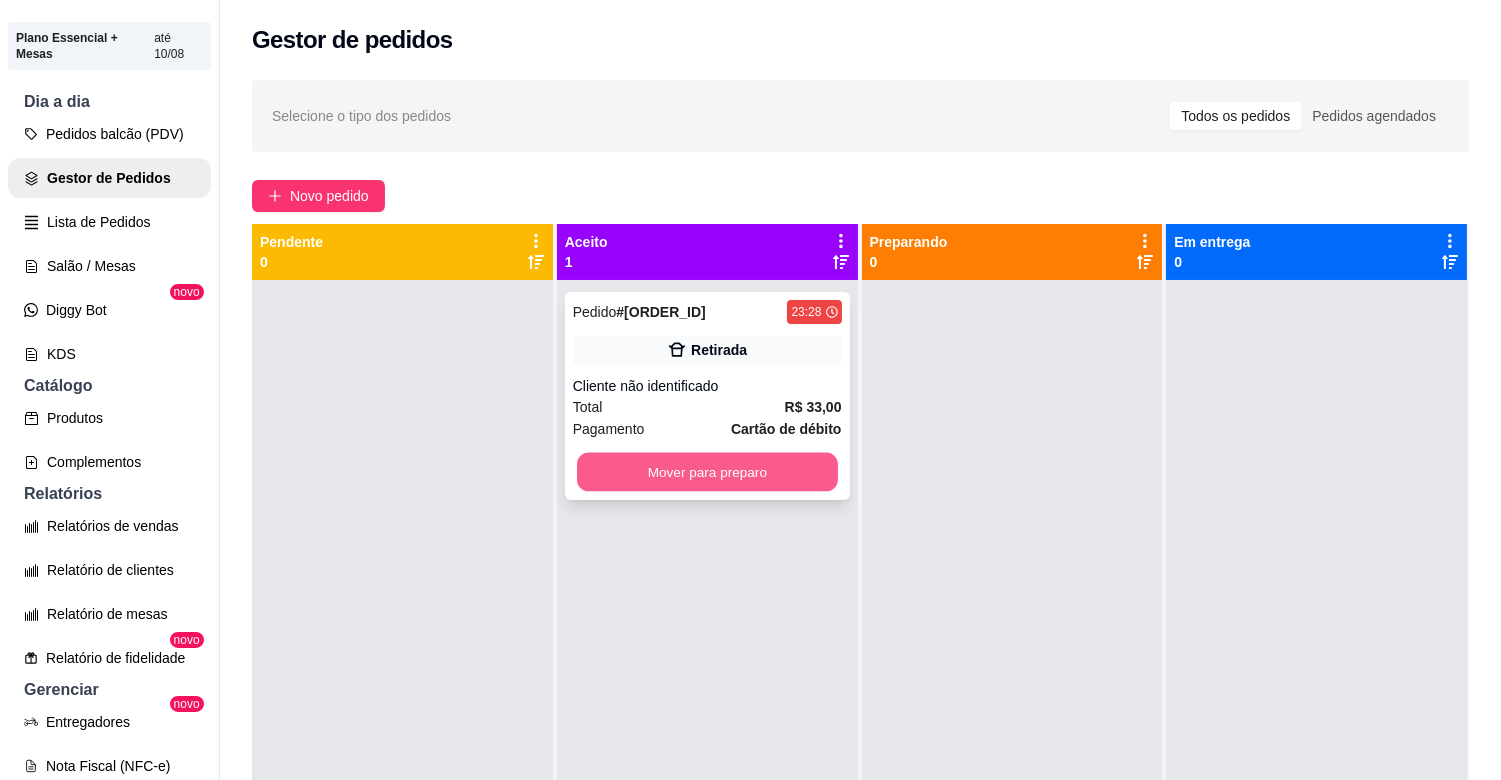 click on "Mover para preparo" at bounding box center [707, 472] 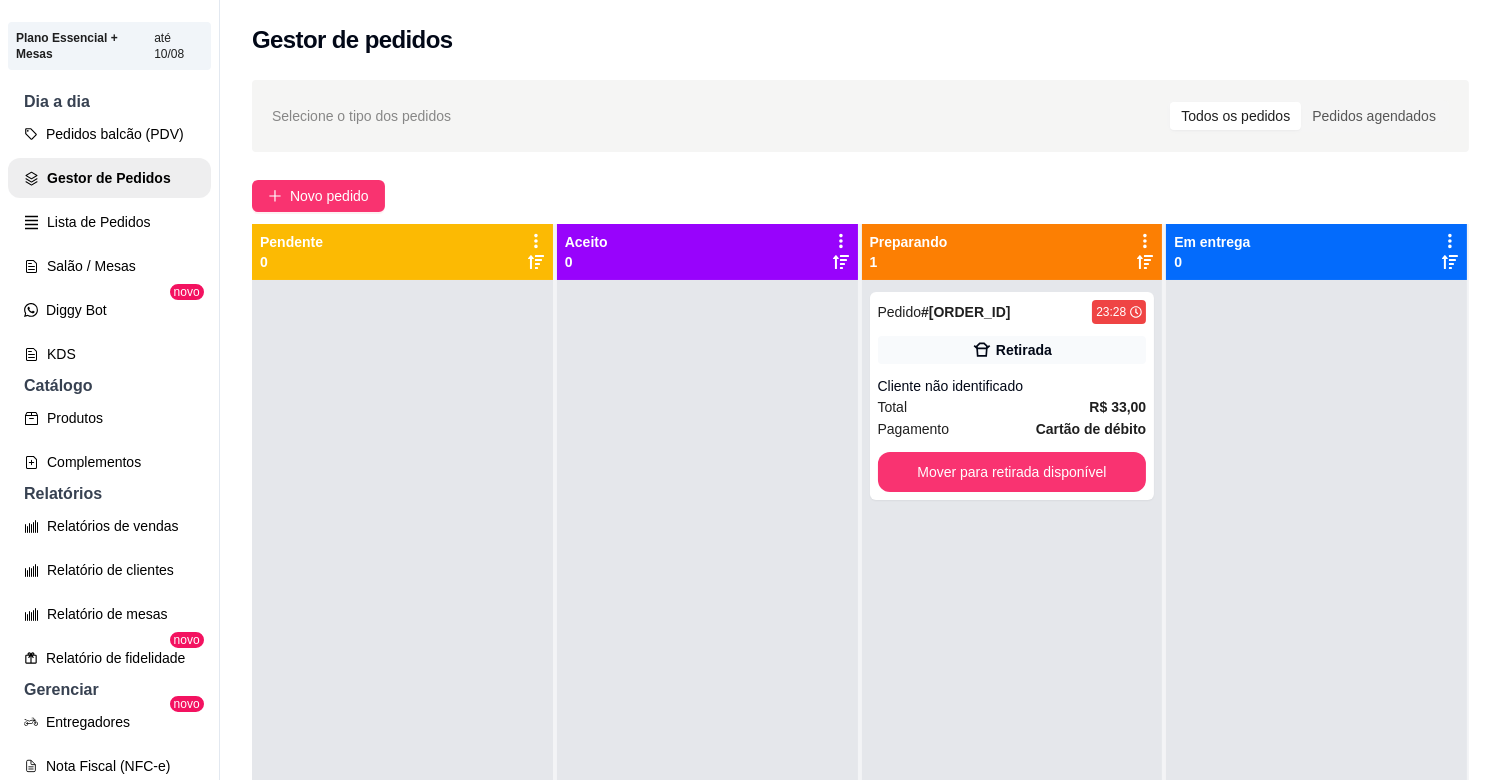 click at bounding box center [707, 670] 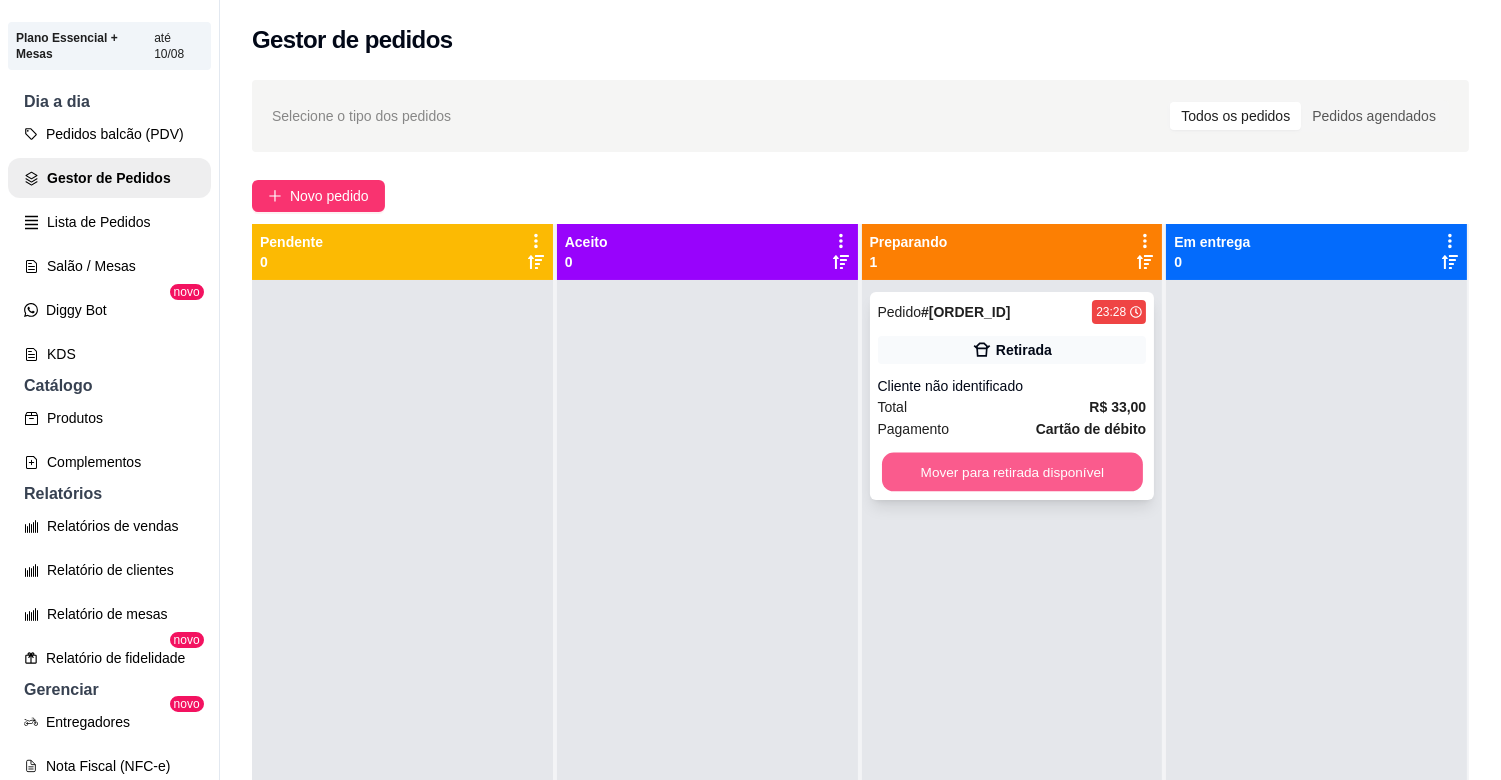 click on "Mover para retirada disponível" at bounding box center [1012, 472] 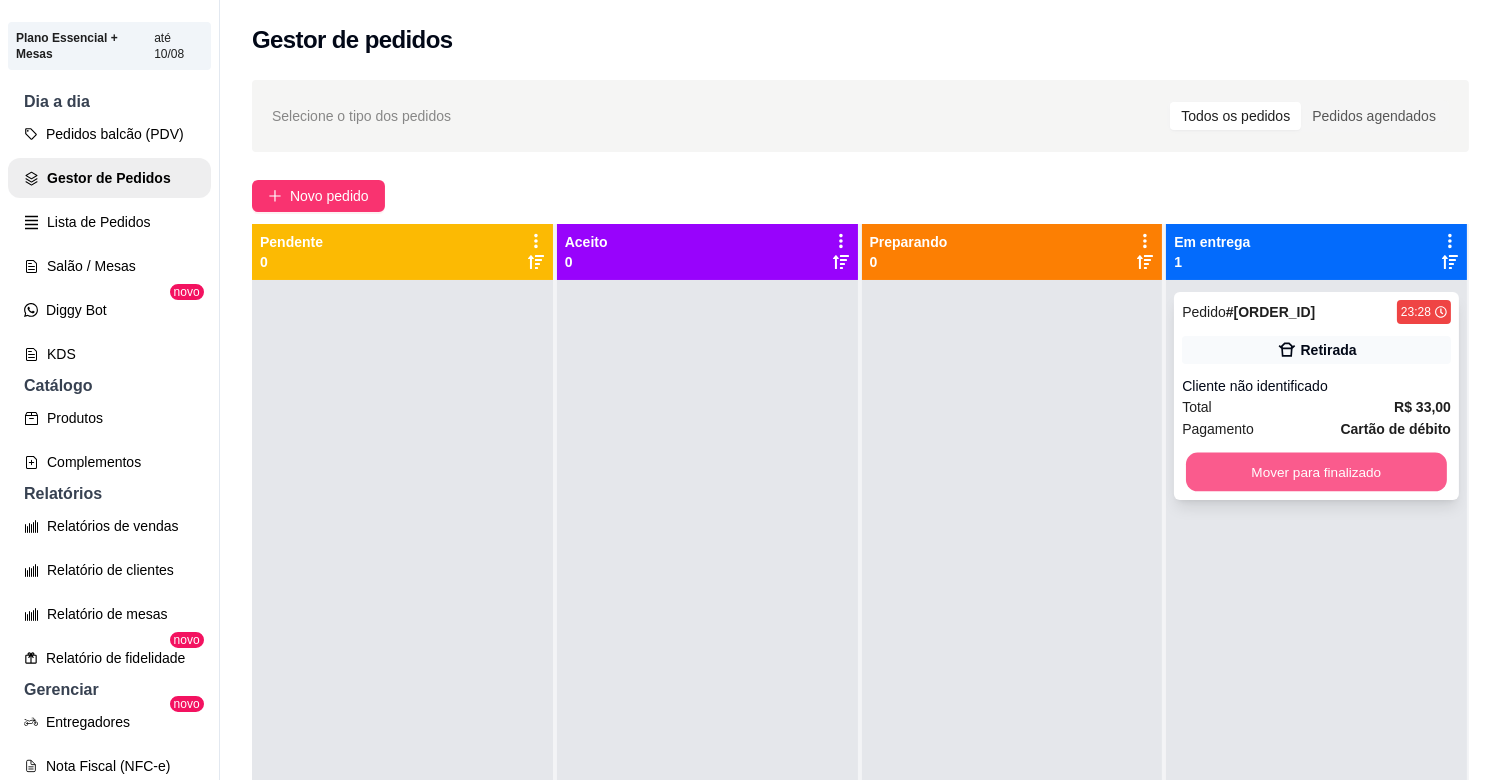 click on "Mover para finalizado" at bounding box center [1316, 472] 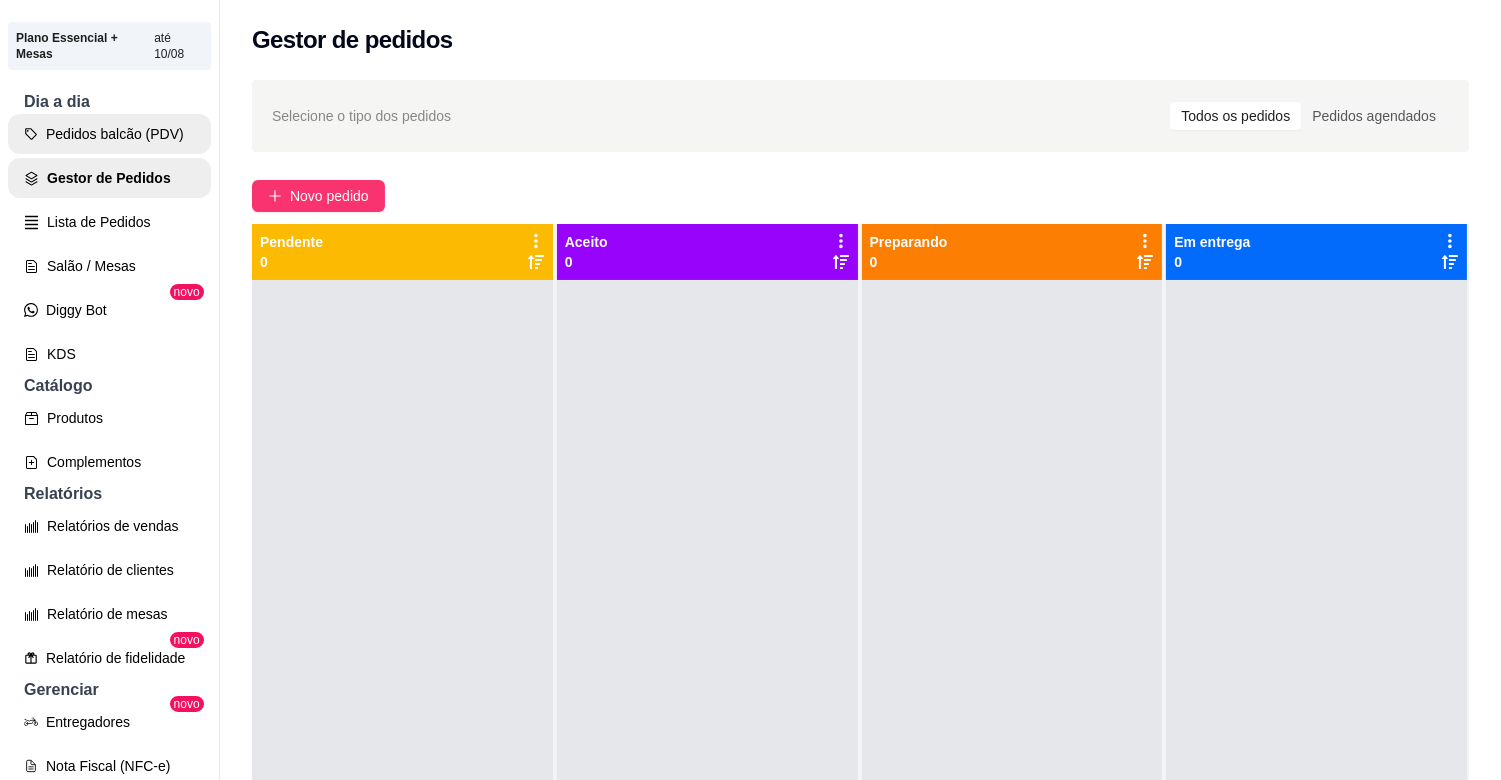 click on "Pedidos balcão (PDV)" at bounding box center [109, 134] 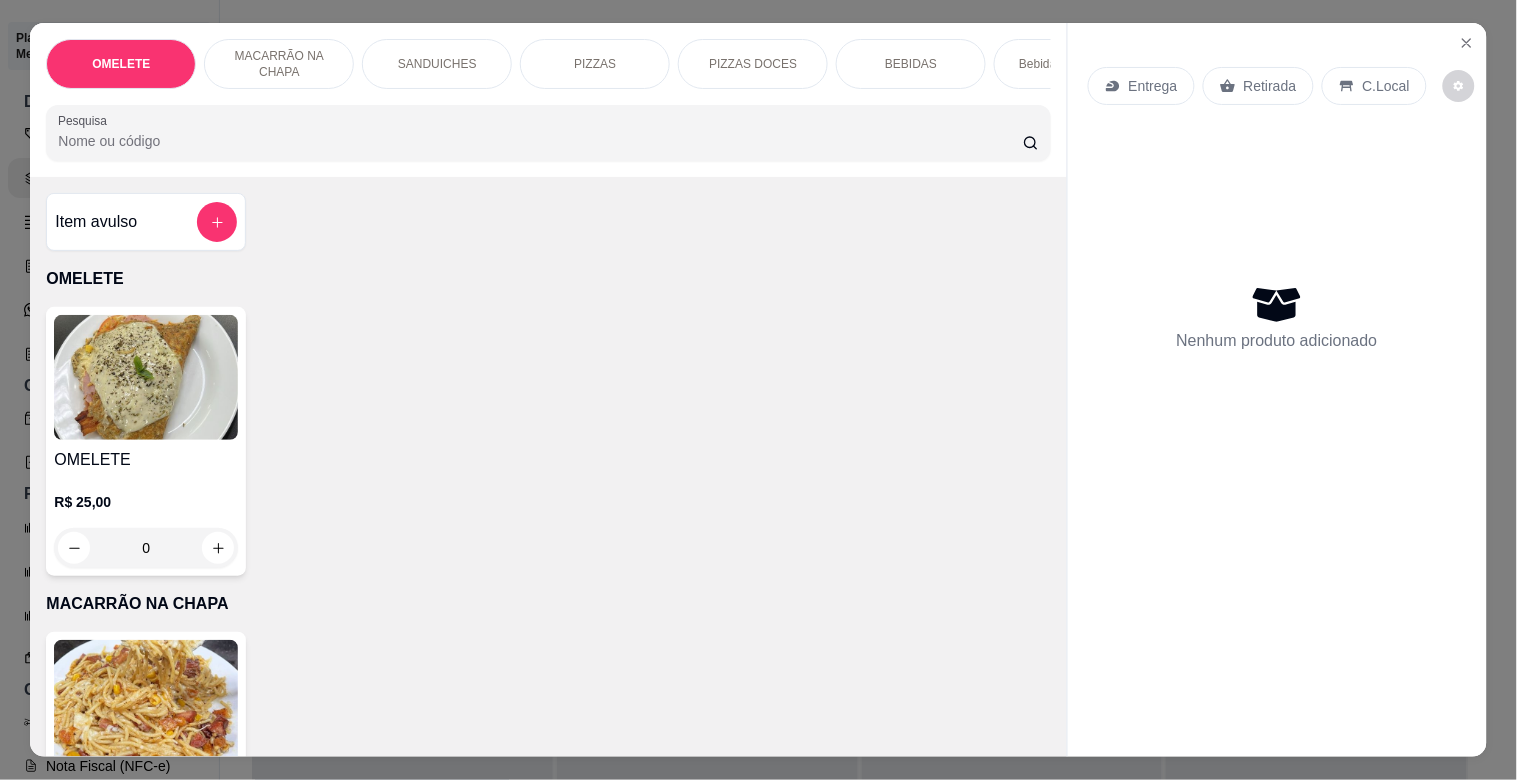 click on "Pesquisa" at bounding box center [540, 141] 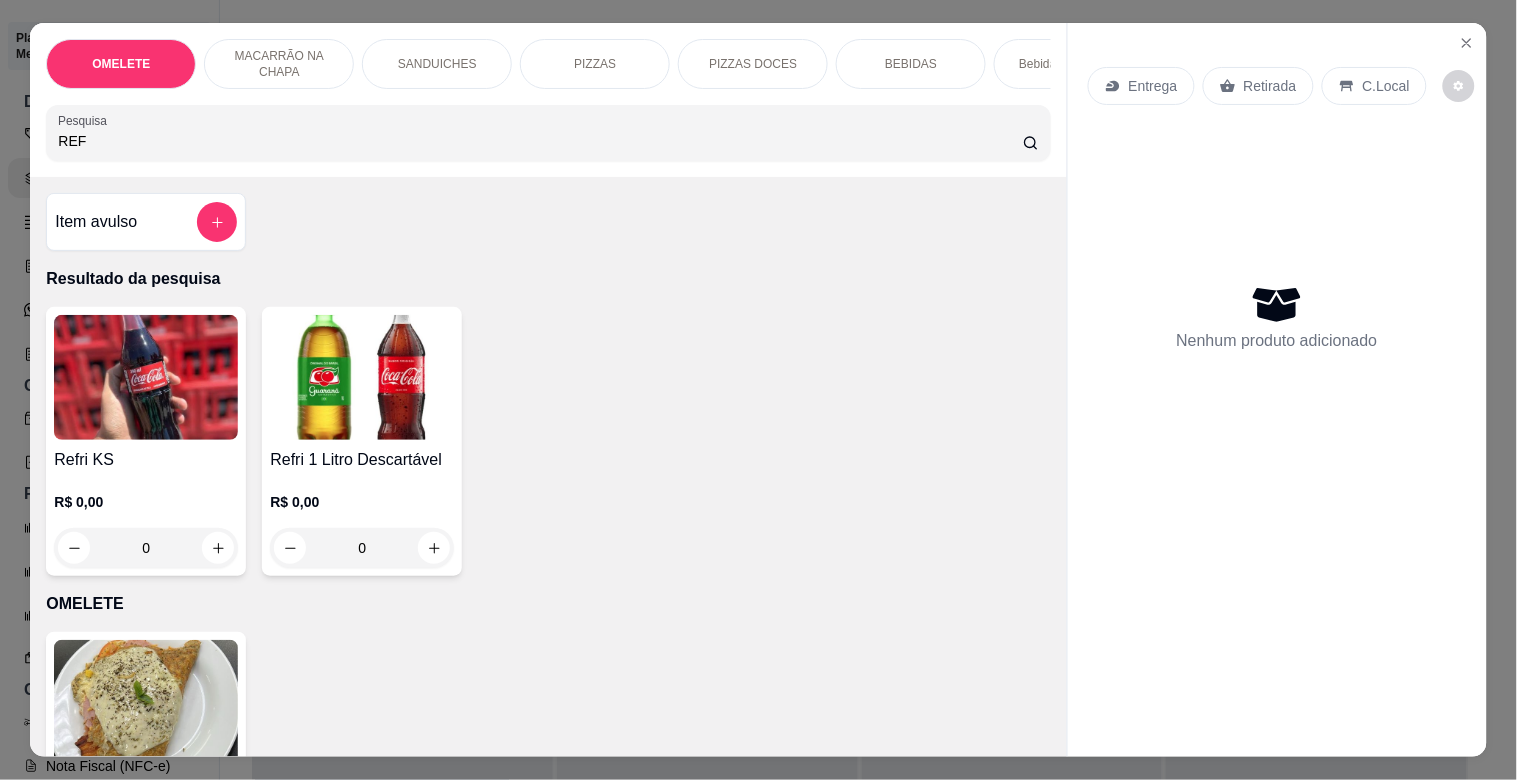 type on "REF" 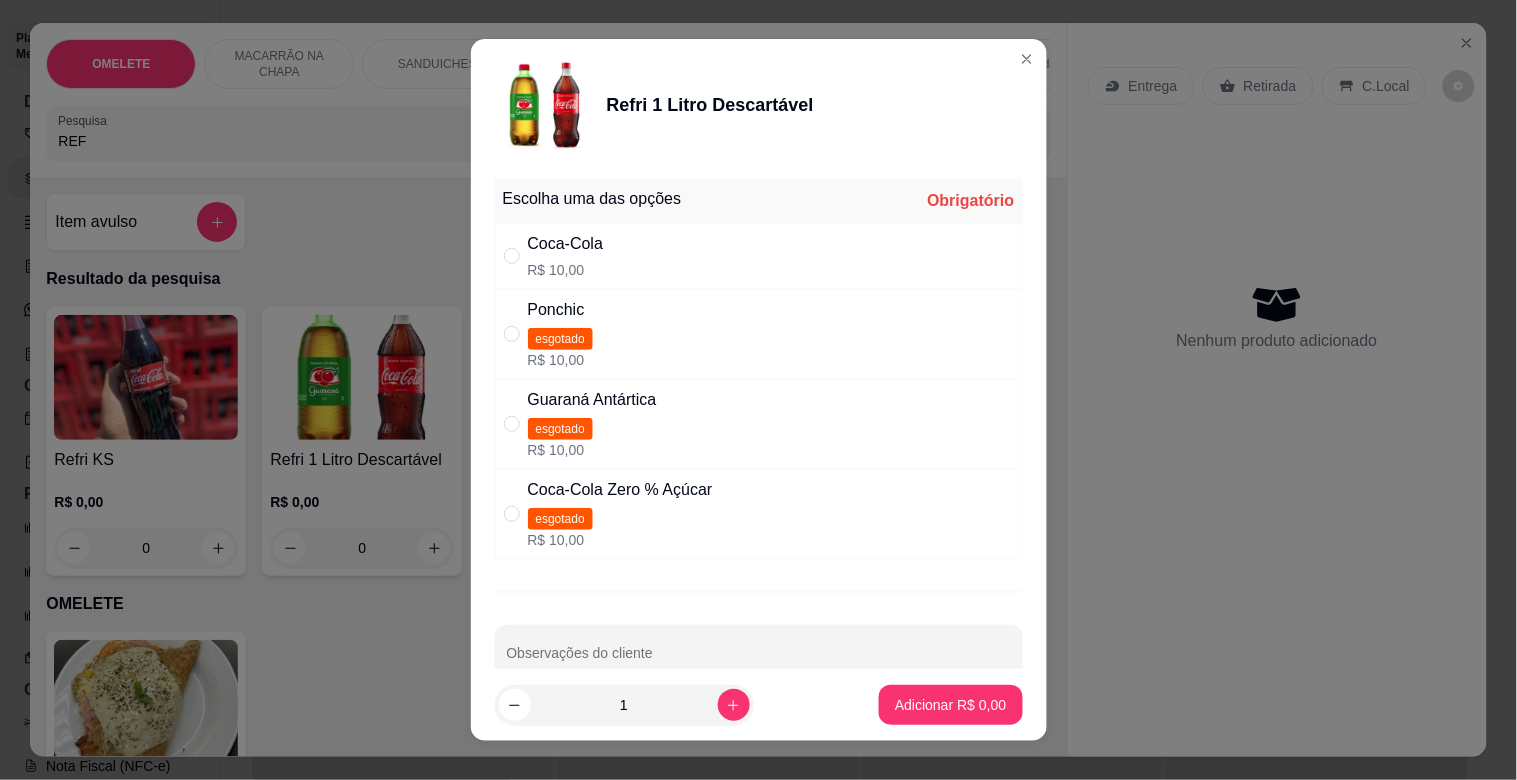 click on "Coca-Cola R$ 10,00" at bounding box center [759, 256] 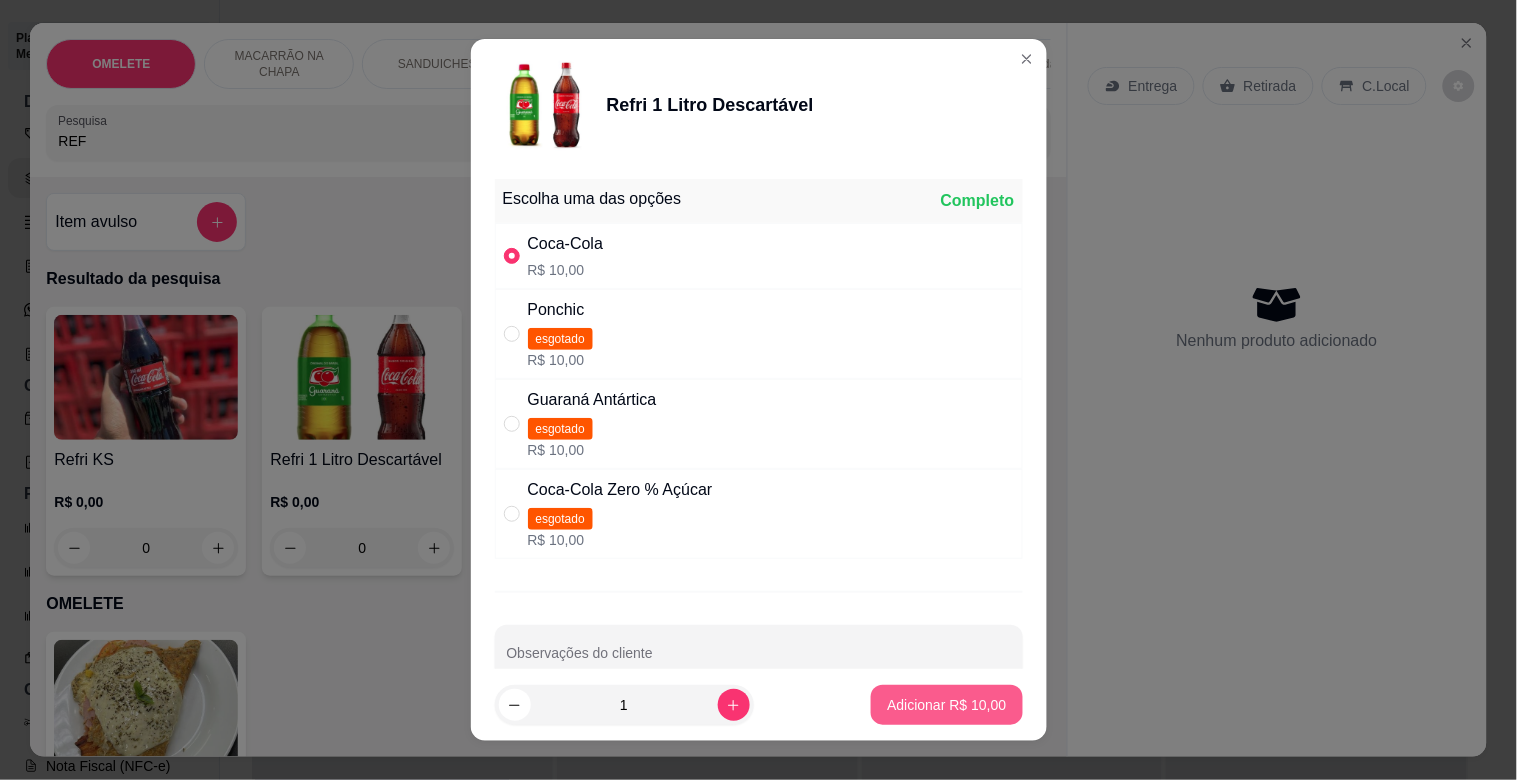 click on "Adicionar   R$ 10,00" at bounding box center (946, 705) 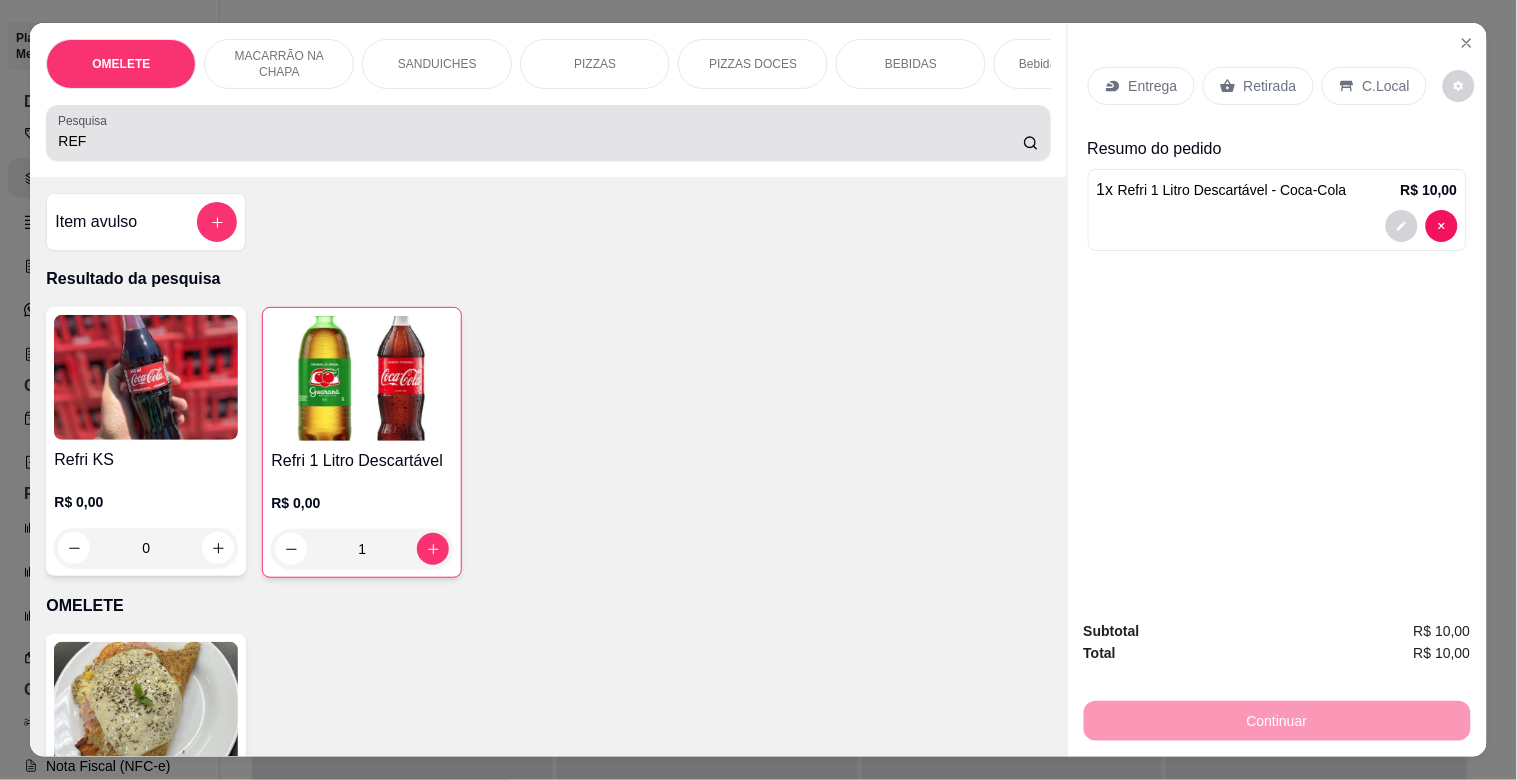 click on "Pesquisa REF" at bounding box center (548, 133) 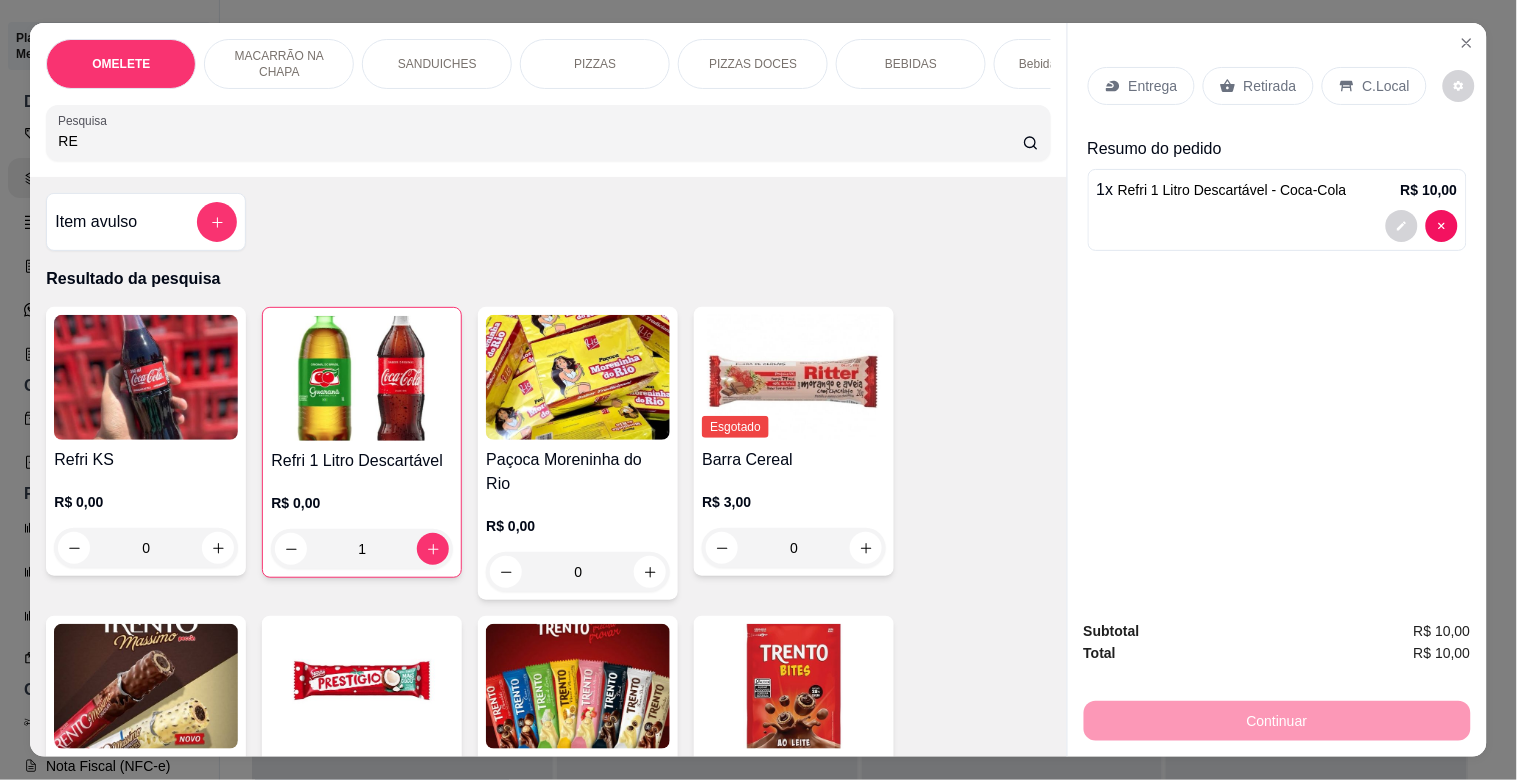 type on "R" 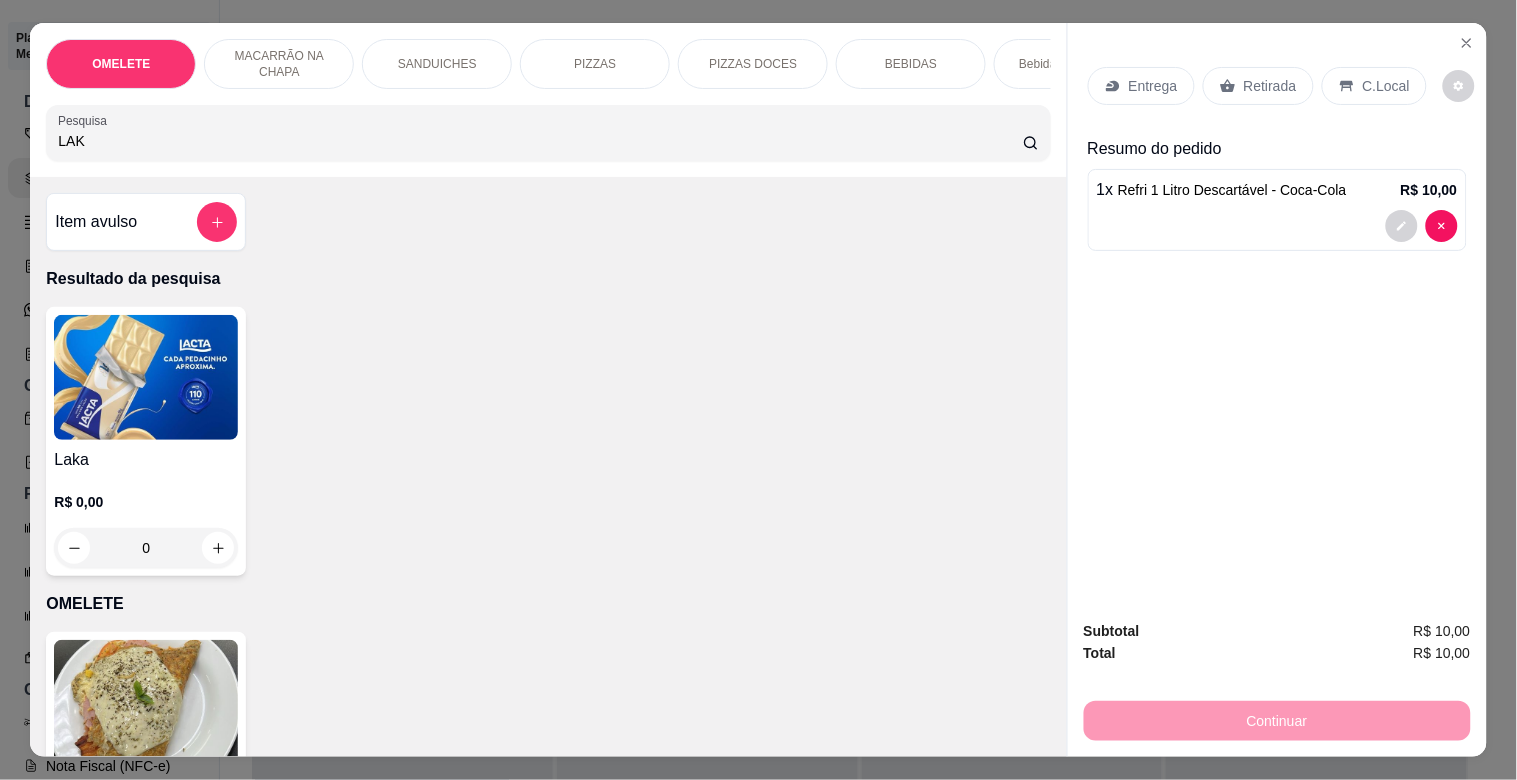 type on "LAK" 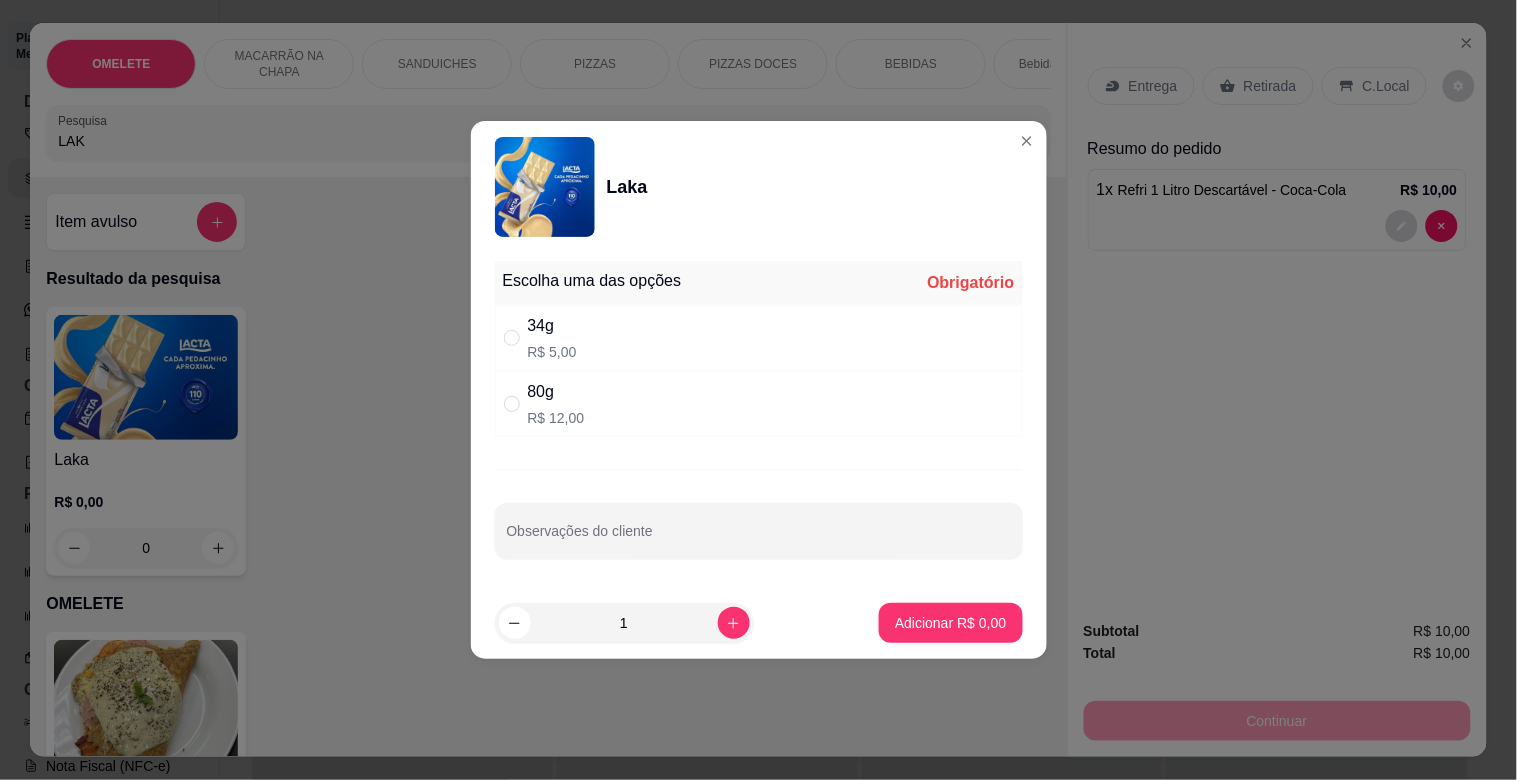 click on "80g  R$ 12,00" at bounding box center (759, 404) 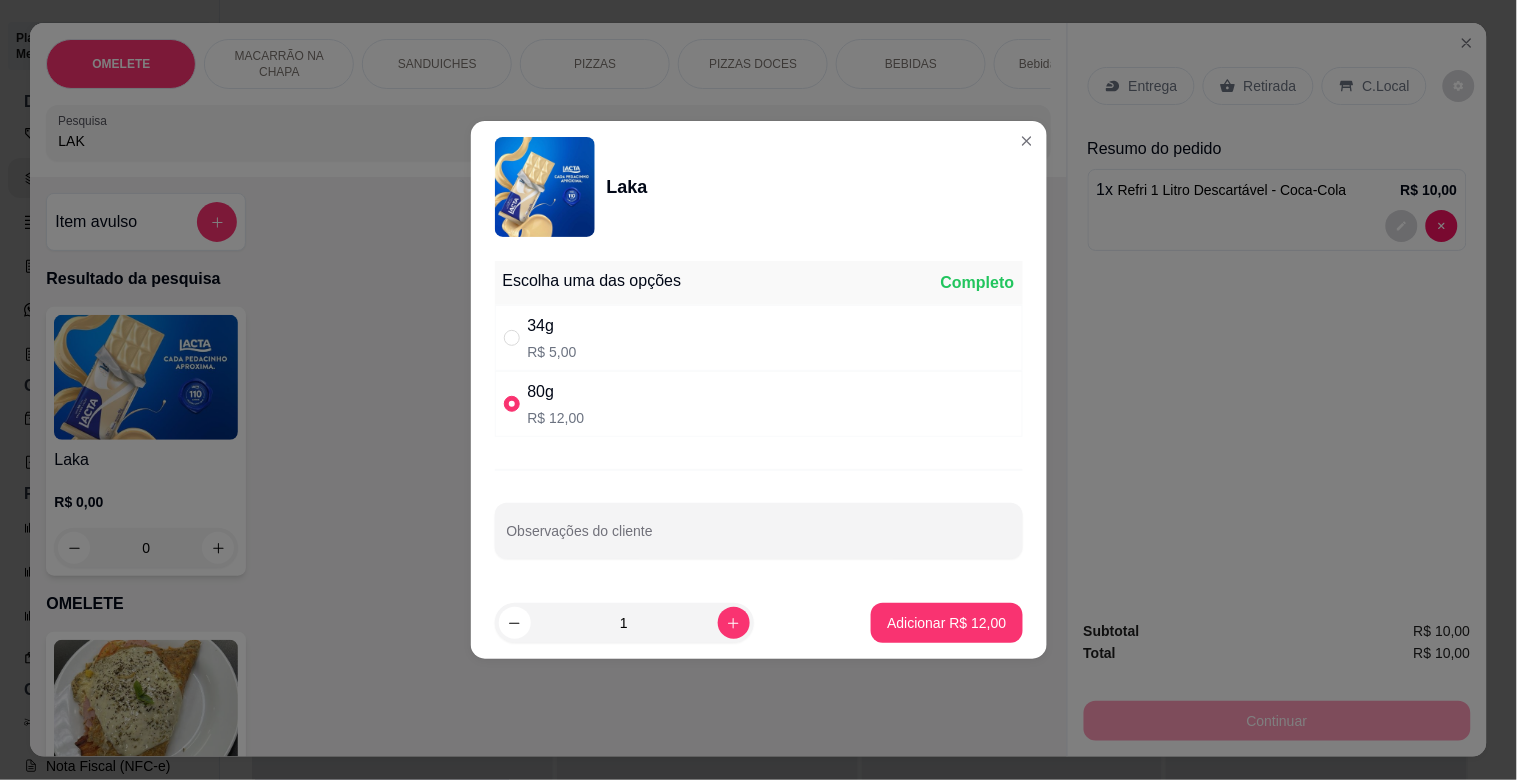 radio on "true" 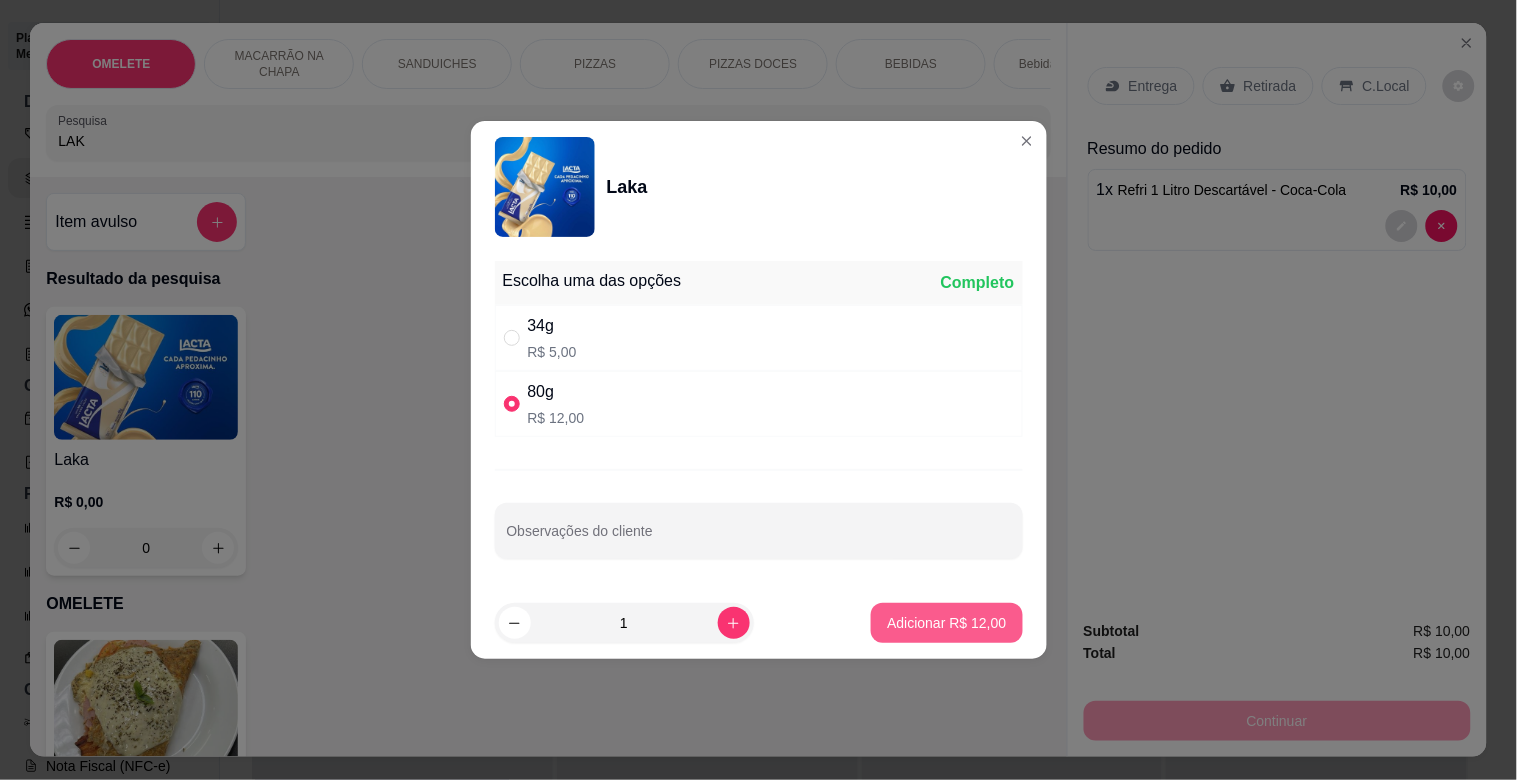 click on "Adicionar   R$ 12,00" at bounding box center [946, 623] 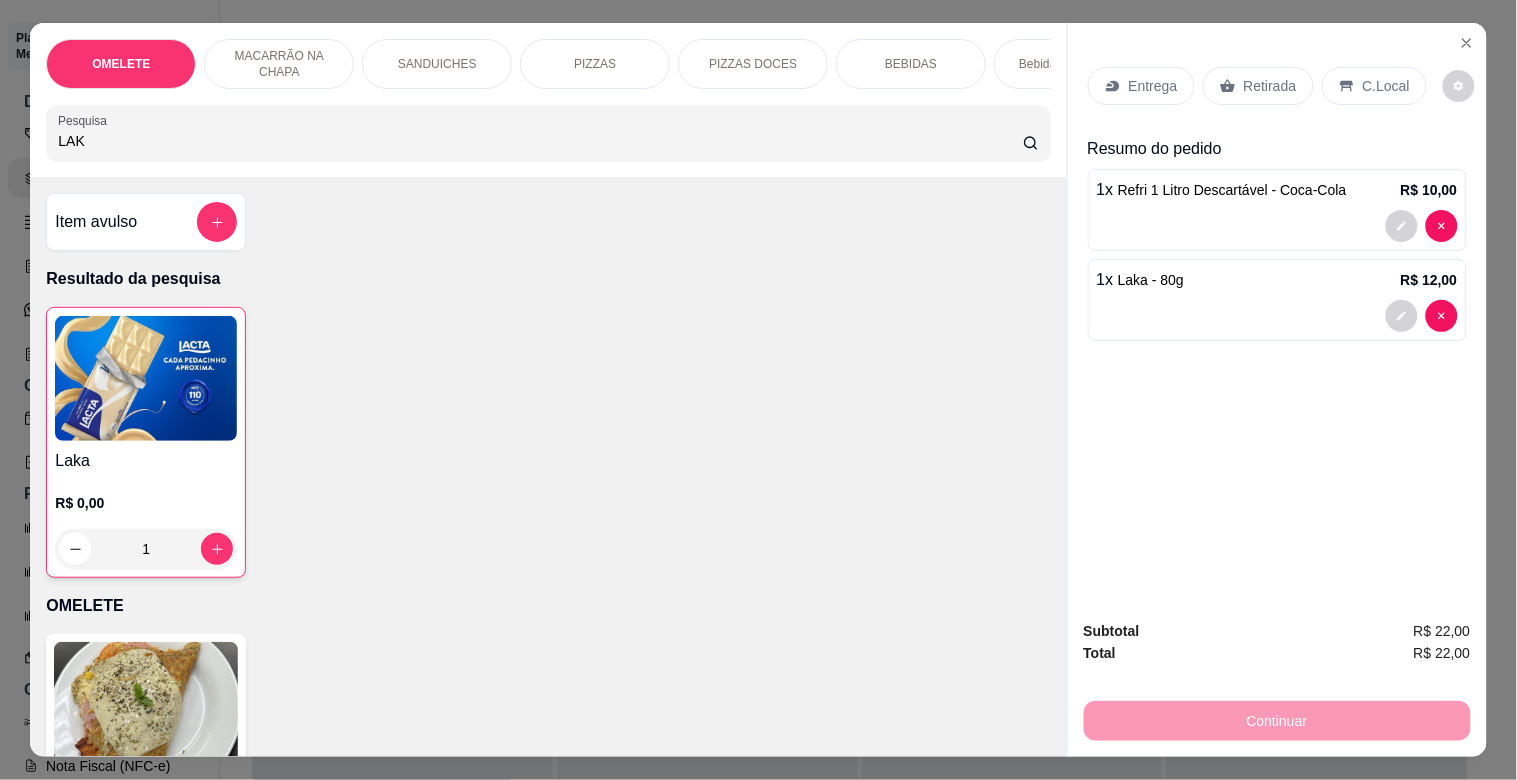 click on "Retirada" at bounding box center (1270, 86) 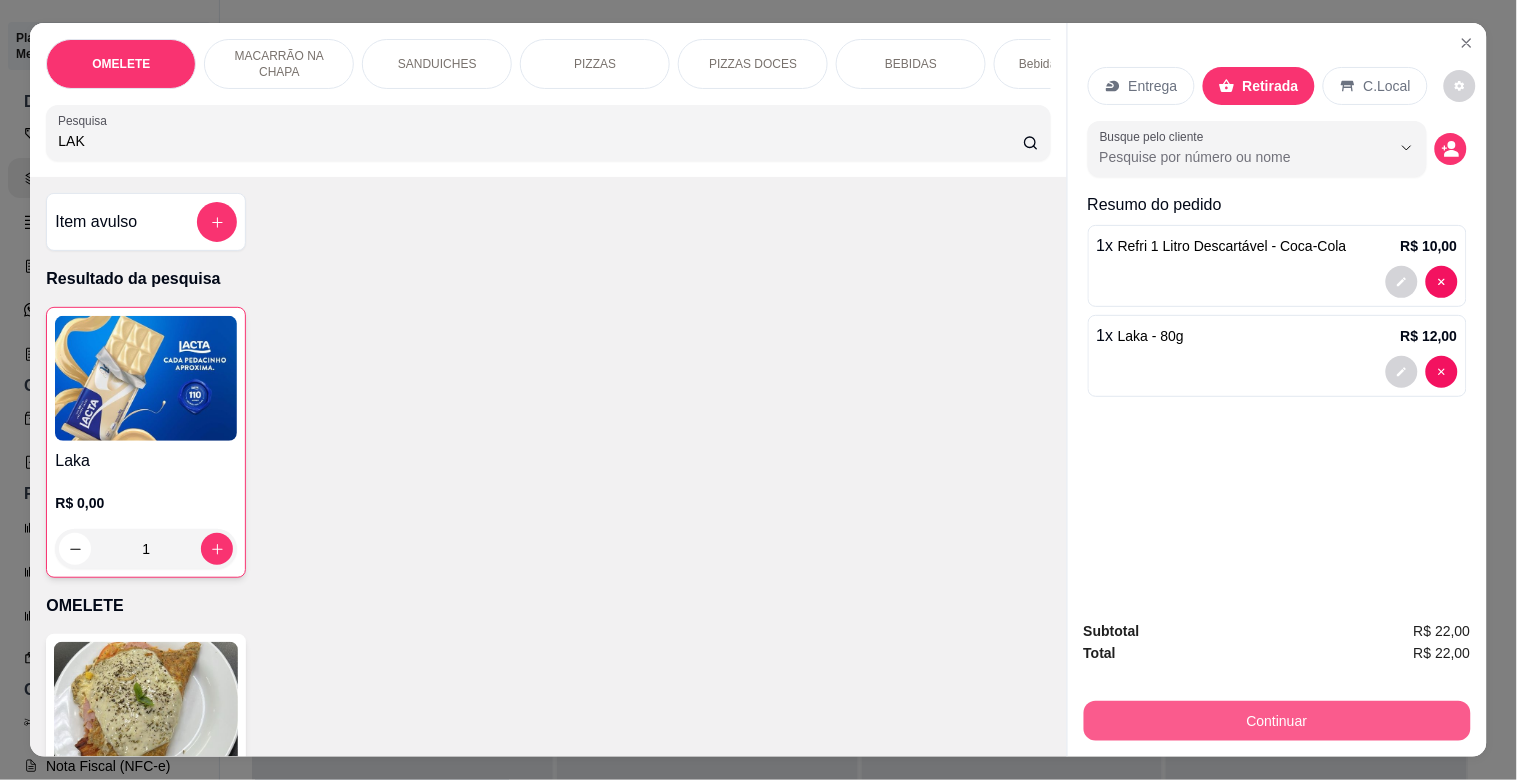 click on "Continuar" at bounding box center (1277, 721) 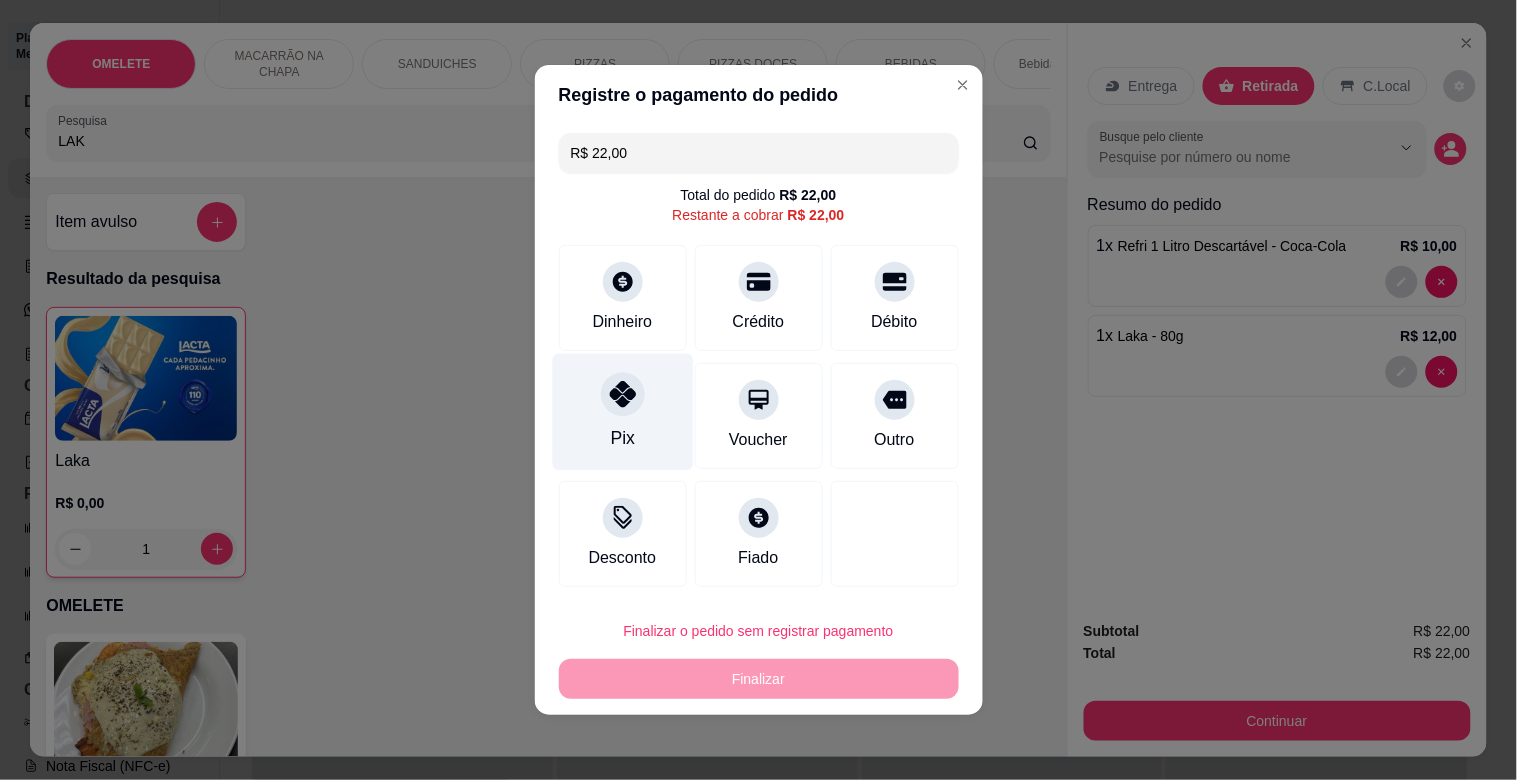 click 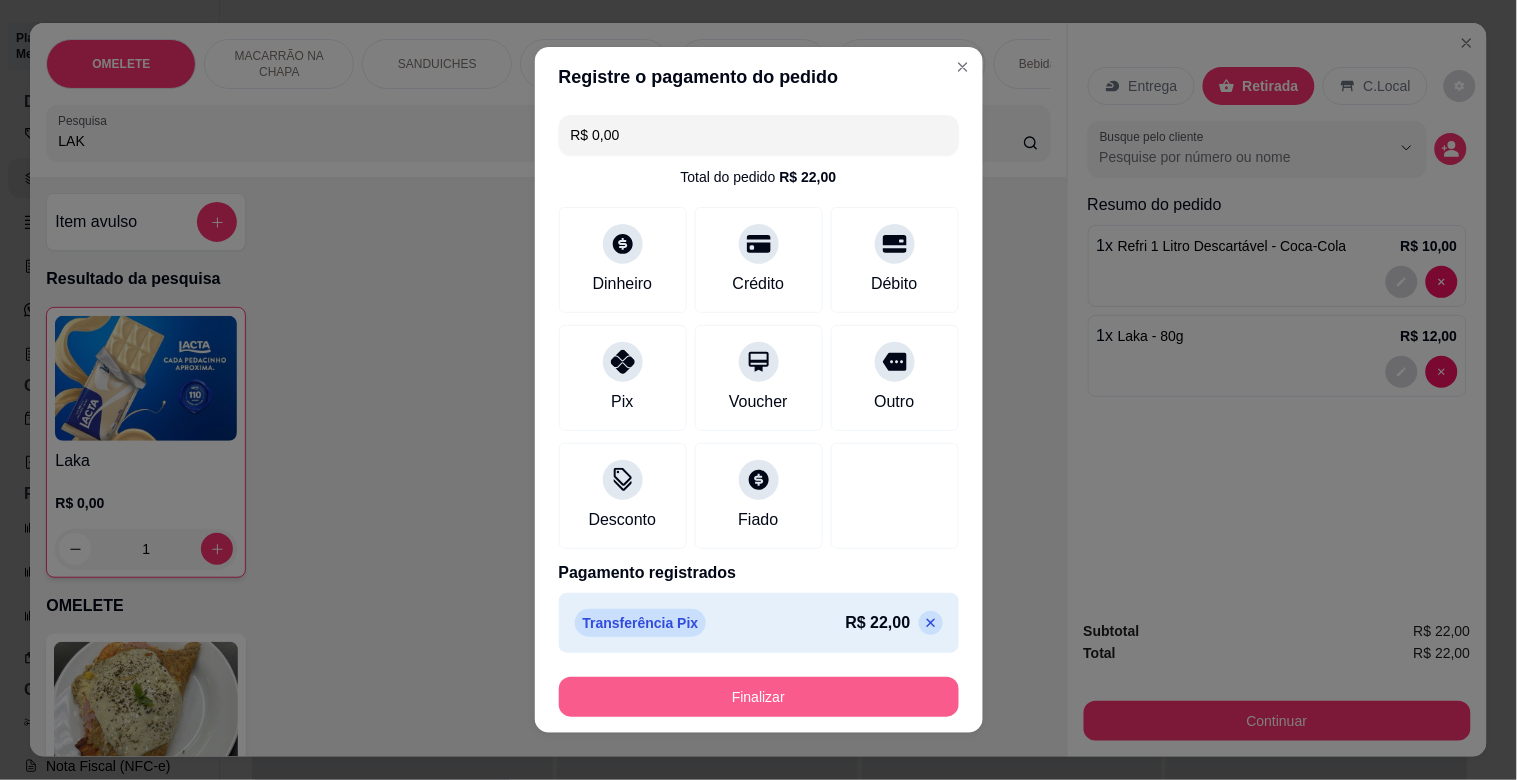 click on "Finalizar" at bounding box center [759, 697] 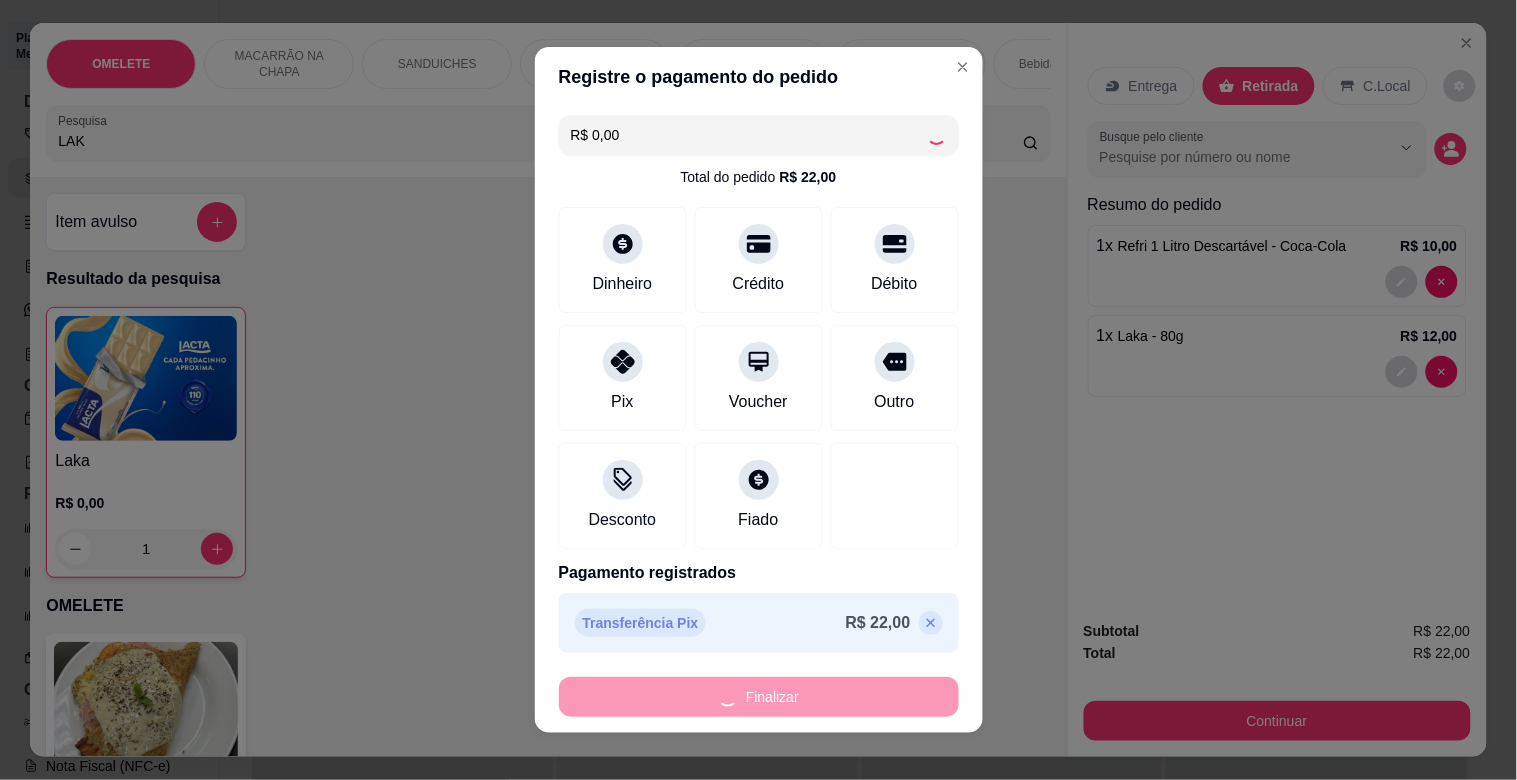 type on "0" 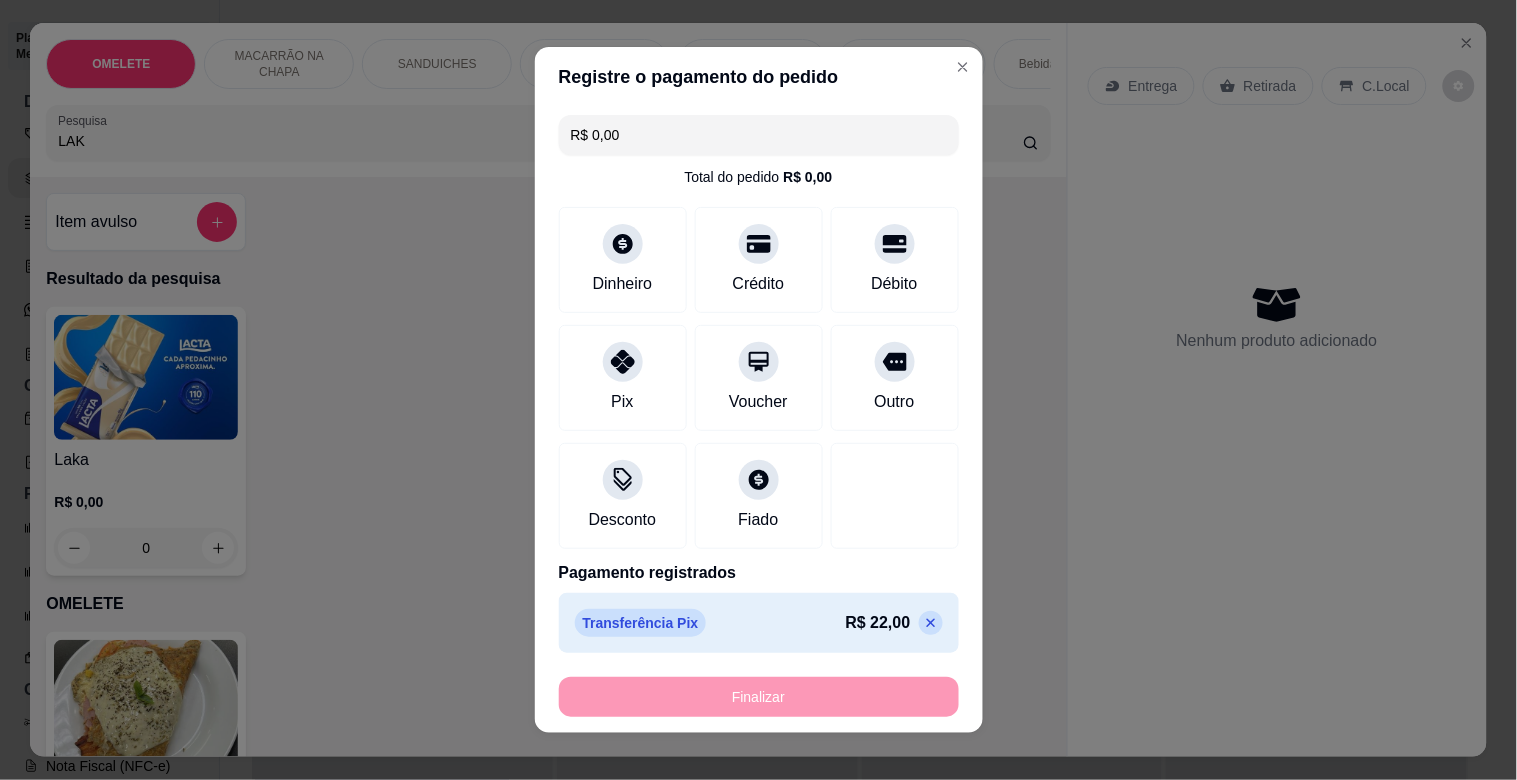 type on "-R$ 22,00" 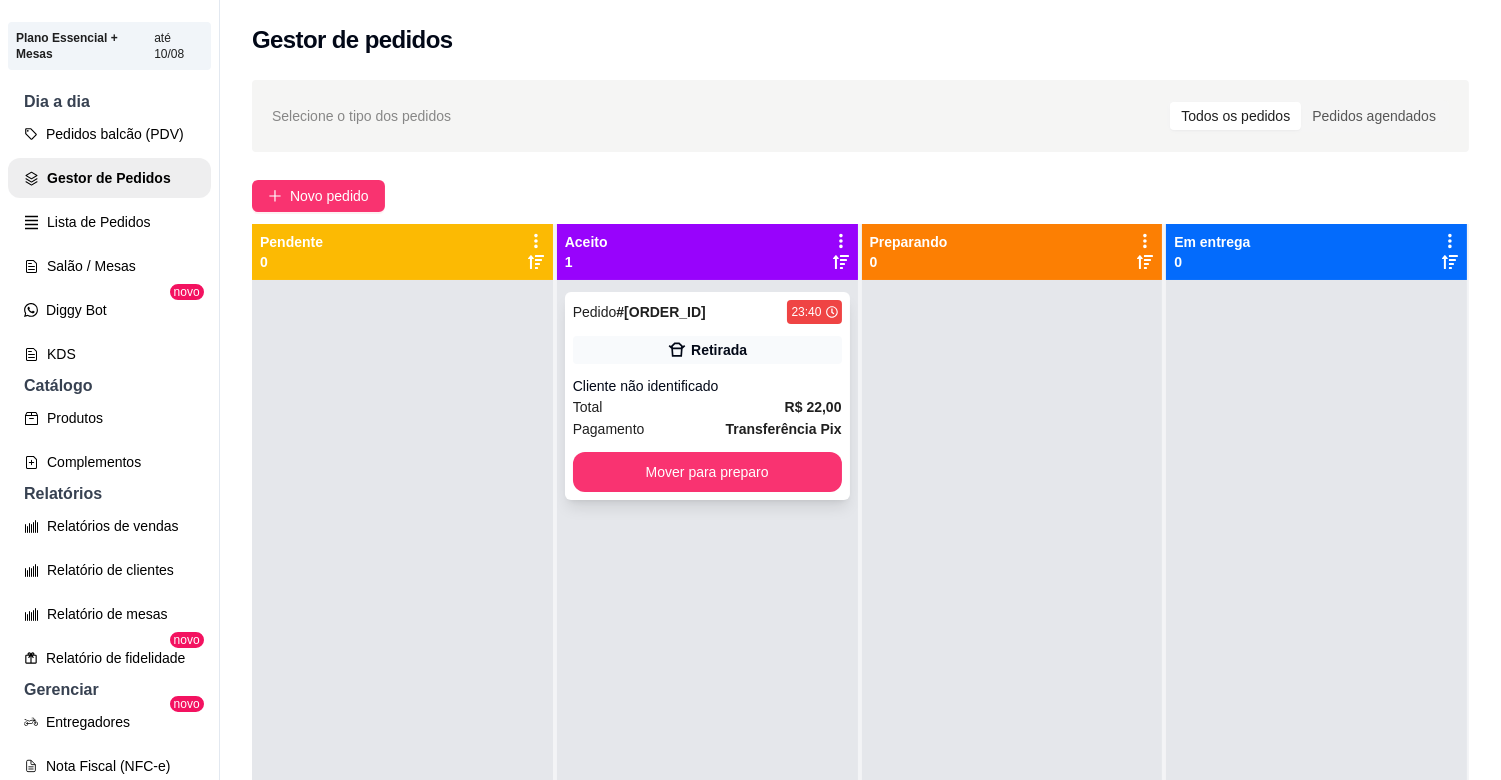 click on "Mover para preparo" at bounding box center [707, 472] 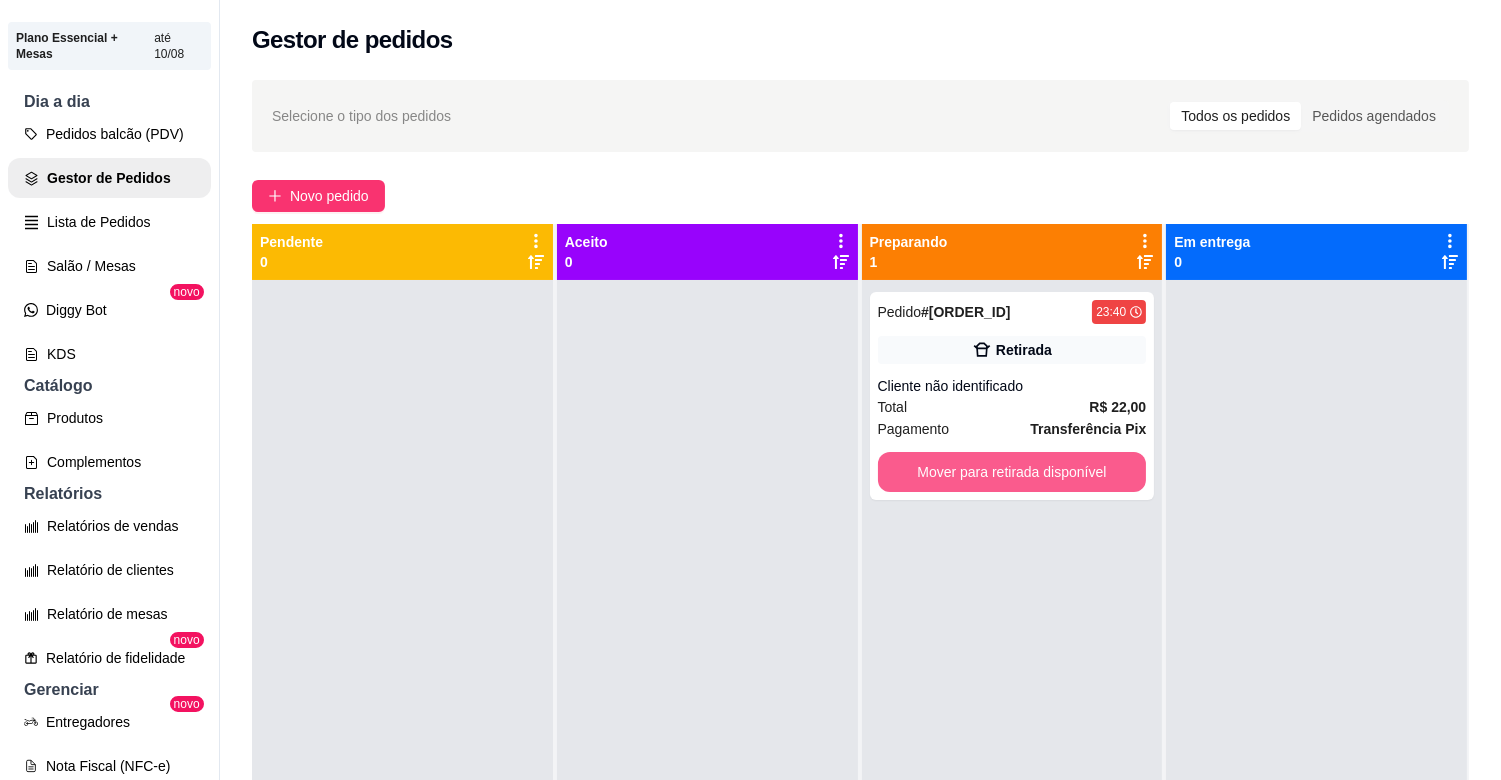 click on "Mover para retirada disponível" at bounding box center [1012, 472] 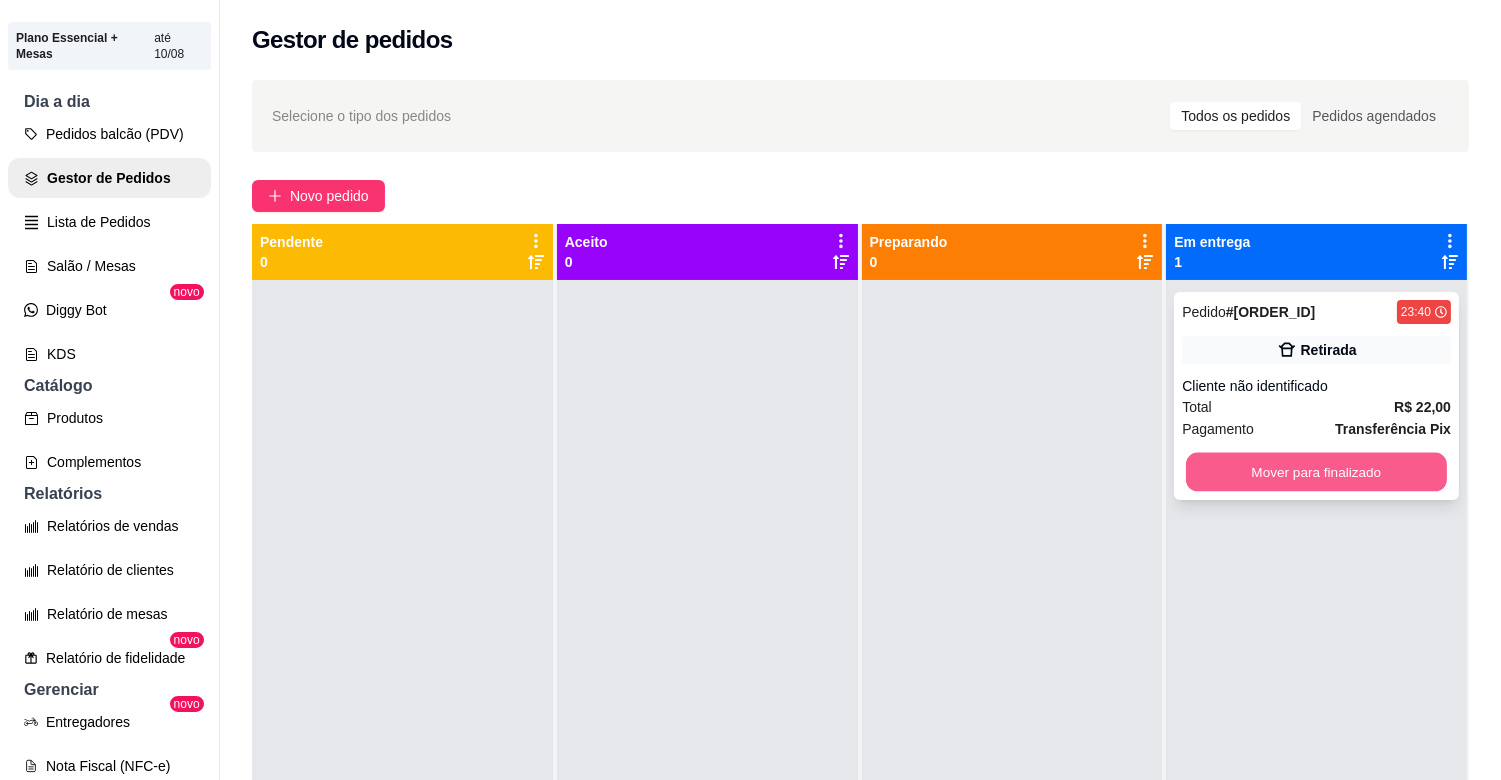 click on "Mover para finalizado" at bounding box center [1316, 472] 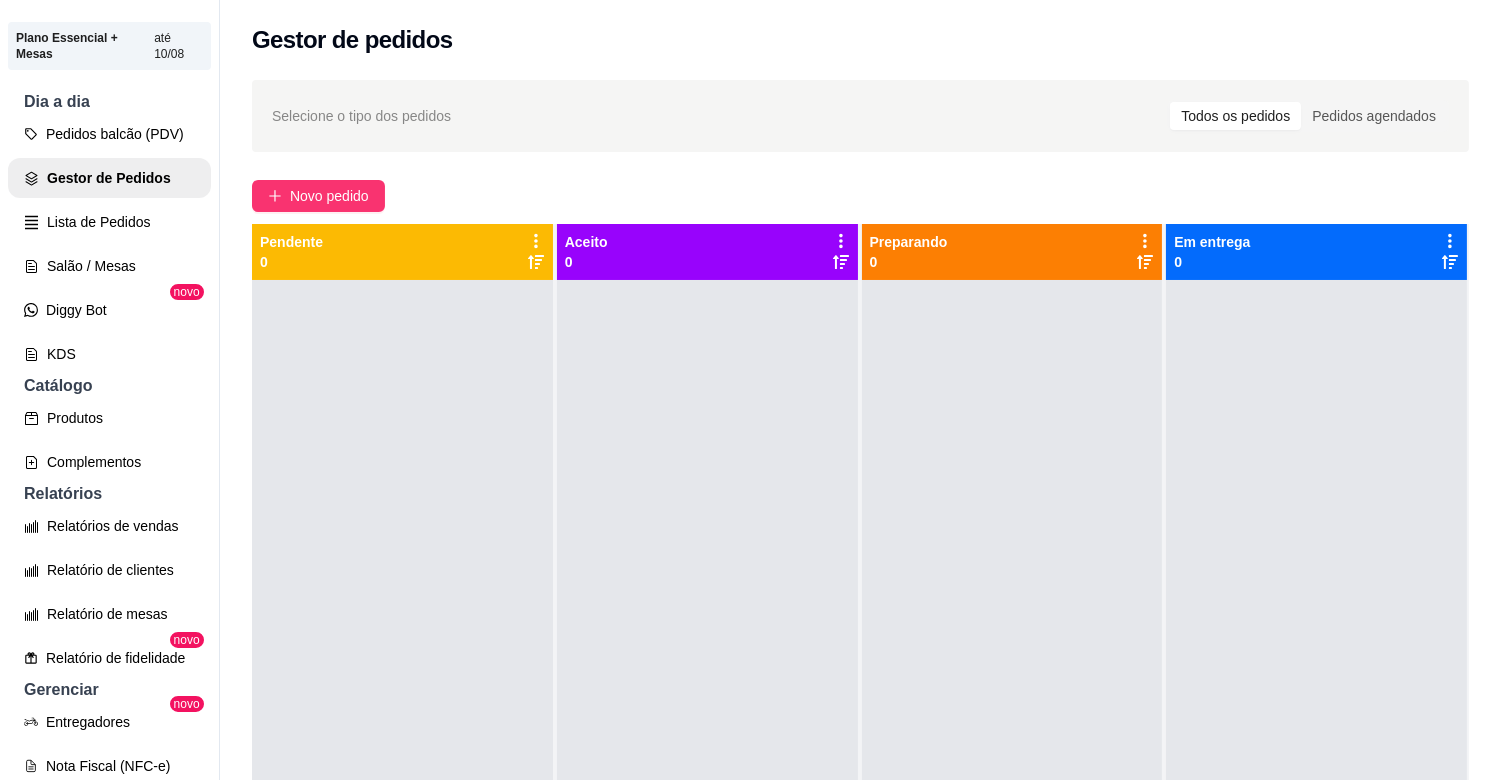 scroll, scrollTop: 650, scrollLeft: 0, axis: vertical 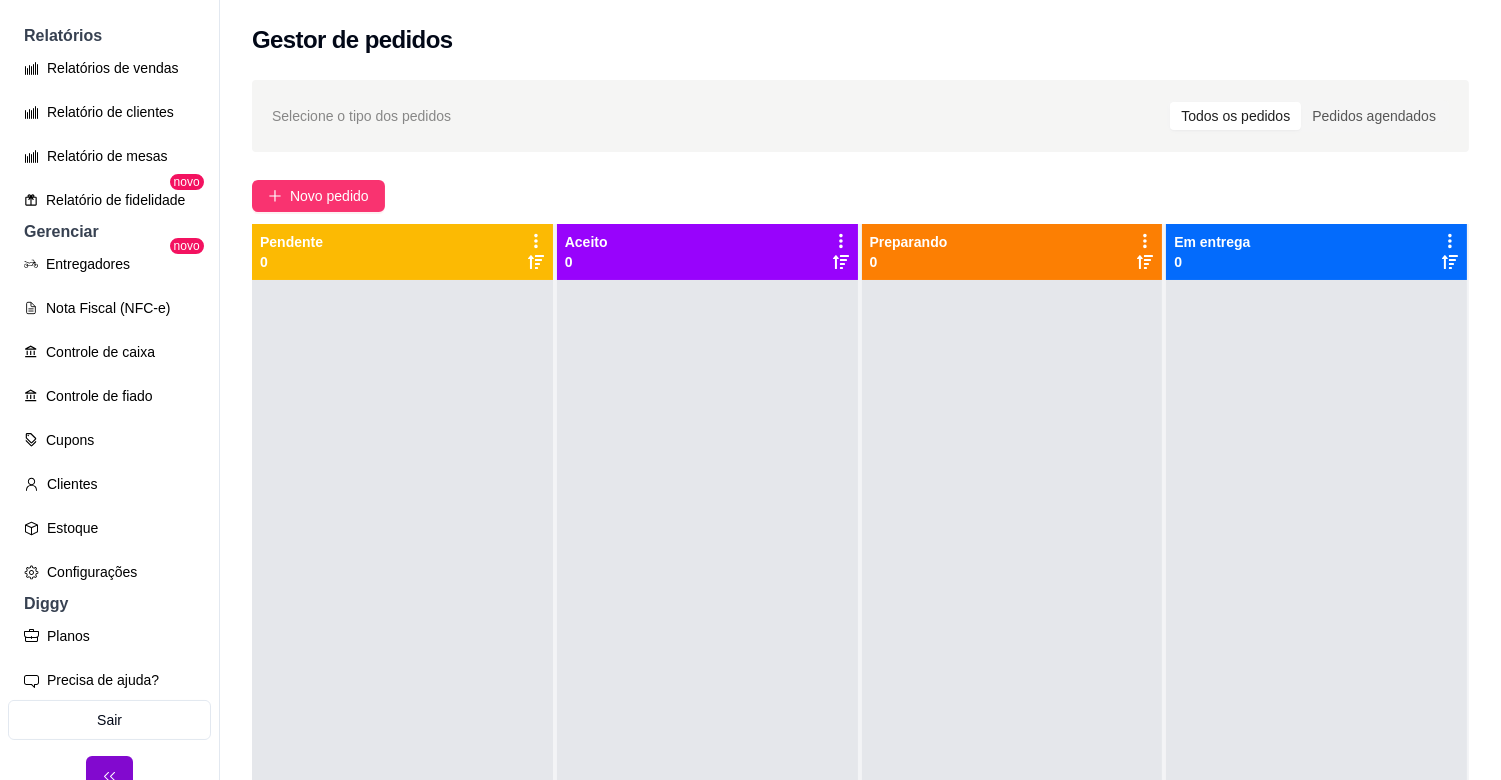 click on "Controle de caixa" at bounding box center (109, 352) 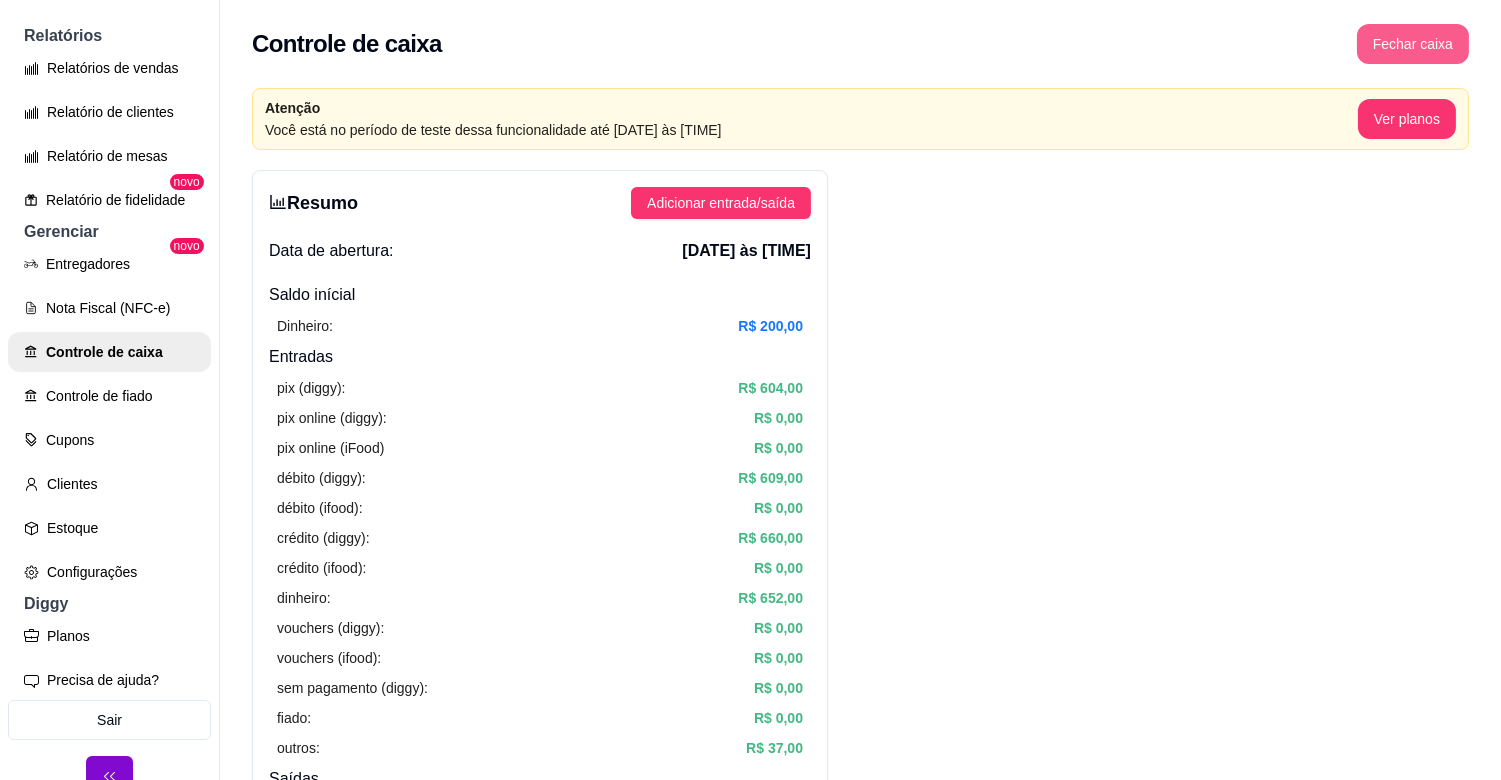 click on "Fechar caixa" at bounding box center [1413, 44] 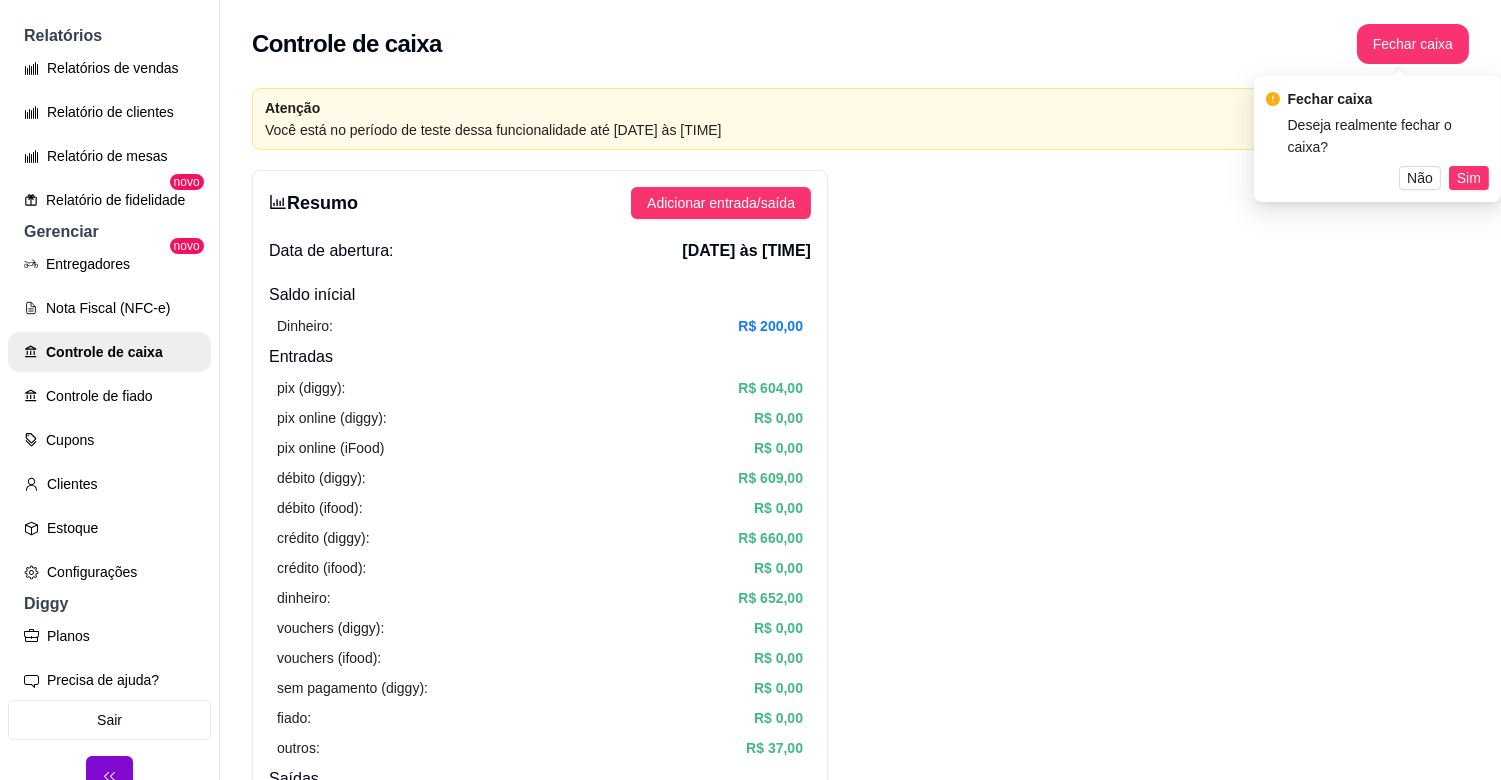 click on "Sim" at bounding box center (1469, 178) 